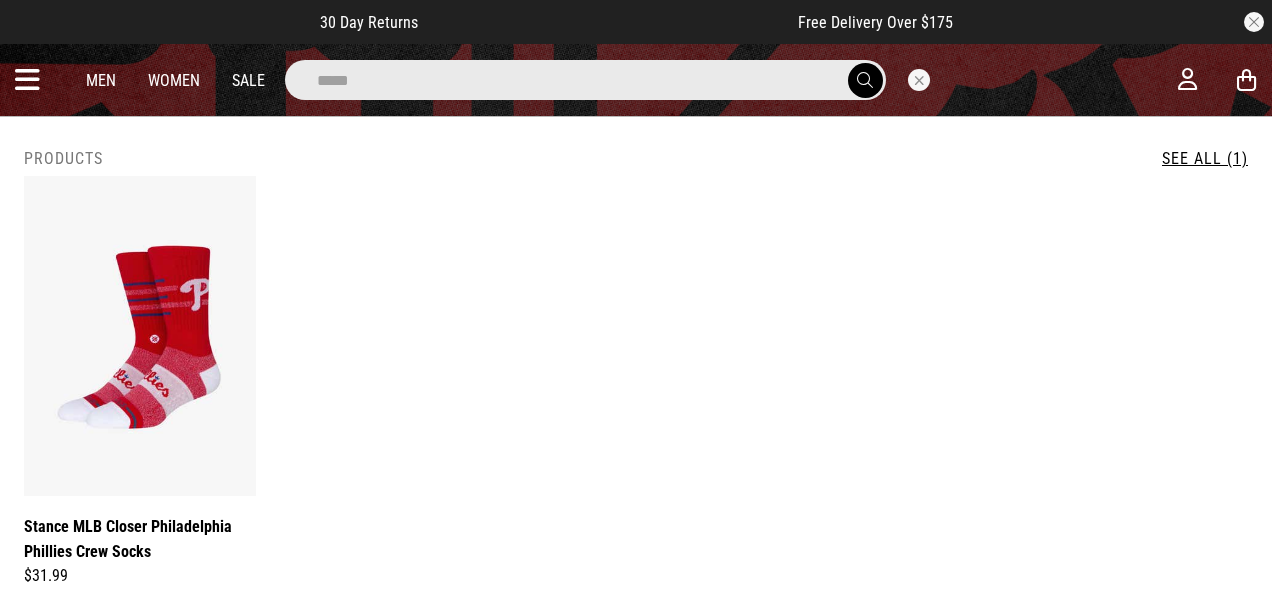 scroll, scrollTop: 0, scrollLeft: 0, axis: both 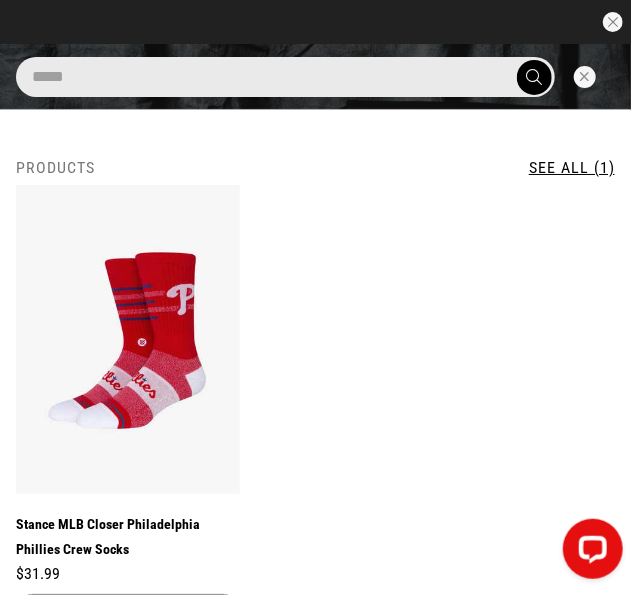 click at bounding box center (585, 77) 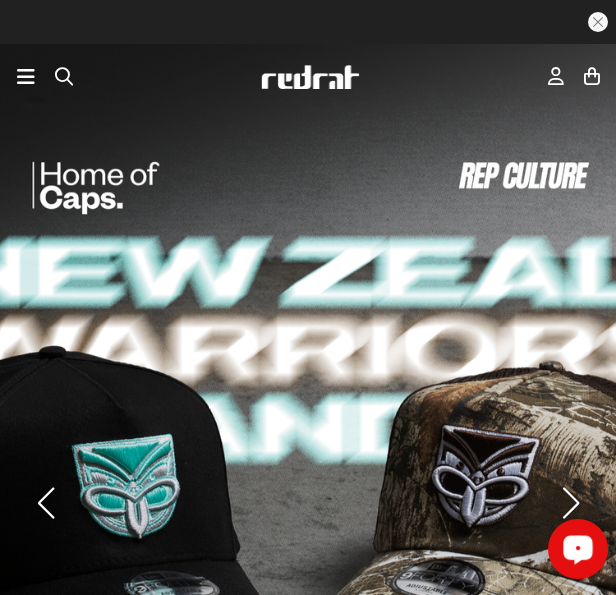 click at bounding box center [64, 76] 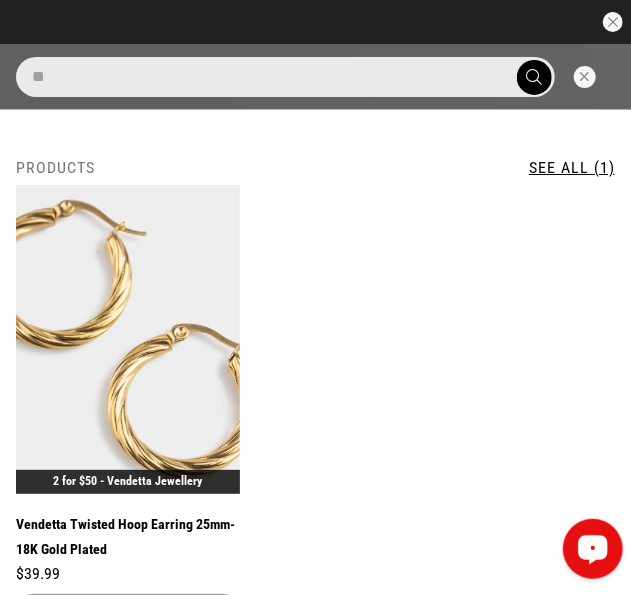 type on "*" 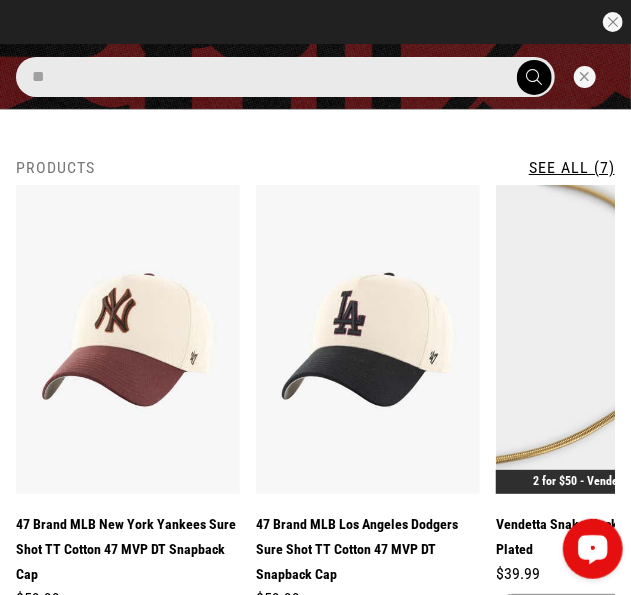 type on "*" 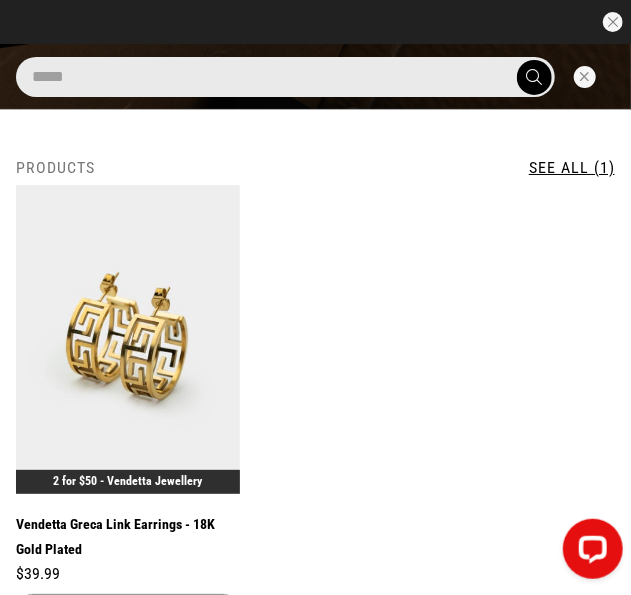 click on "*****" at bounding box center (285, 77) 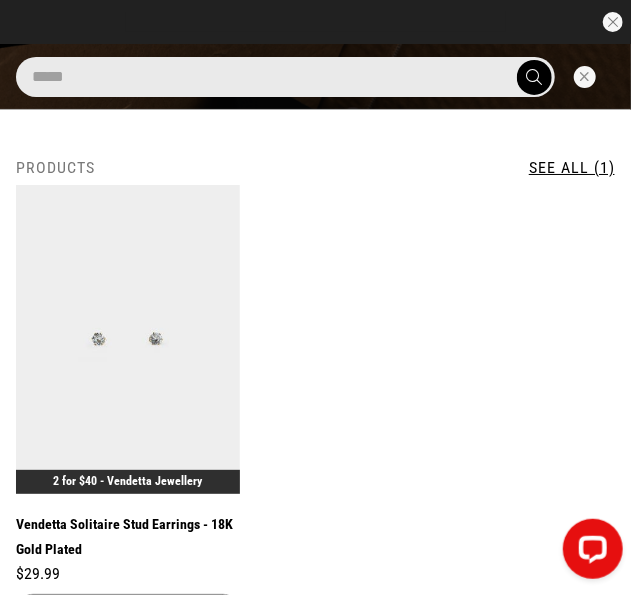 type on "*****" 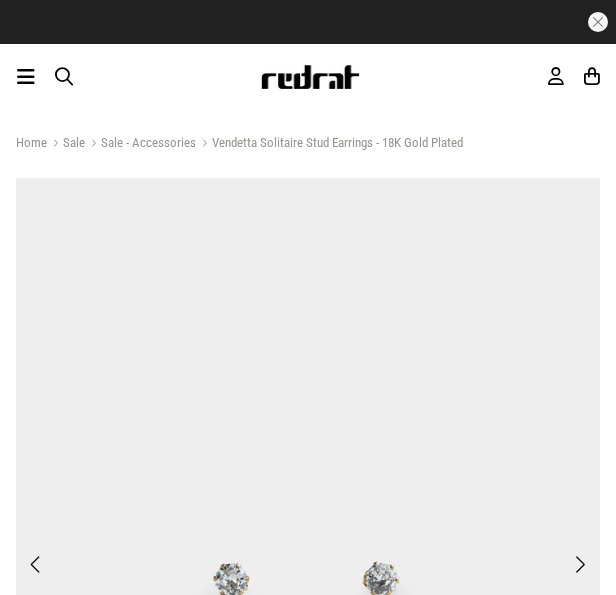 scroll, scrollTop: 400, scrollLeft: 0, axis: vertical 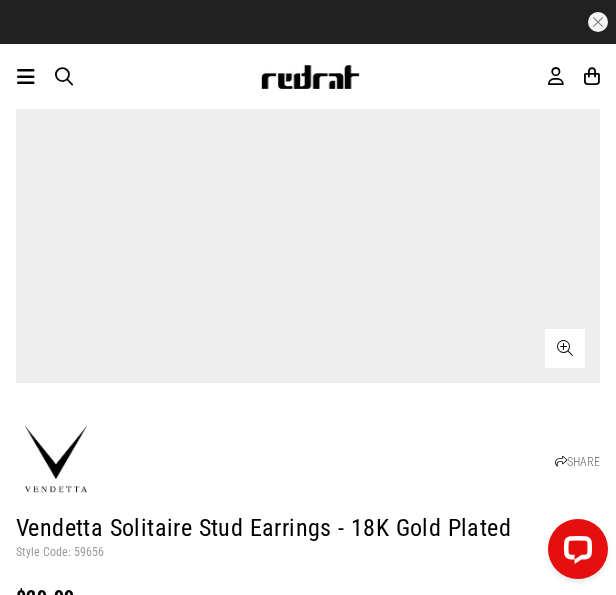 click at bounding box center (64, 76) 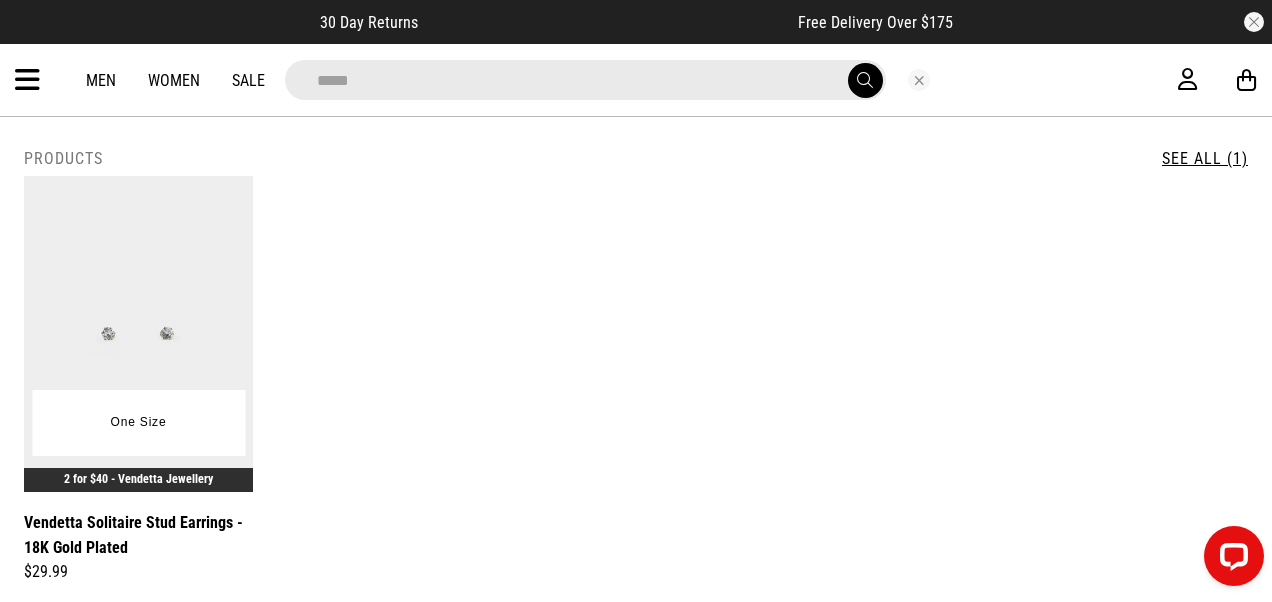 type on "*****" 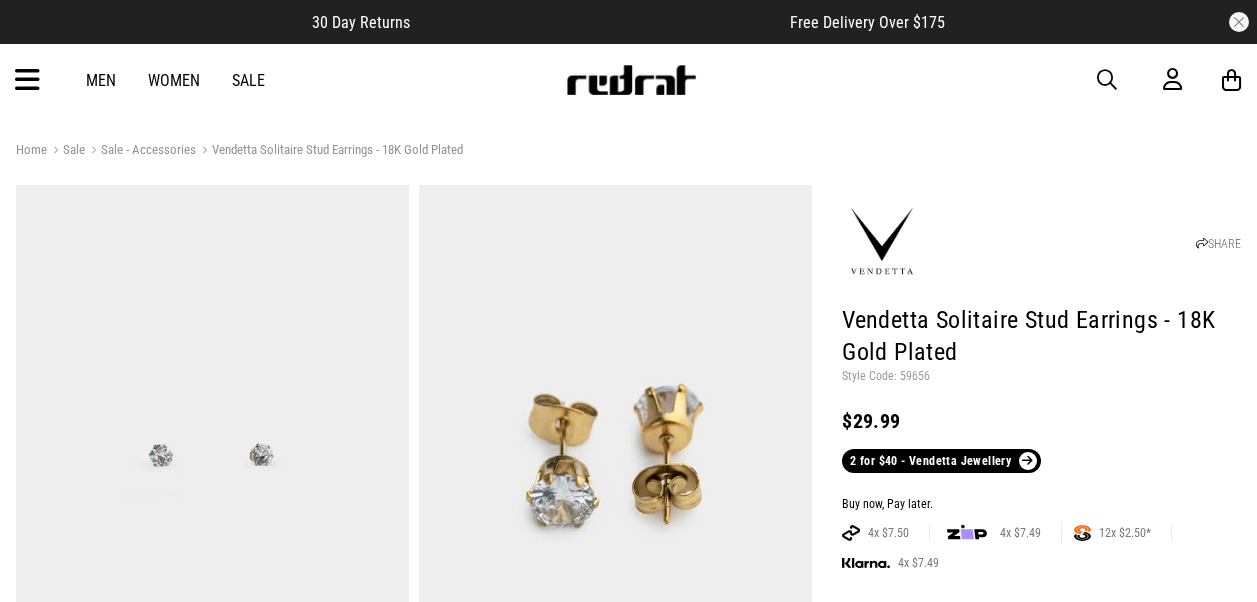 scroll, scrollTop: 200, scrollLeft: 0, axis: vertical 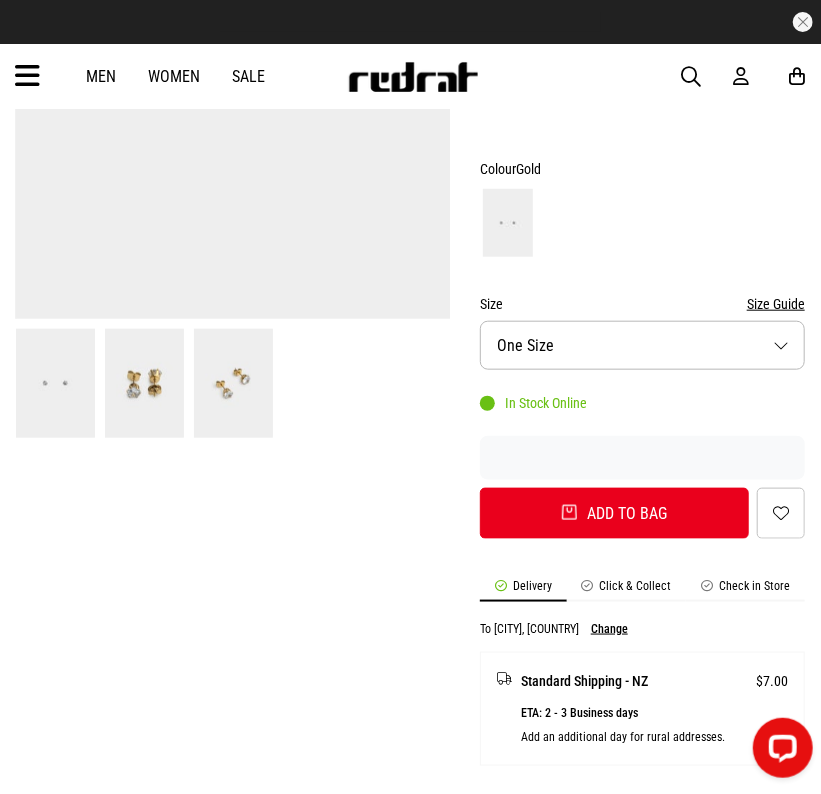 click at bounding box center (691, 77) 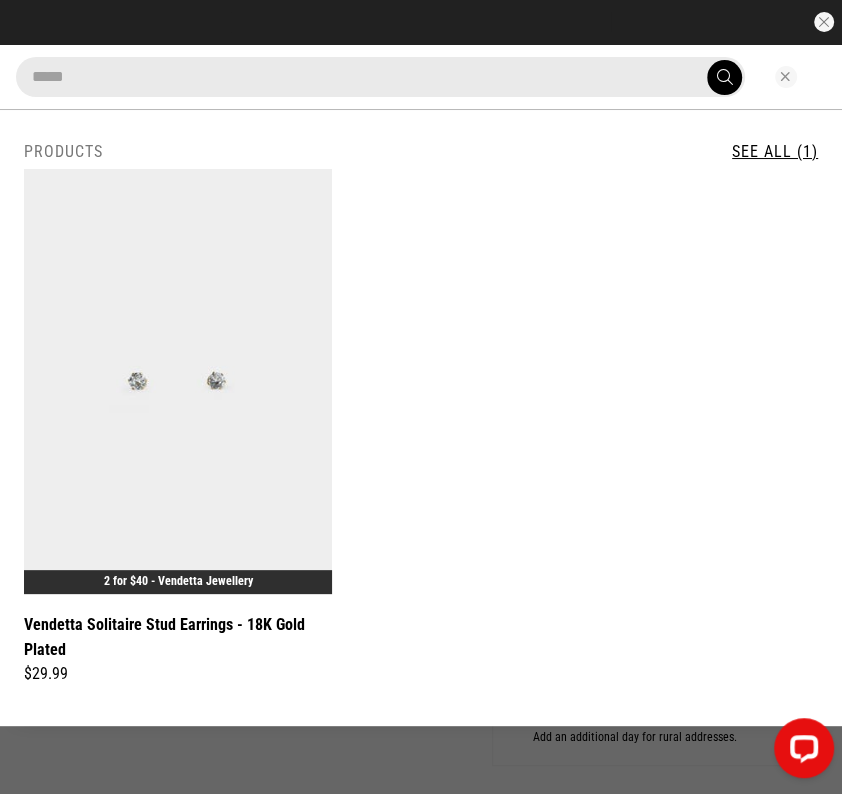 type on "*****" 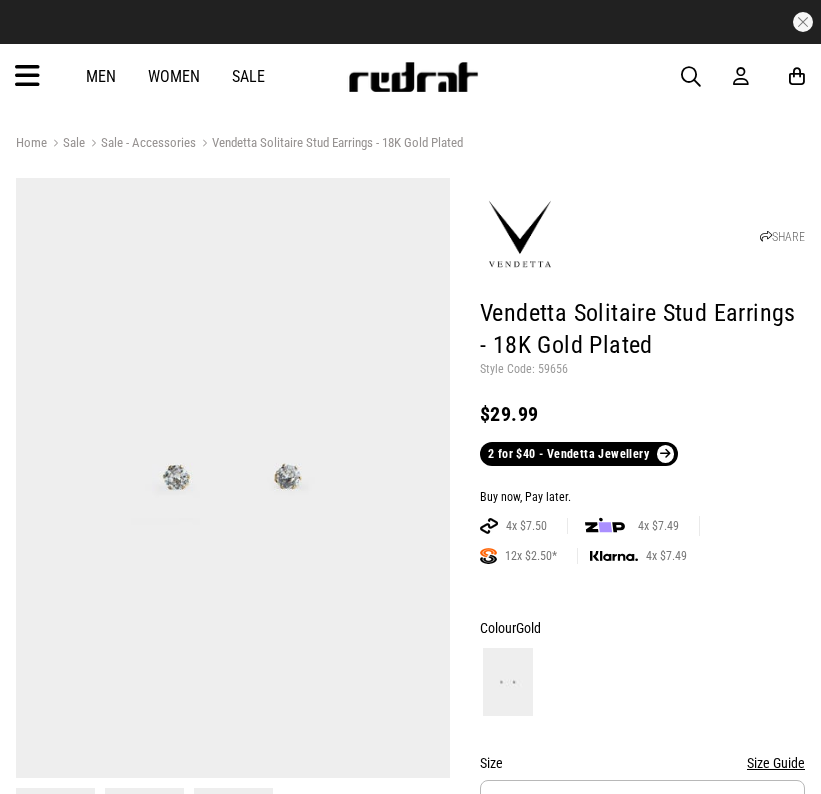 scroll, scrollTop: 0, scrollLeft: 0, axis: both 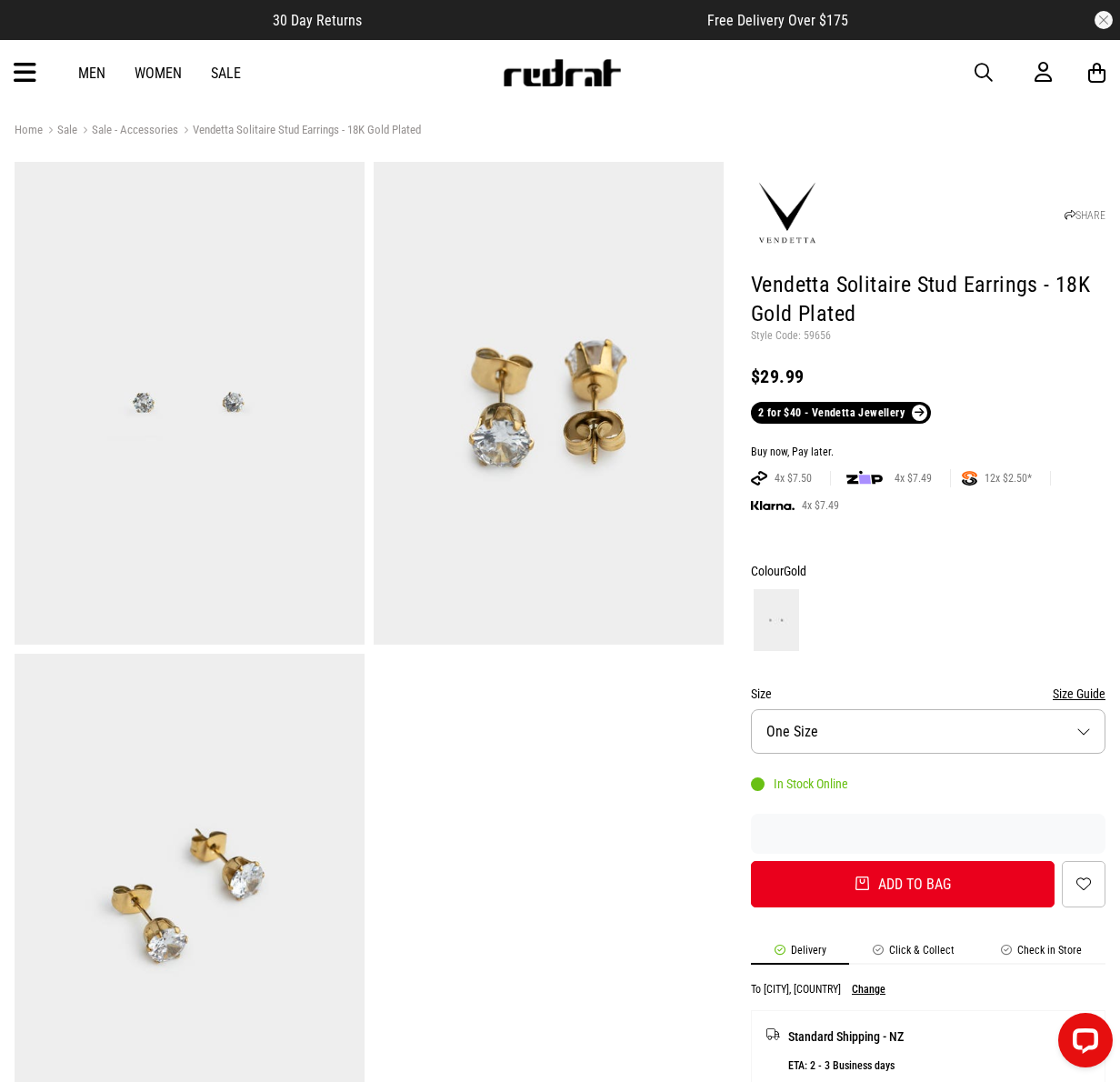 click on "Men   Women   Sale     Sign in     New       Back         Footwear       Back         Mens       Back         Womens       Back         Youth & Kids       Back         Jewellery       Back         Headwear       Back         Accessories       Back         Deals       Back         Sale   UP TO 60% OFF
Shop by Brand
adidas
Converse
New Era
See all brands     Gift Cards   Find a Store   Delivery   Returns & Exchanges   FAQ   Contact Us
Payment Options Only at Red Rat
Let's keep in touch
Back" at bounding box center [560, 73] 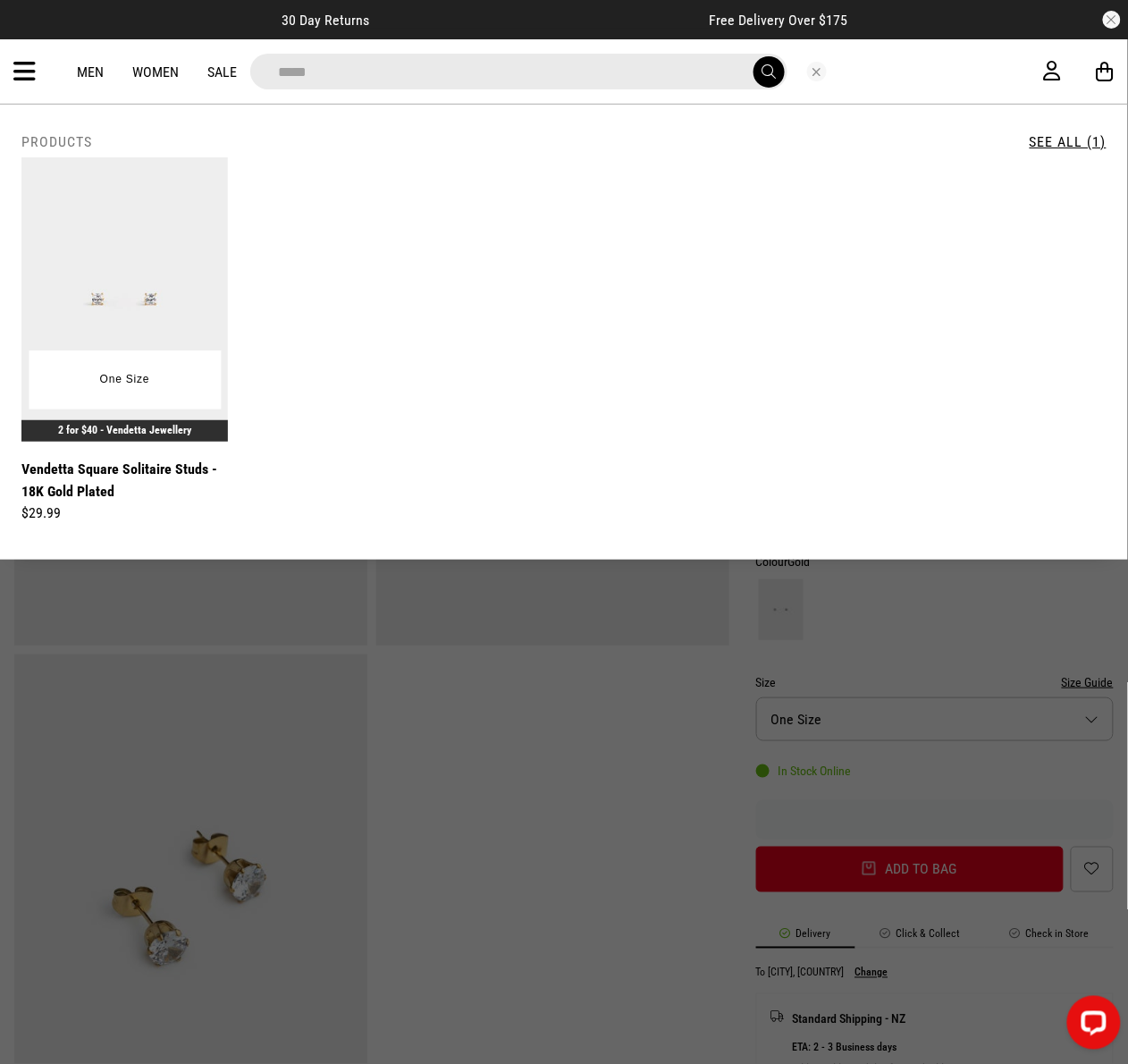 type on "*****" 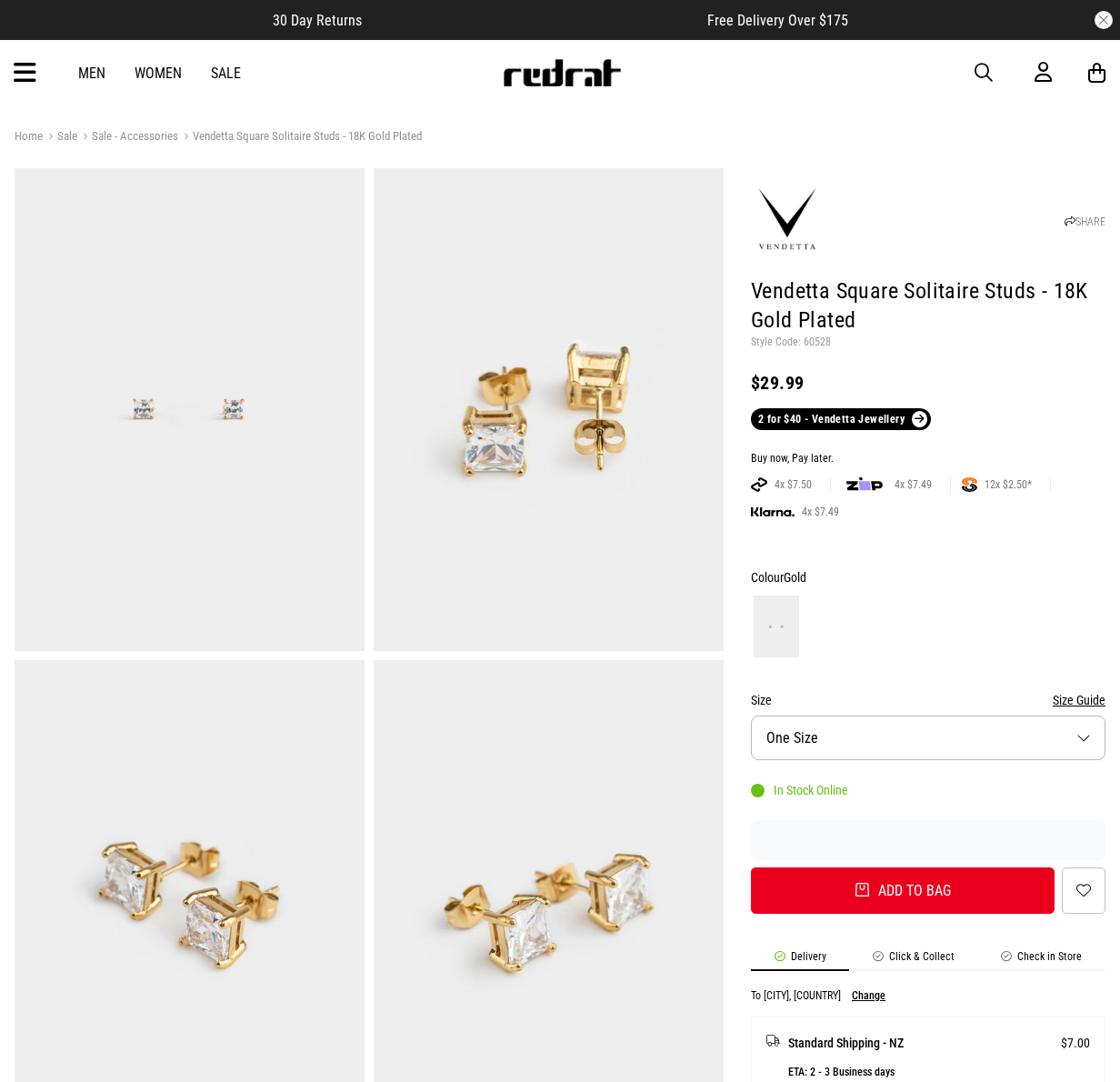 scroll, scrollTop: 0, scrollLeft: 0, axis: both 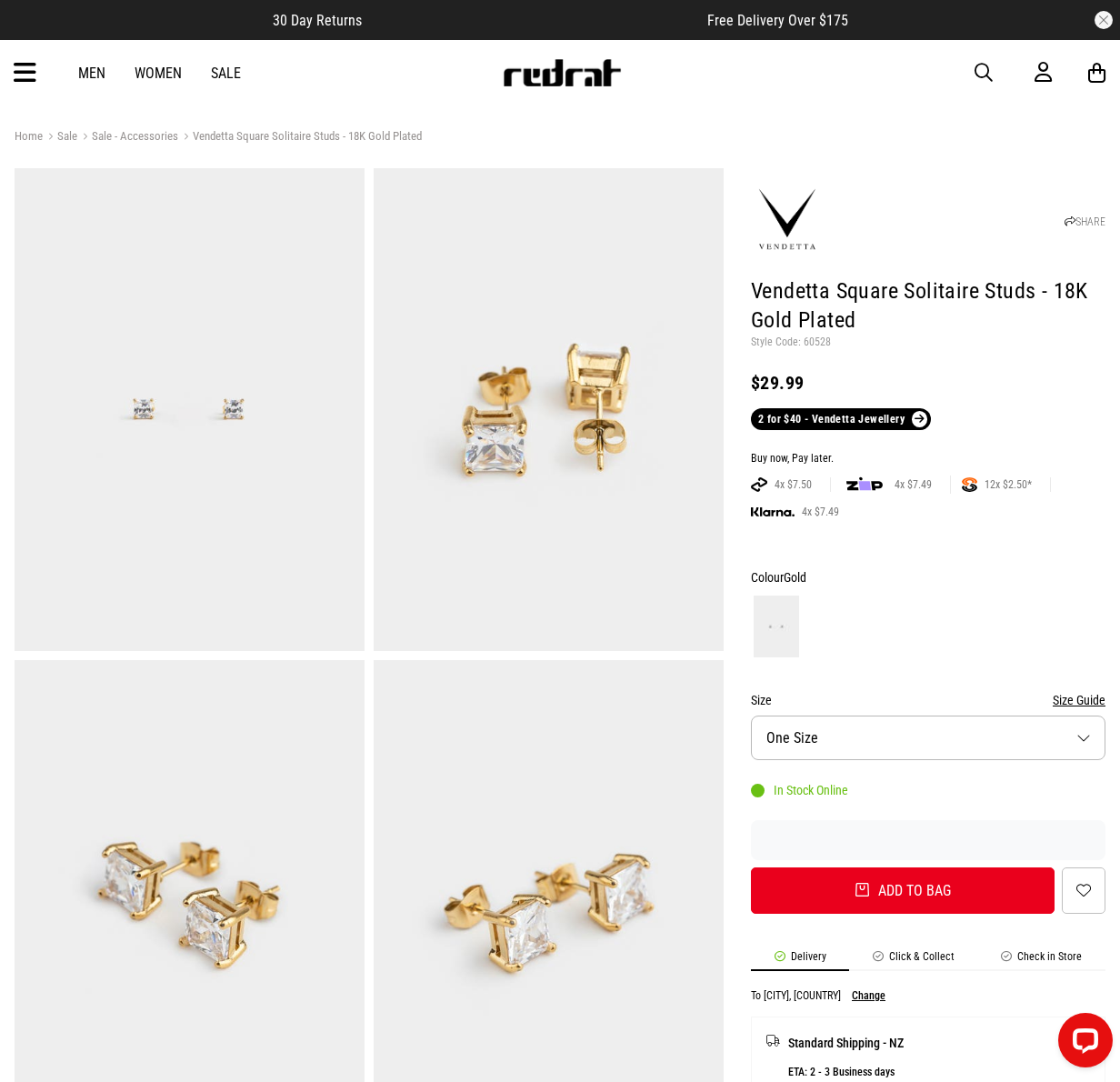 click on "Men   Women   Sale     Sign in     New       Back         Footwear       Back         Mens       Back         Womens       Back         Youth & Kids       Back         Jewellery       Back         Headwear       Back         Accessories       Back         Deals       Back         Sale   UP TO 60% OFF
Shop by Brand
adidas
Converse
New Era
See all brands     Gift Cards   Find a Store   Delivery   Returns & Exchanges   FAQ   Contact Us
Payment Options Only at Red Rat
Let's keep in touch
Back" at bounding box center (560, 73) 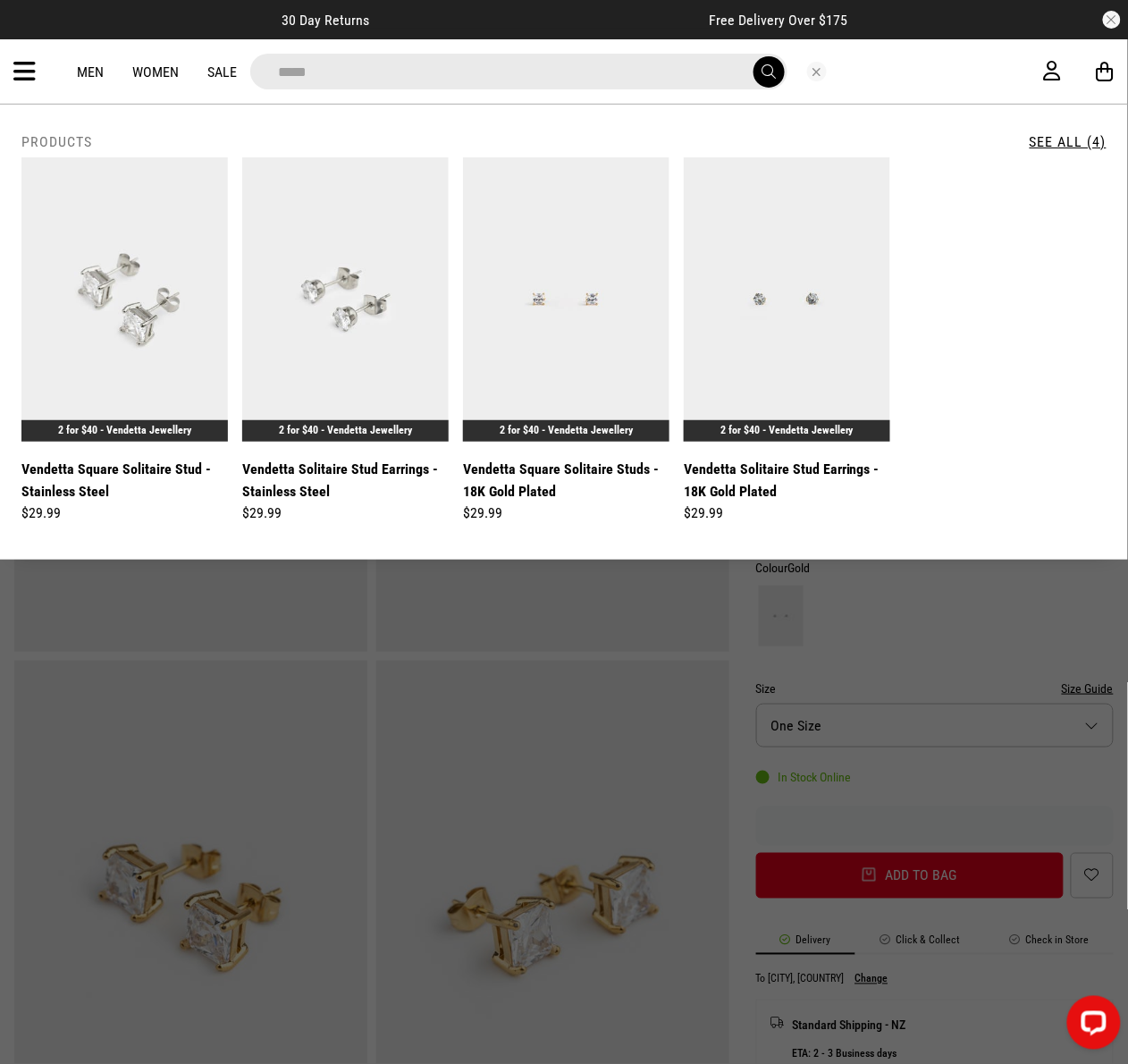 drag, startPoint x: 108, startPoint y: 57, endPoint x: -9, endPoint y: 85, distance: 120.30378 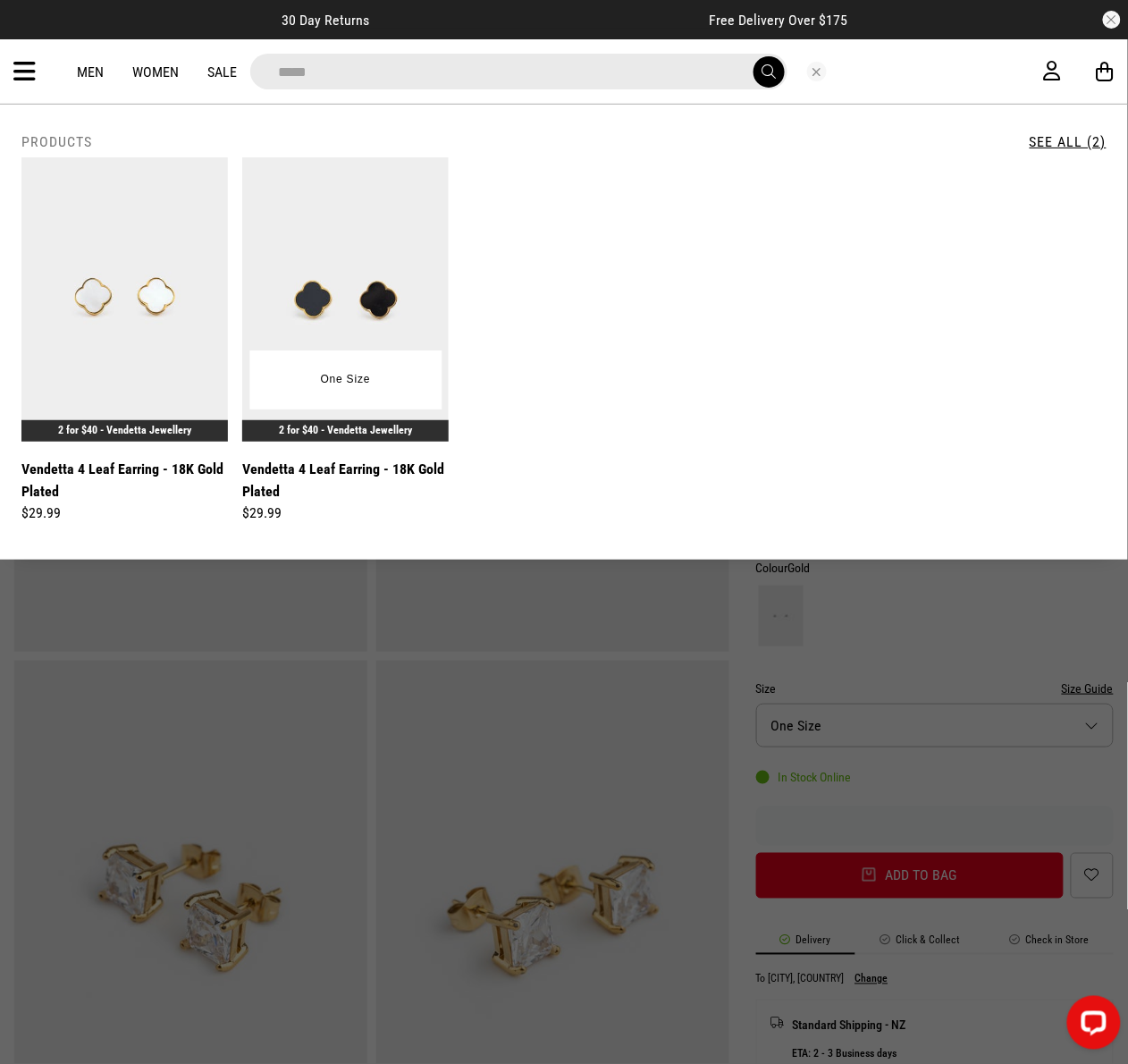 type on "*****" 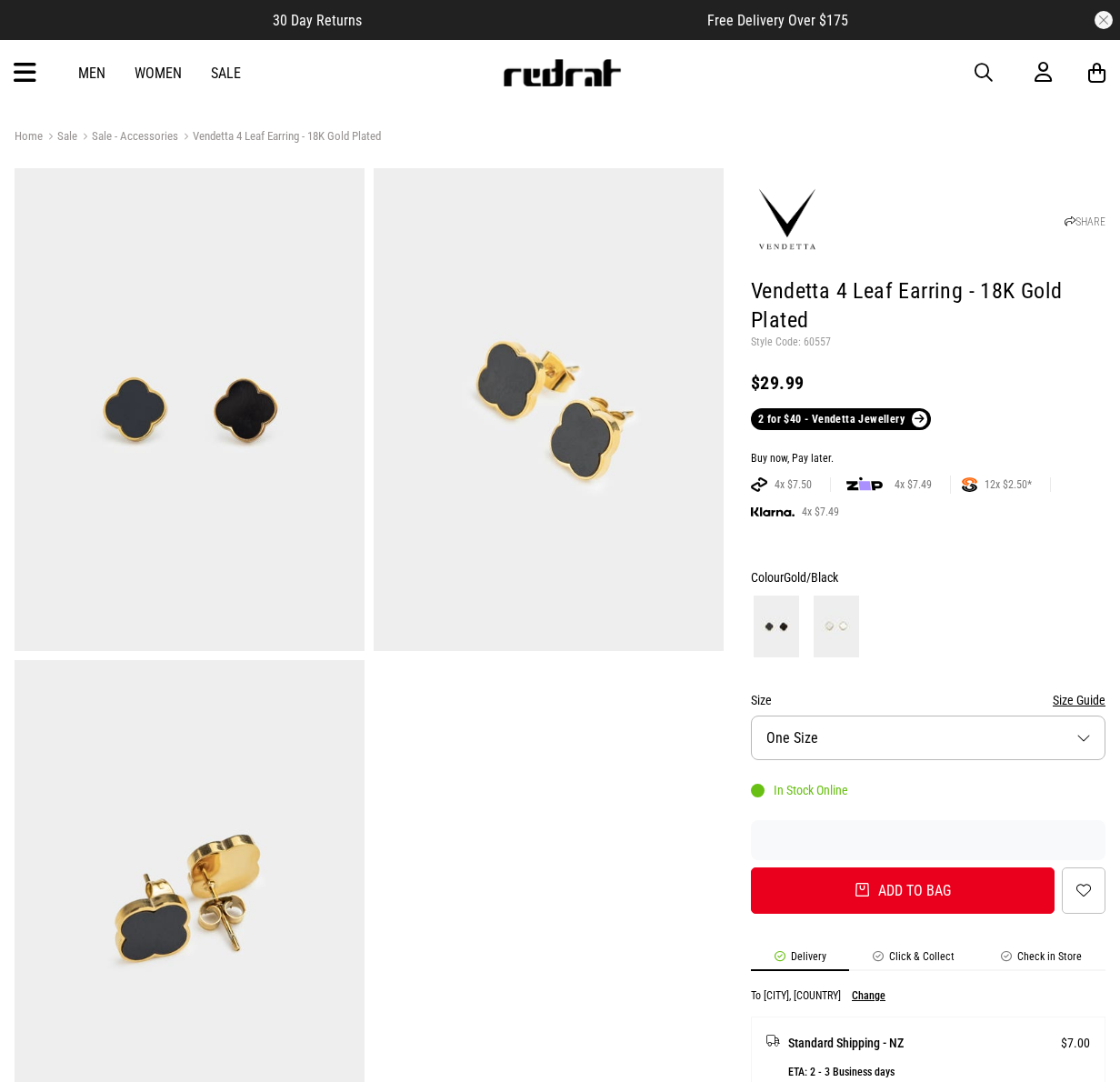 scroll, scrollTop: 0, scrollLeft: 0, axis: both 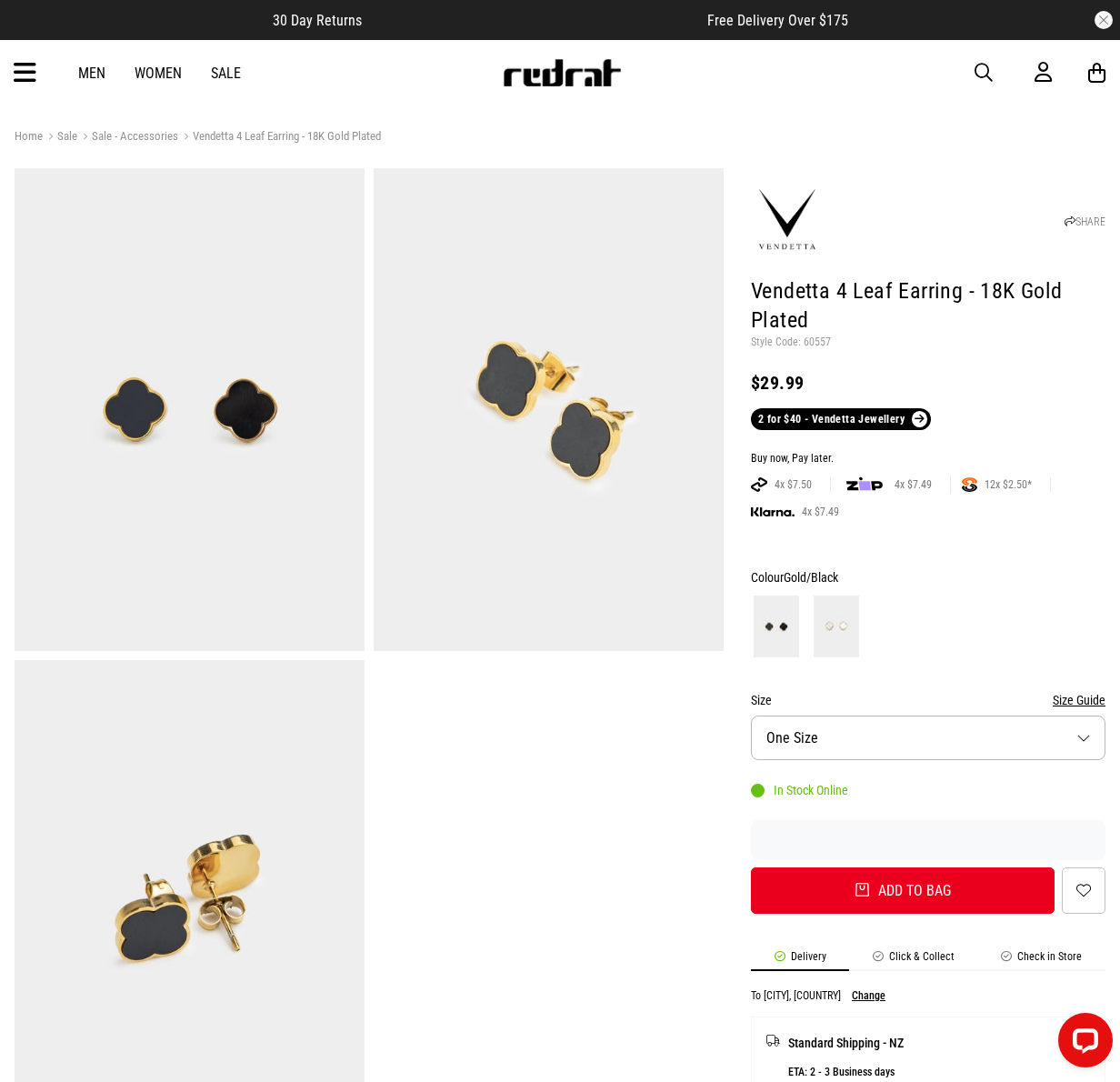 click on "Men   Women   Sale     Sign in     New       Back         Footwear       Back         Mens       Back         Womens       Back         Youth & Kids       Back         Jewellery       Back         Headwear       Back         Accessories       Back         Deals       Back         Sale   UP TO 60% OFF
Shop by Brand
adidas
Converse
New Era
See all brands     Gift Cards   Find a Store   Delivery   Returns & Exchanges   FAQ   Contact Us
Payment Options Only at Red Rat
Let's keep in touch
Back" at bounding box center [560, 73] 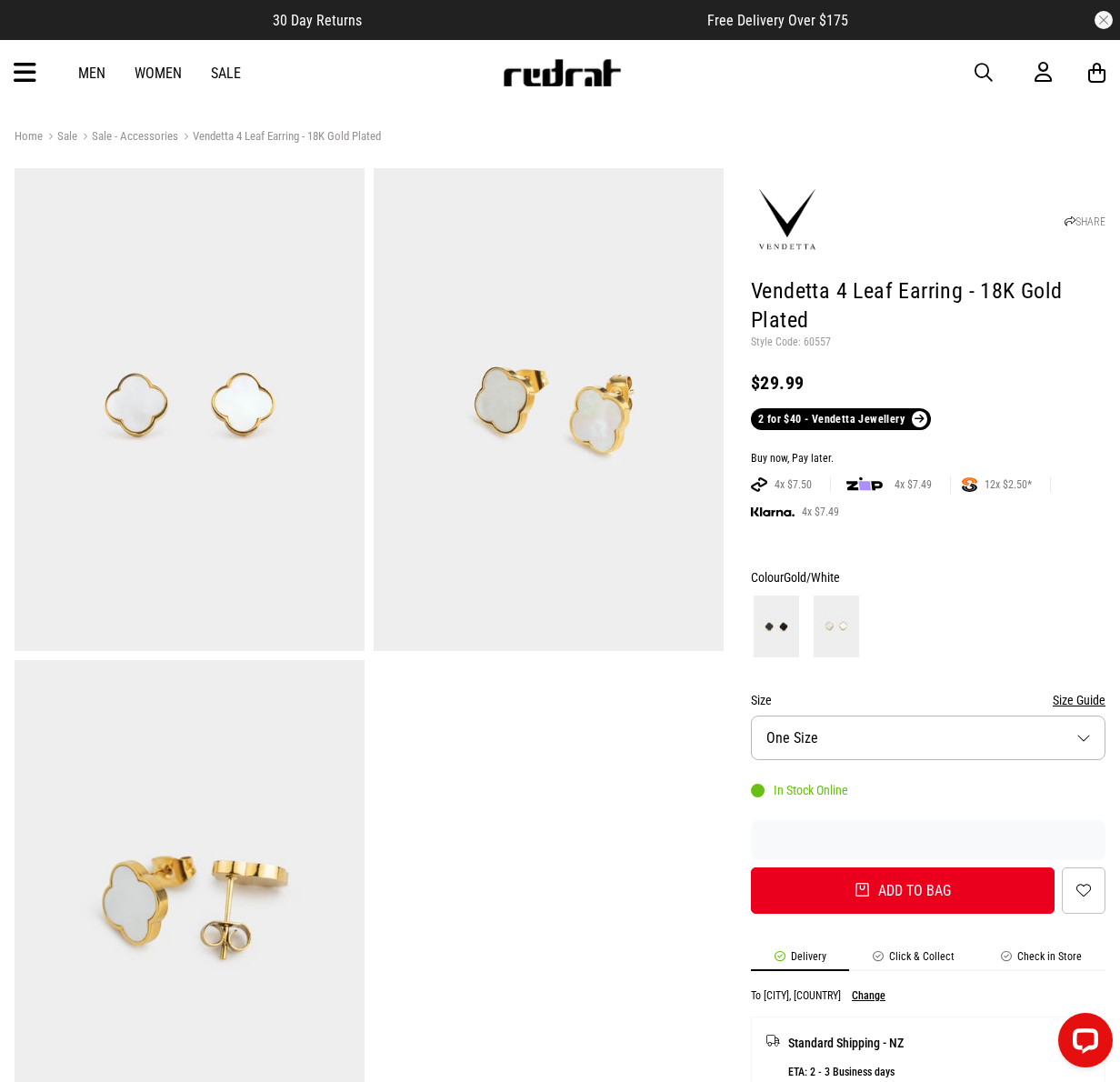 click on "Men   Women   Sale     Sign in     New       Back         Footwear       Back         Mens       Back         Womens       Back         Youth & Kids       Back         Jewellery       Back         Headwear       Back         Accessories       Back         Deals       Back         Sale   UP TO 60% OFF
Shop by Brand
adidas
Converse
New Era
See all brands     Gift Cards   Find a Store   Delivery   Returns & Exchanges   FAQ   Contact Us
Payment Options Only at Red Rat
Let's keep in touch
Back" at bounding box center (560, 73) 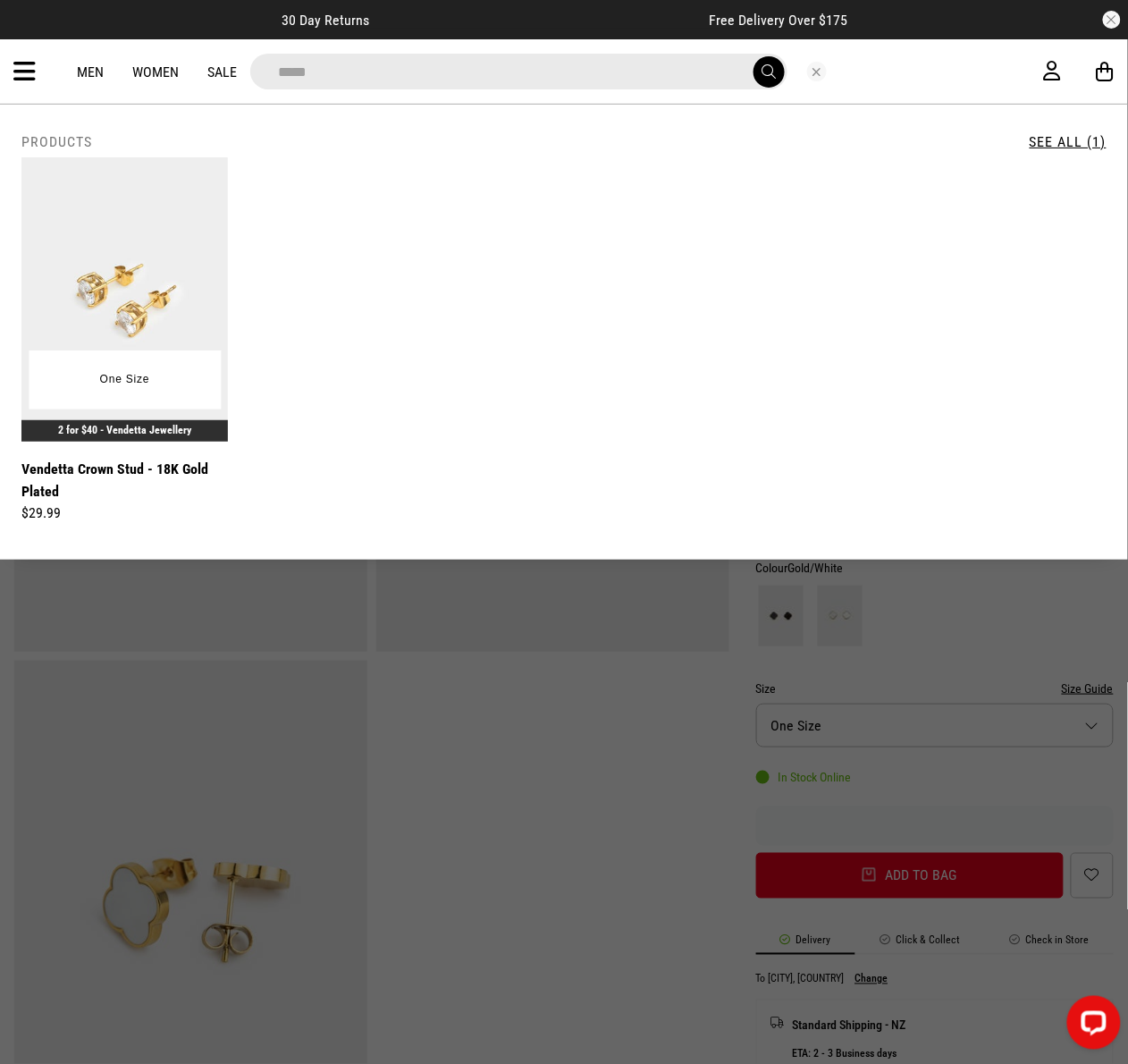 type on "*****" 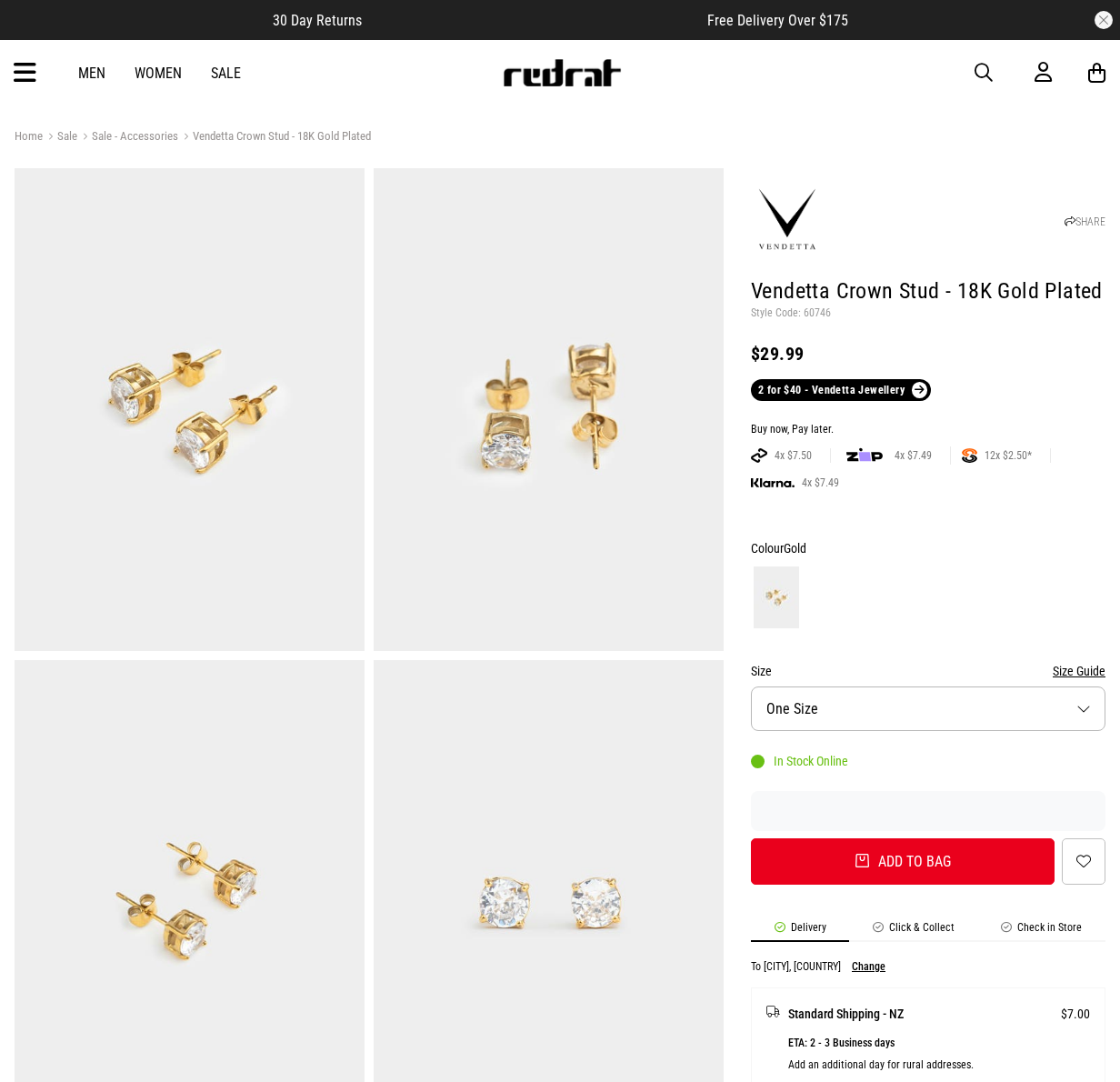 scroll, scrollTop: 0, scrollLeft: 0, axis: both 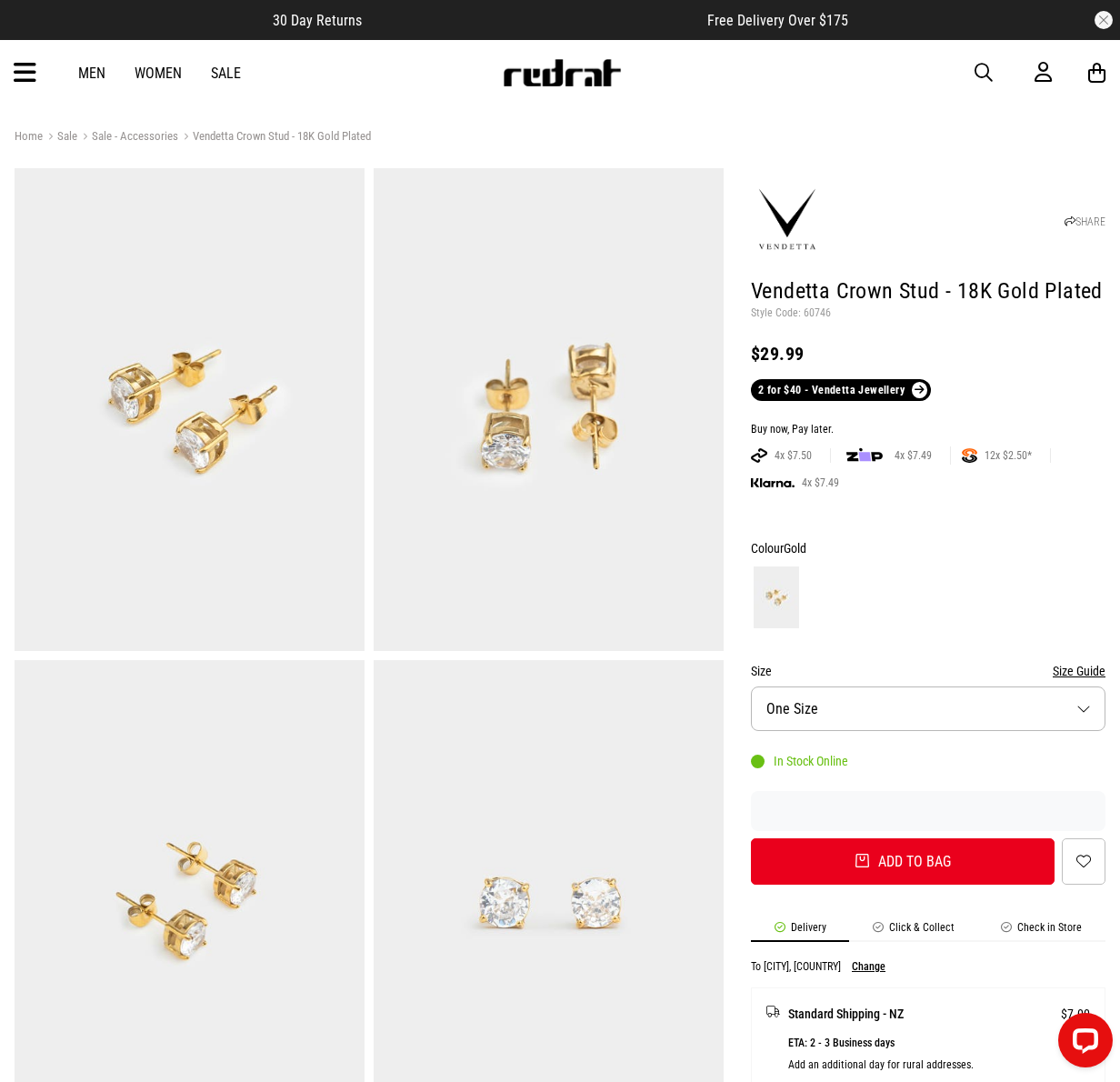 click on "Men   Women   Sale     Sign in     New       Back         Footwear       Back         Mens       Back         Womens       Back         Youth & Kids       Back         Jewellery       Back         Headwear       Back         Accessories       Back         Deals       Back         Sale   UP TO 60% OFF
Shop by Brand
adidas
Converse
New Era
See all brands     Gift Cards   Find a Store   Delivery   Returns & Exchanges   FAQ   Contact Us
Payment Options Only at Red Rat
Let's keep in touch
Back" at bounding box center [560, 73] 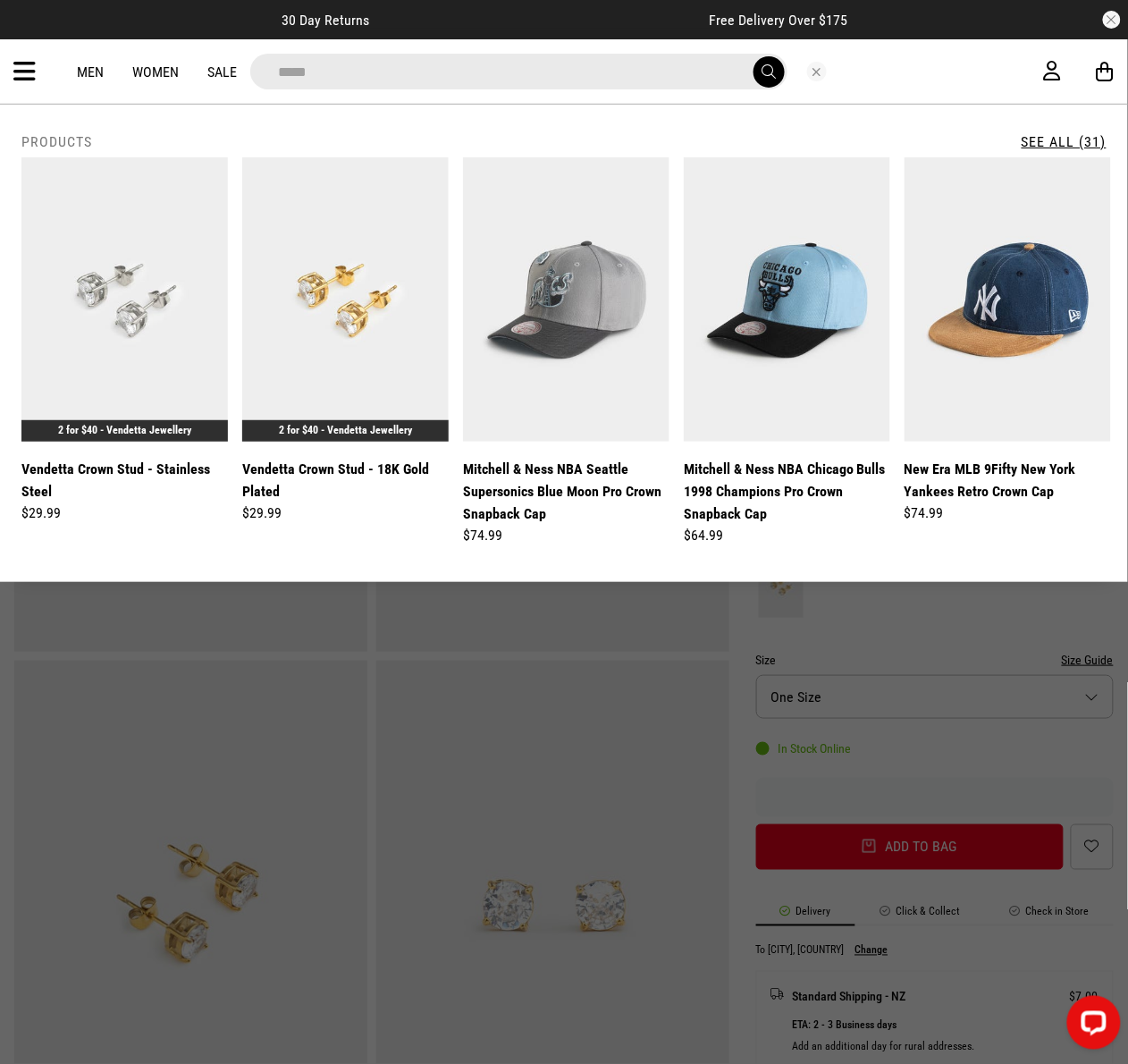 type on "*****" 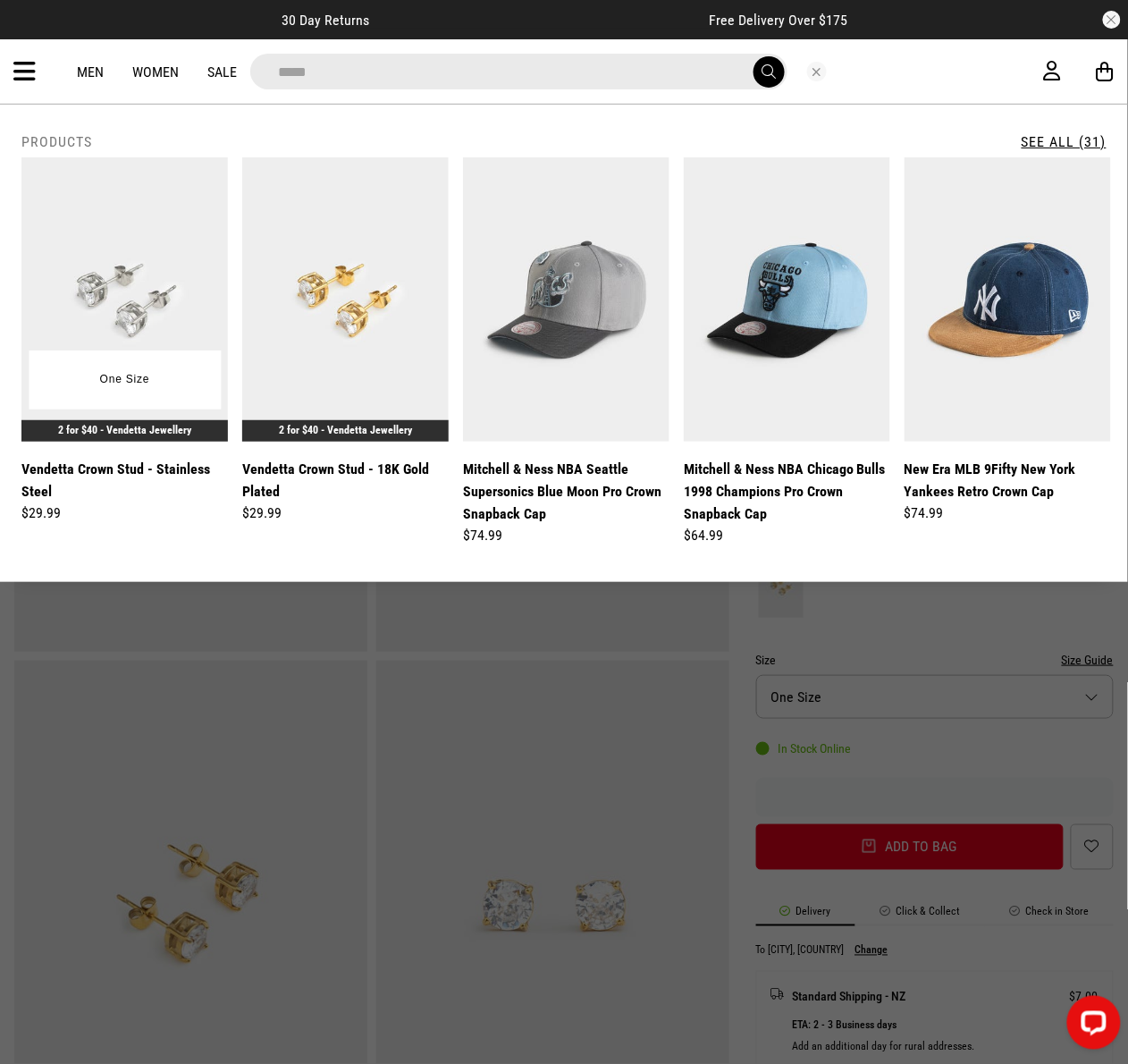 click at bounding box center [124, 300] 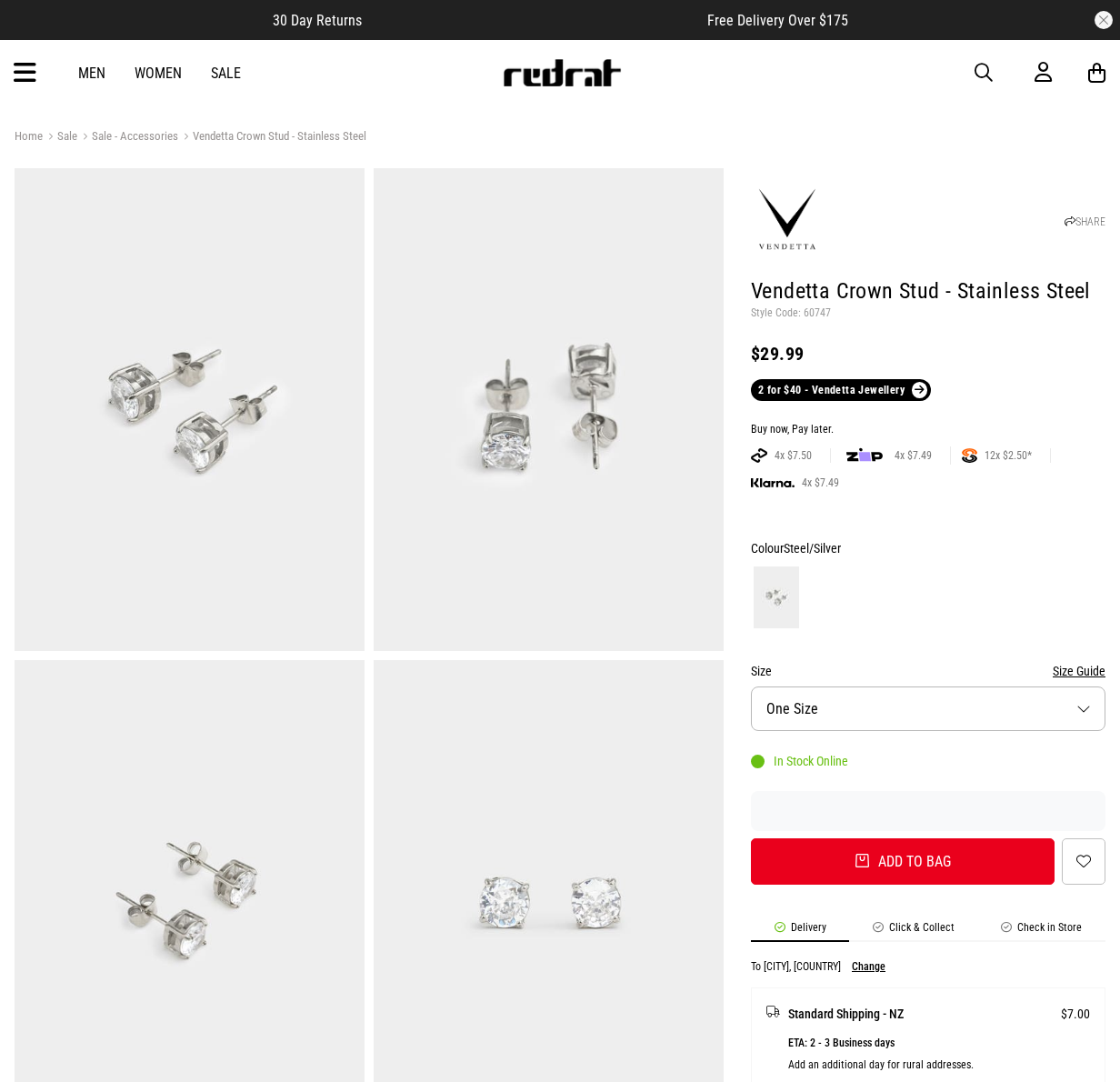 scroll, scrollTop: 0, scrollLeft: 0, axis: both 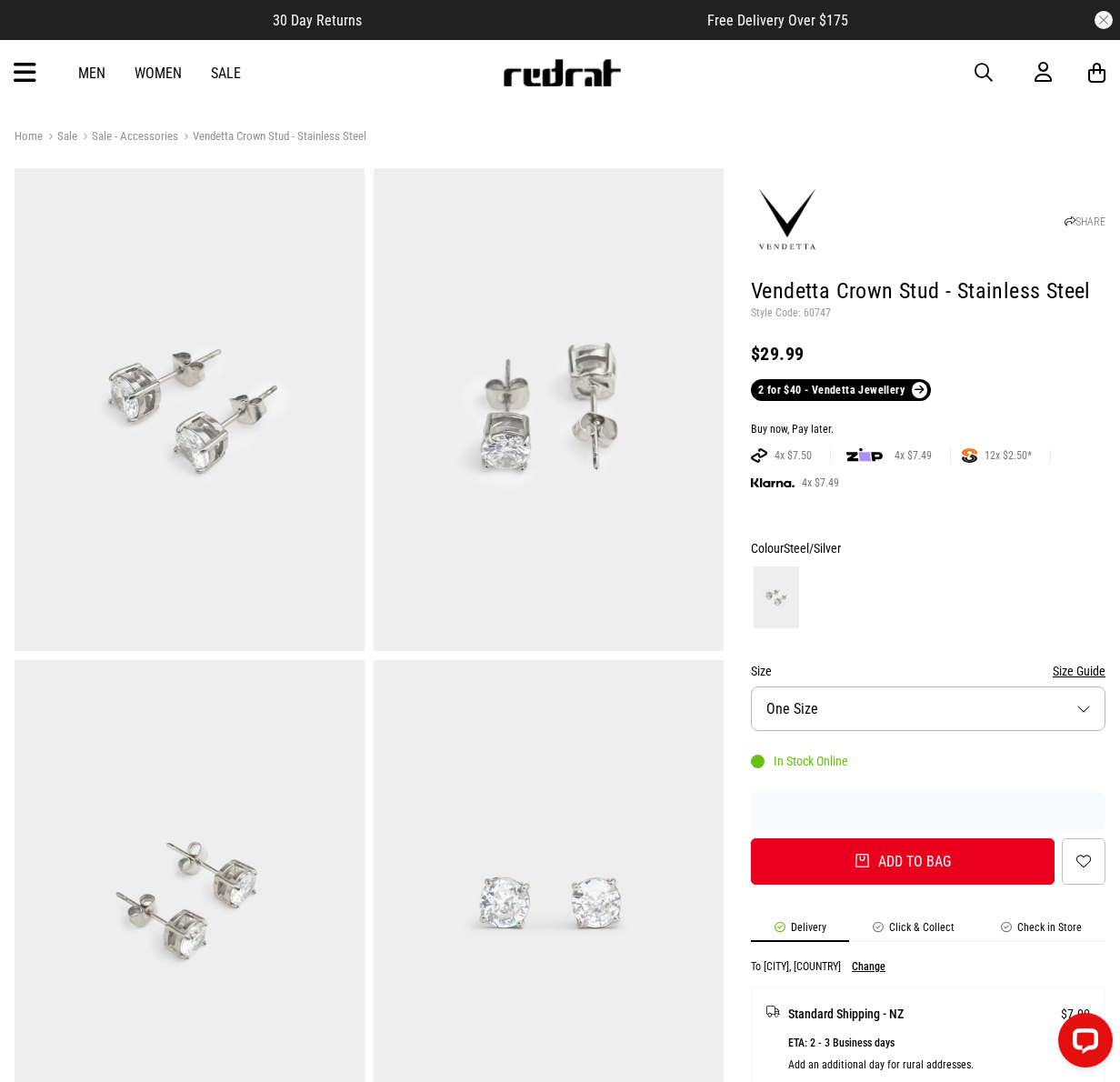drag, startPoint x: 287, startPoint y: 94, endPoint x: 357, endPoint y: 93, distance: 70.00714 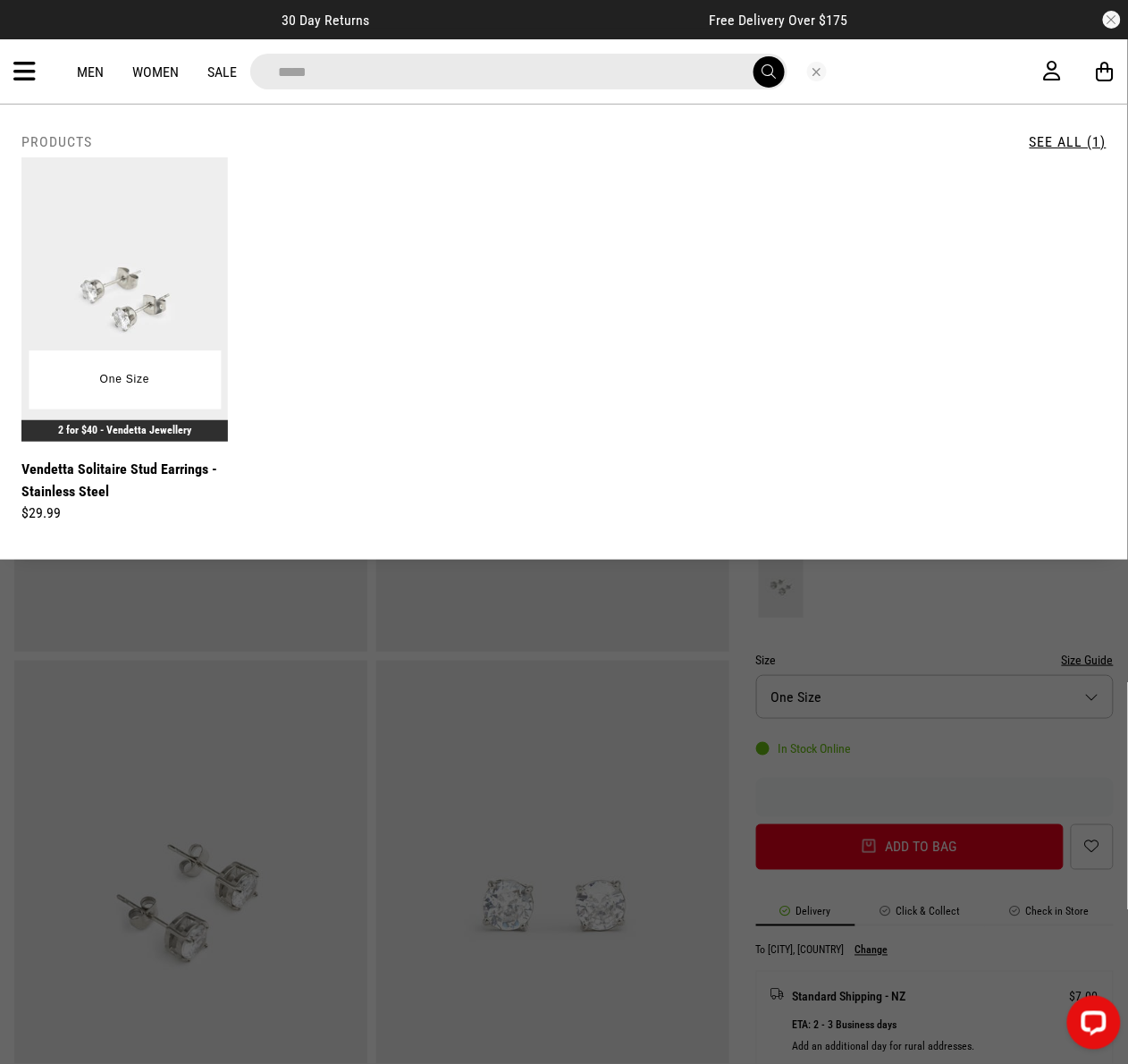 type on "*****" 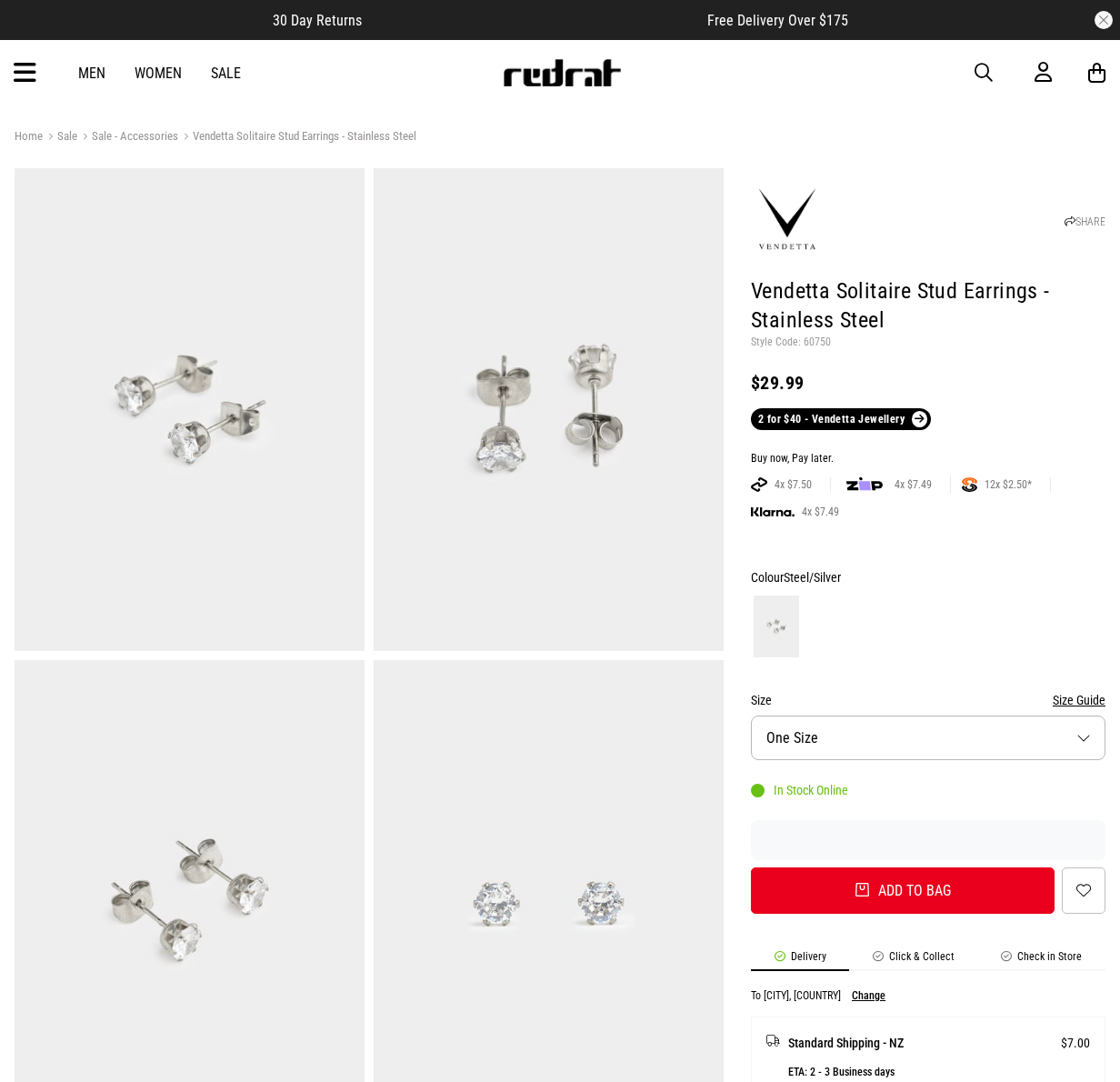 scroll, scrollTop: 0, scrollLeft: 0, axis: both 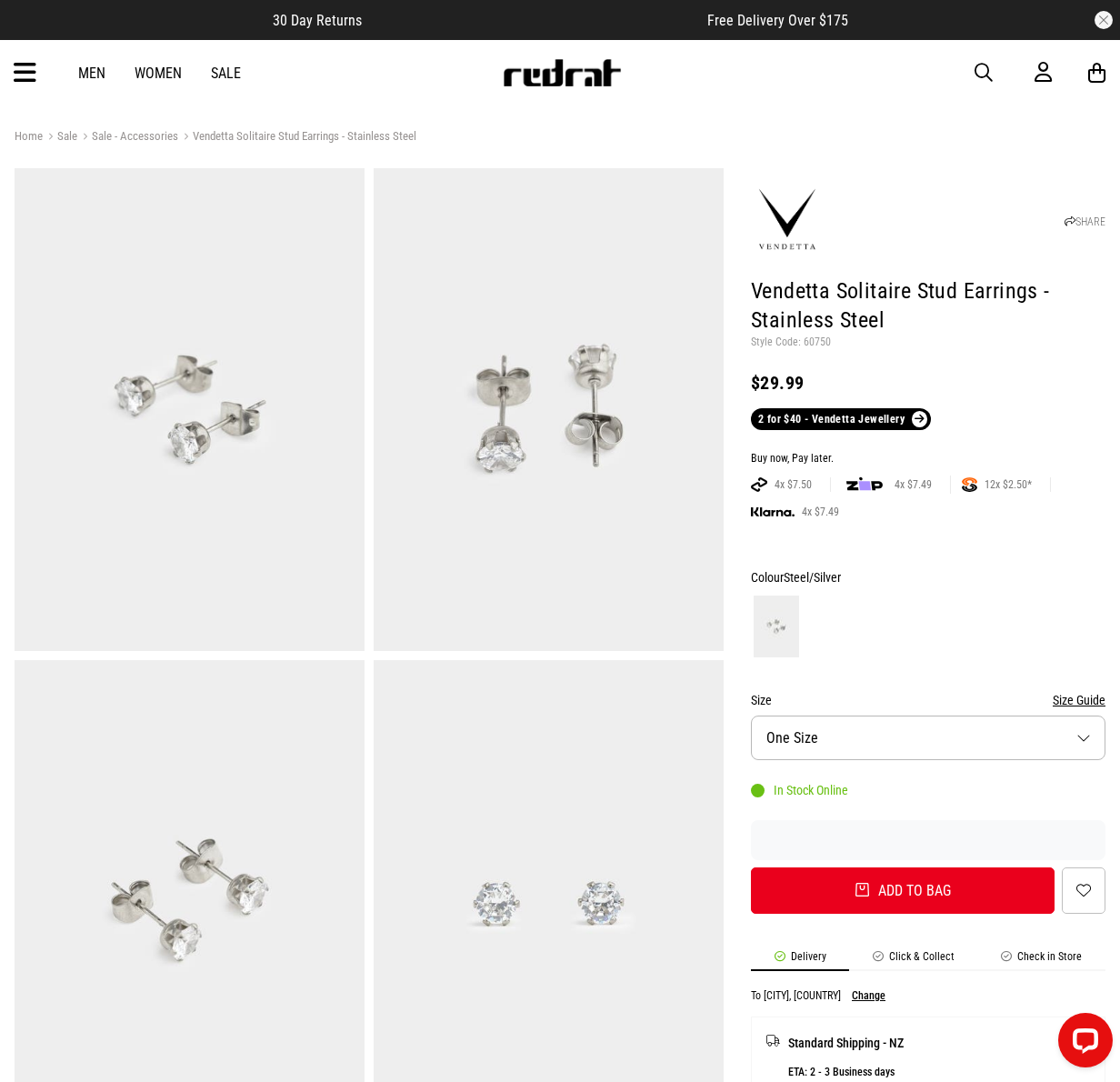 click on "Men   Women   Sale     Sign in     New       Back         Footwear       Back         Mens       Back         Womens       Back         Youth & Kids       Back         Jewellery       Back         Headwear       Back         Accessories       Back         Deals       Back         Sale   UP TO 60% OFF
Shop by Brand
adidas
Converse
New Era
See all brands     Gift Cards   Find a Store   Delivery   Returns & Exchanges   FAQ   Contact Us
Payment Options Only at Red Rat
Let's keep in touch
Back" at bounding box center [560, 73] 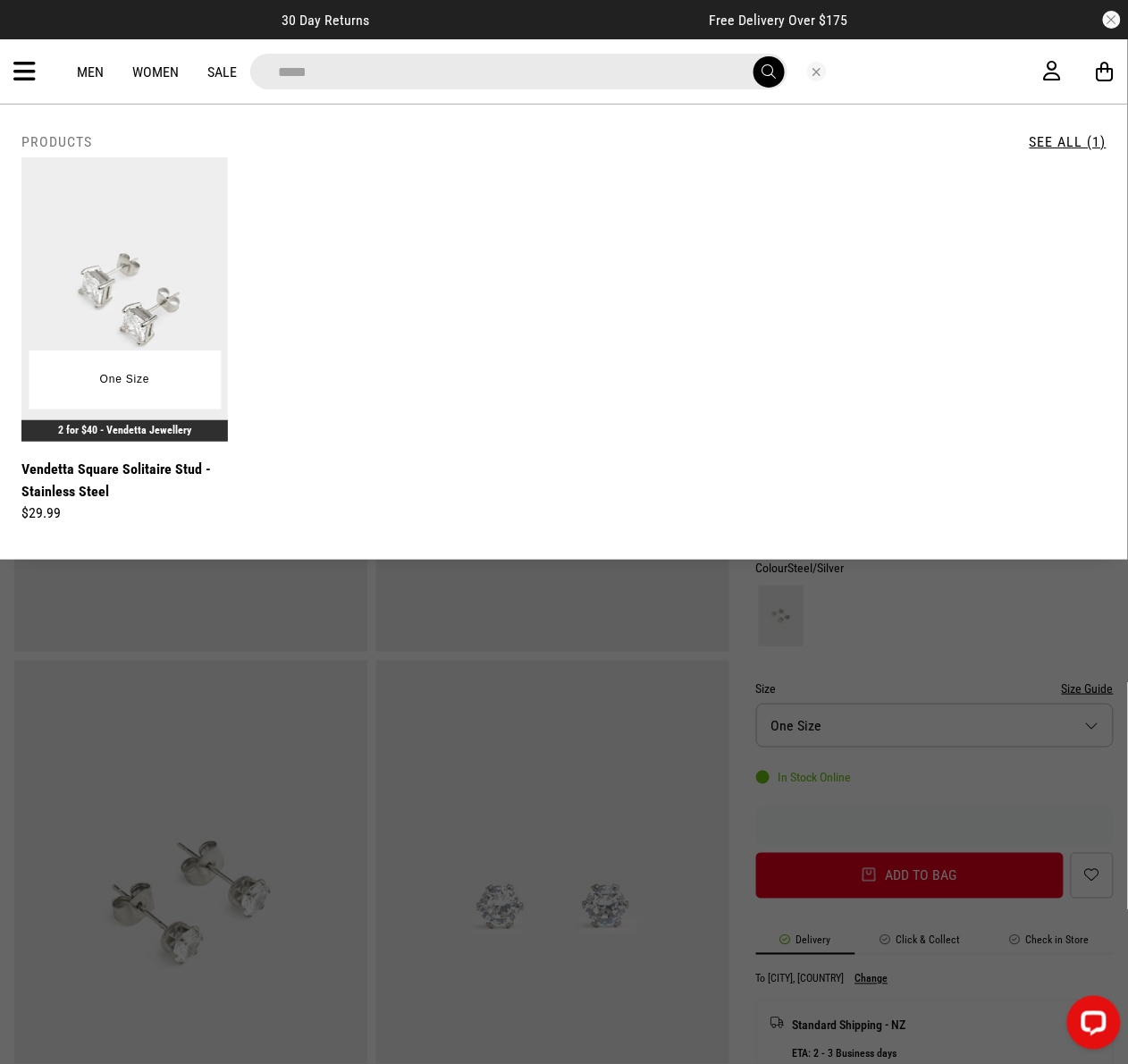 type on "*****" 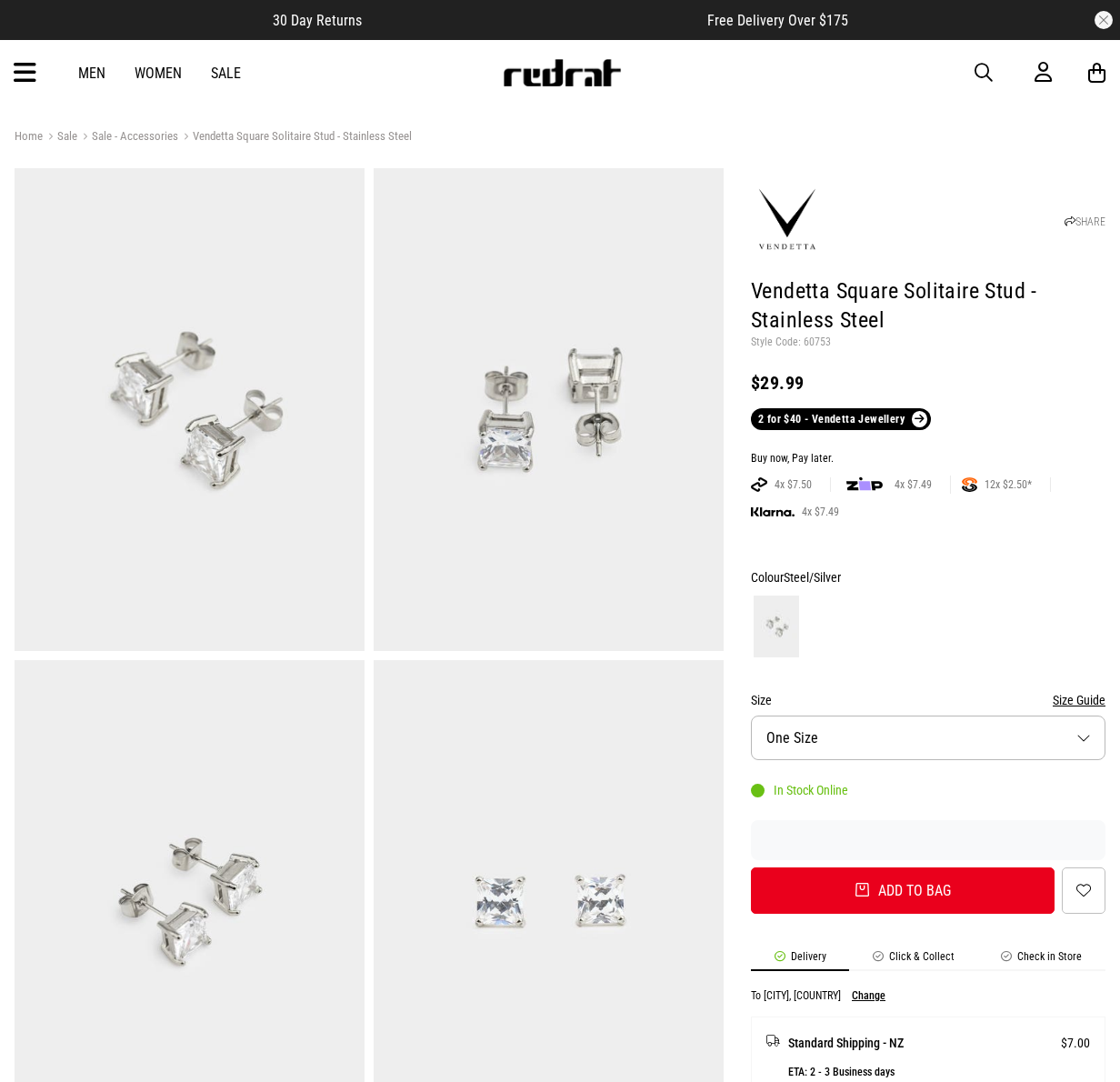 scroll, scrollTop: 0, scrollLeft: 0, axis: both 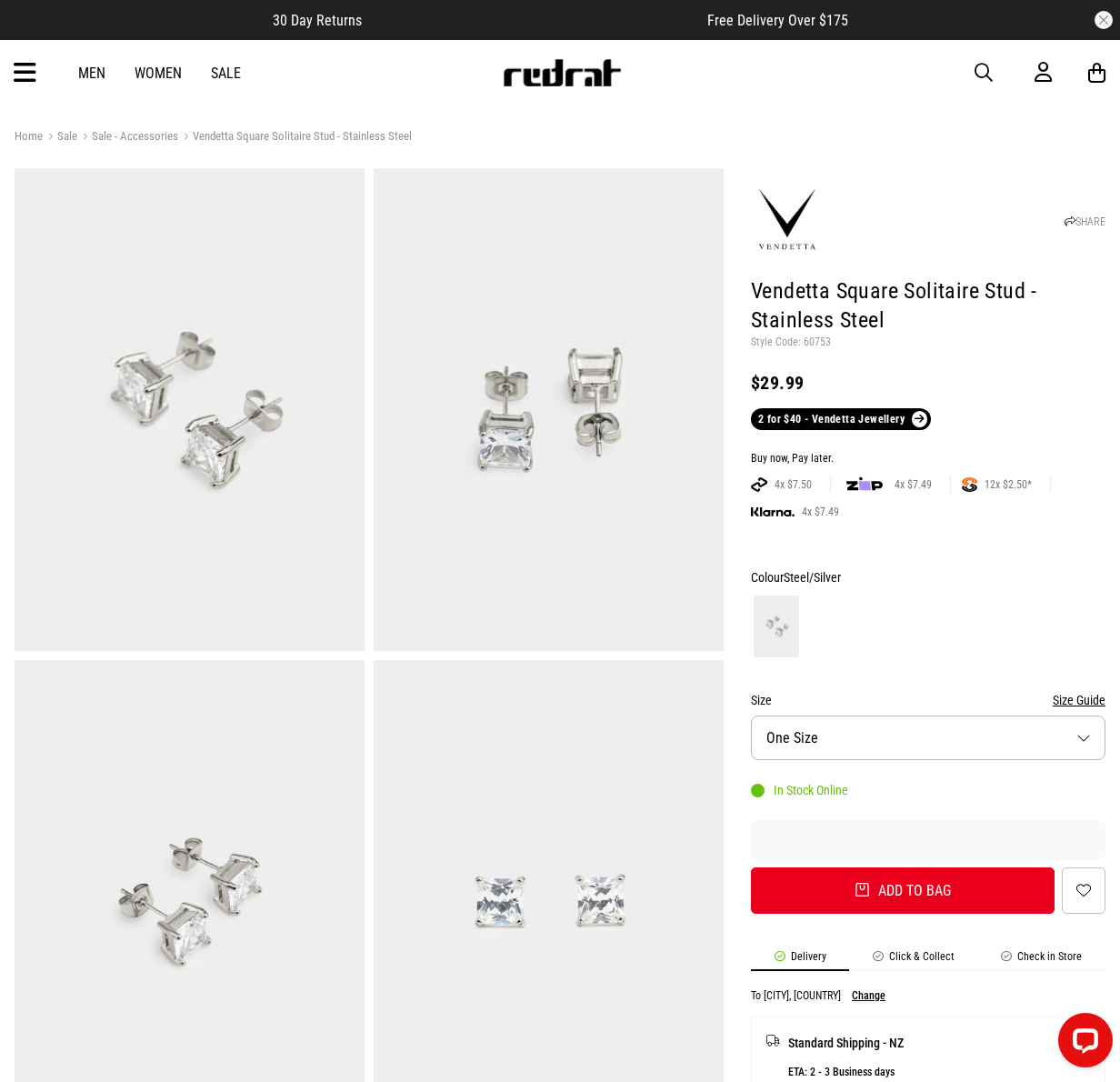 click on "Men   Women   Sale     Sign in     New       Back         Footwear       Back         Mens       Back         Womens       Back         Youth & Kids       Back         Jewellery       Back         Headwear       Back         Accessories       Back         Deals       Back         Sale   UP TO 60% OFF
Shop by Brand
adidas
Converse
New Era
See all brands     Gift Cards   Find a Store   Delivery   Returns & Exchanges   FAQ   Contact Us
Payment Options Only at Red Rat
Let's keep in touch
Back" at bounding box center (560, 73) 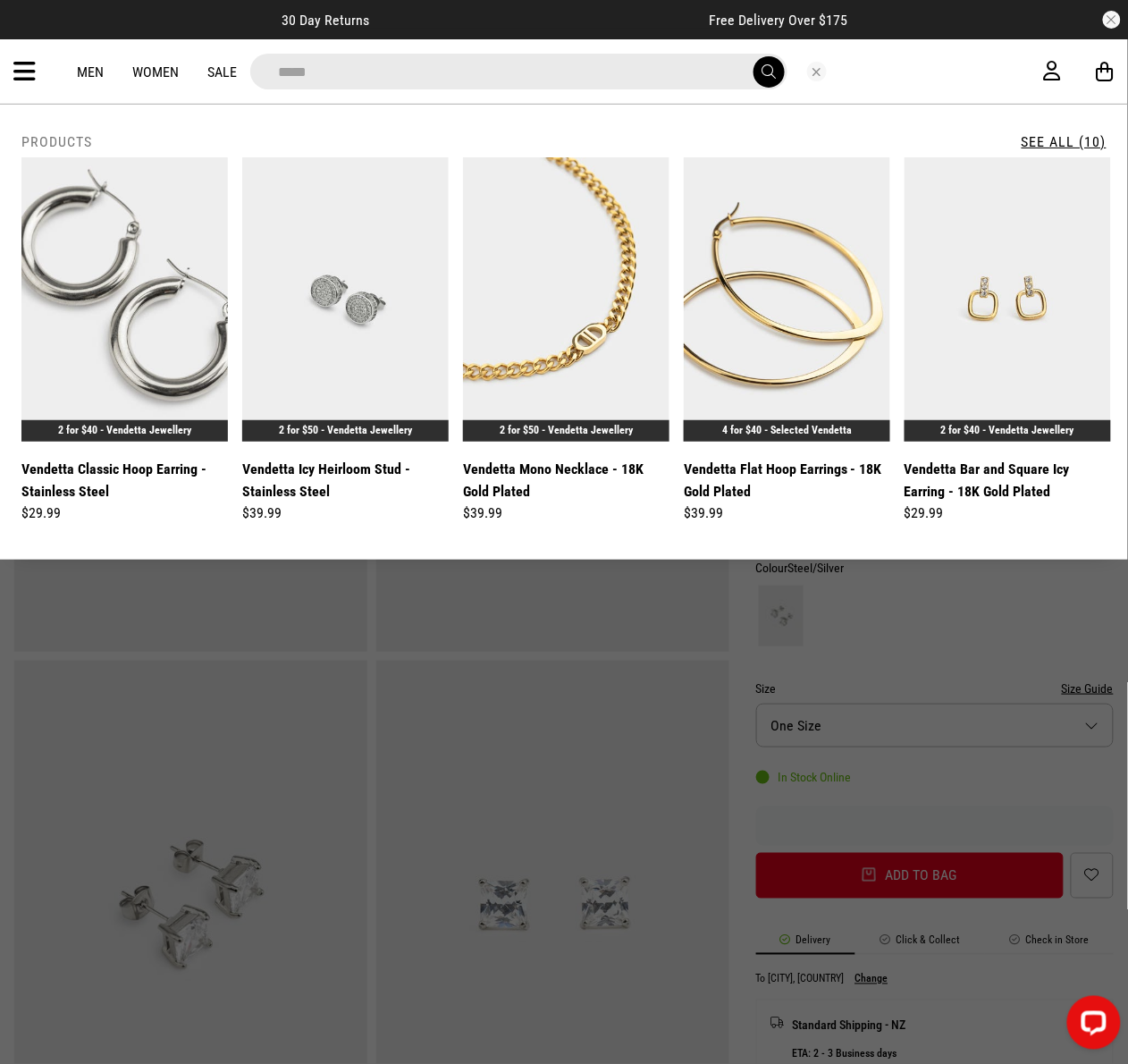 drag, startPoint x: 563, startPoint y: 67, endPoint x: -9, endPoint y: 71, distance: 572.014 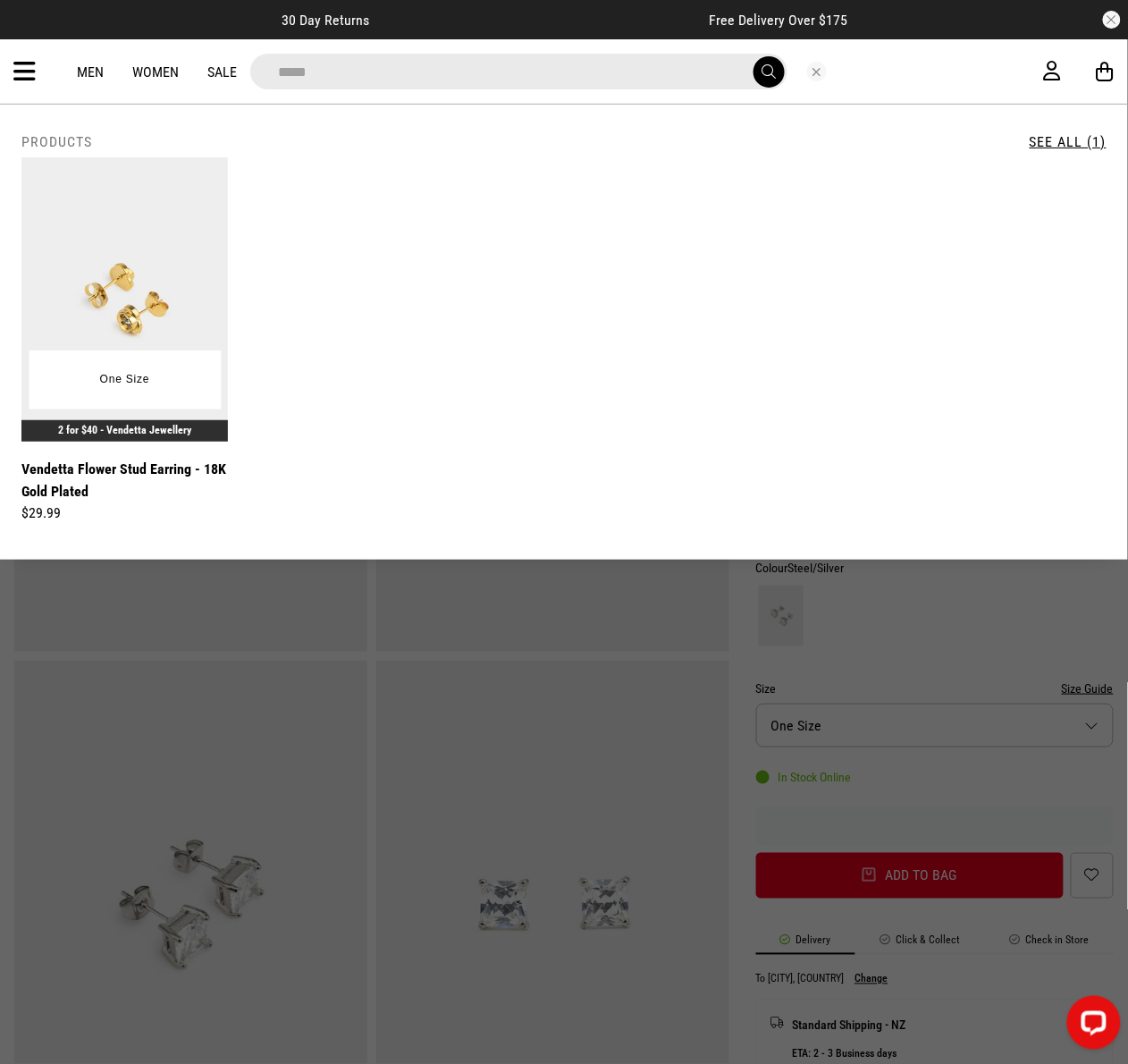 type on "*****" 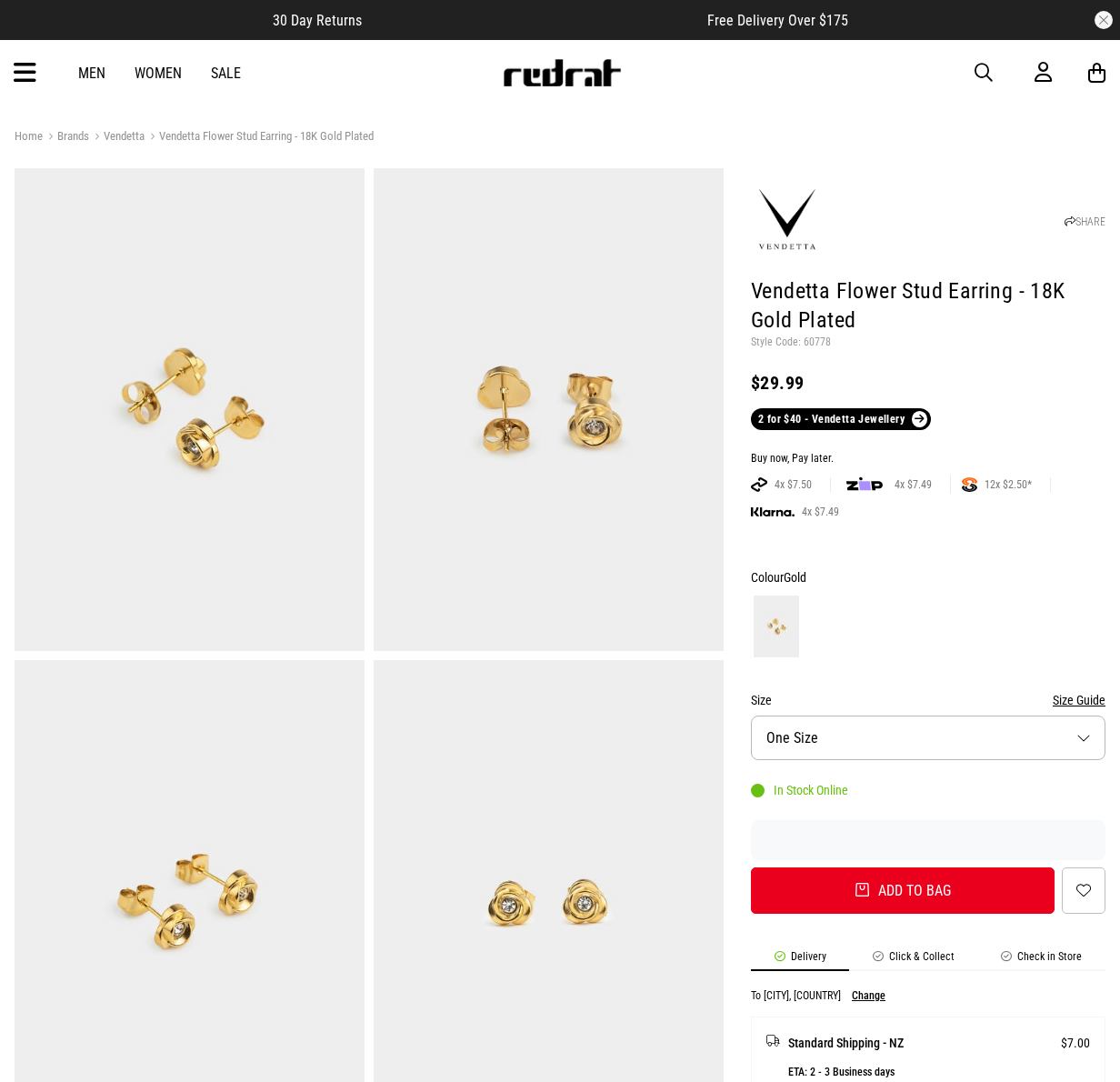 scroll, scrollTop: 0, scrollLeft: 0, axis: both 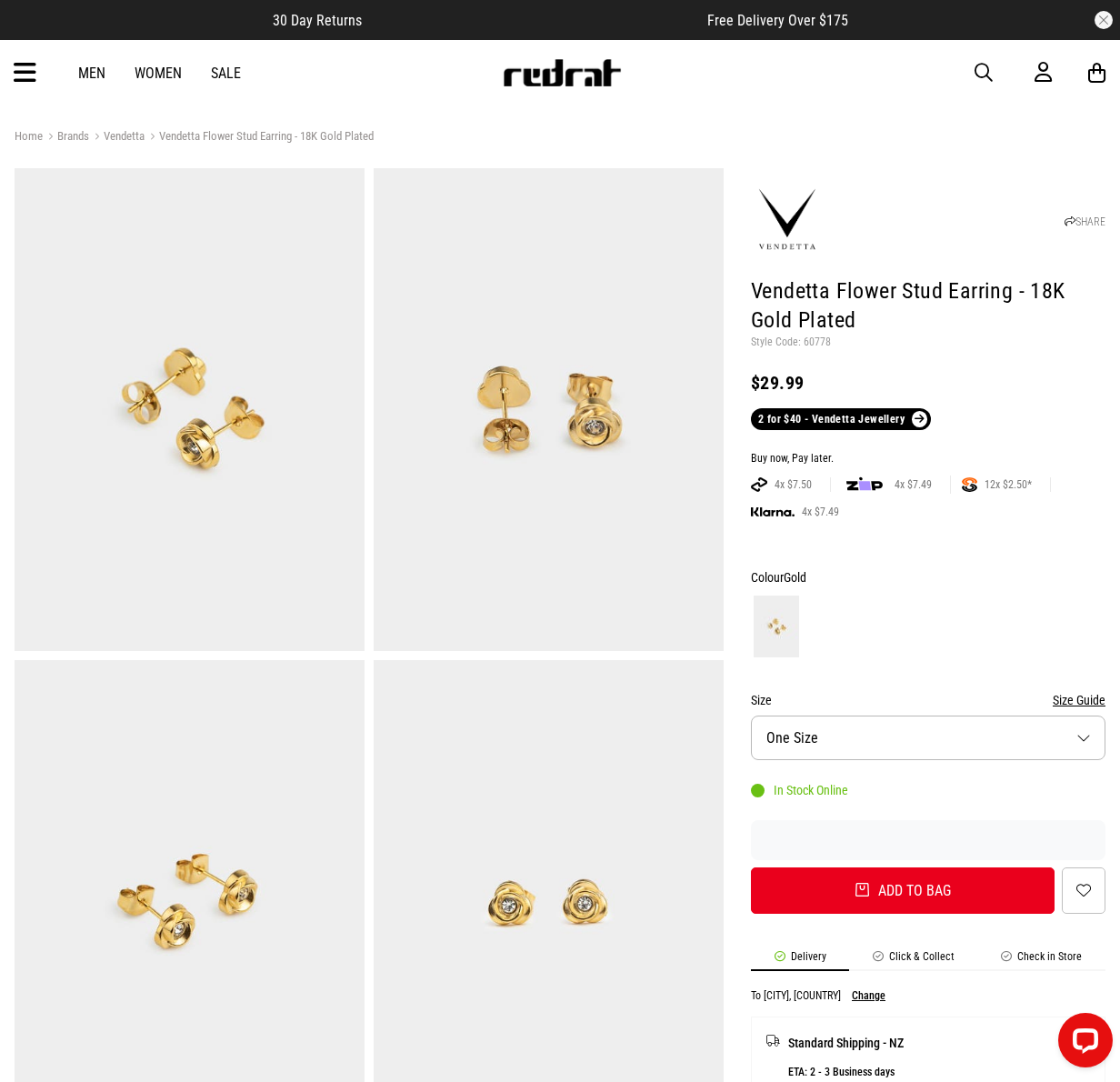 click on "Men   Women   Sale     Sign in     New       Back         Footwear       Back         Mens       Back         Womens       Back         Youth & Kids       Back         Jewellery       Back         Headwear       Back         Accessories       Back         Deals       Back         Sale   UP TO 60% OFF
Shop by Brand
adidas
Converse
New Era
See all brands     Gift Cards   Find a Store   Delivery   Returns & Exchanges   FAQ   Contact Us
Payment Options Only at Red Rat
Let's keep in touch
Back" at bounding box center [560, 73] 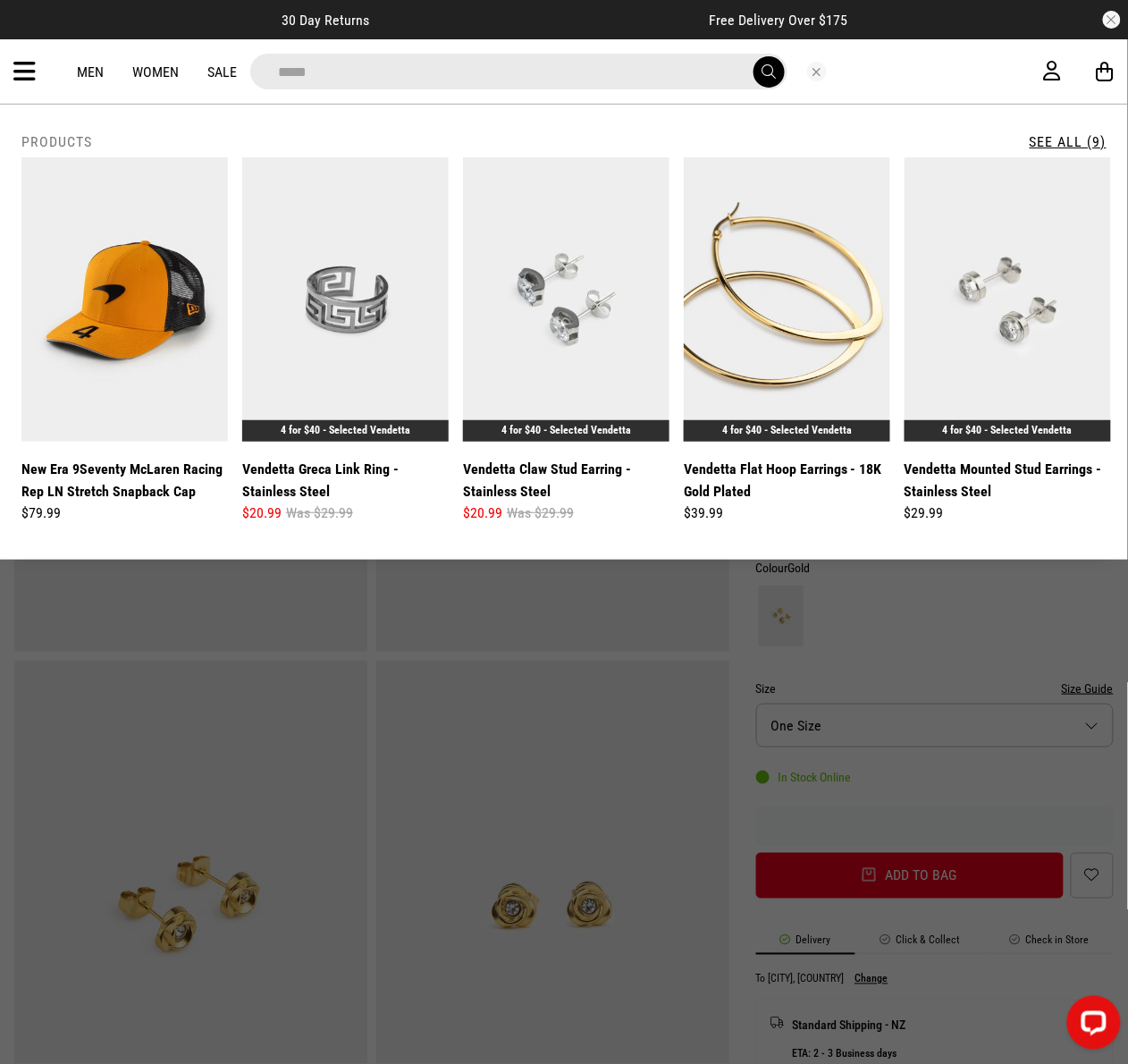 drag, startPoint x: 388, startPoint y: 77, endPoint x: -9, endPoint y: 71, distance: 397.04534 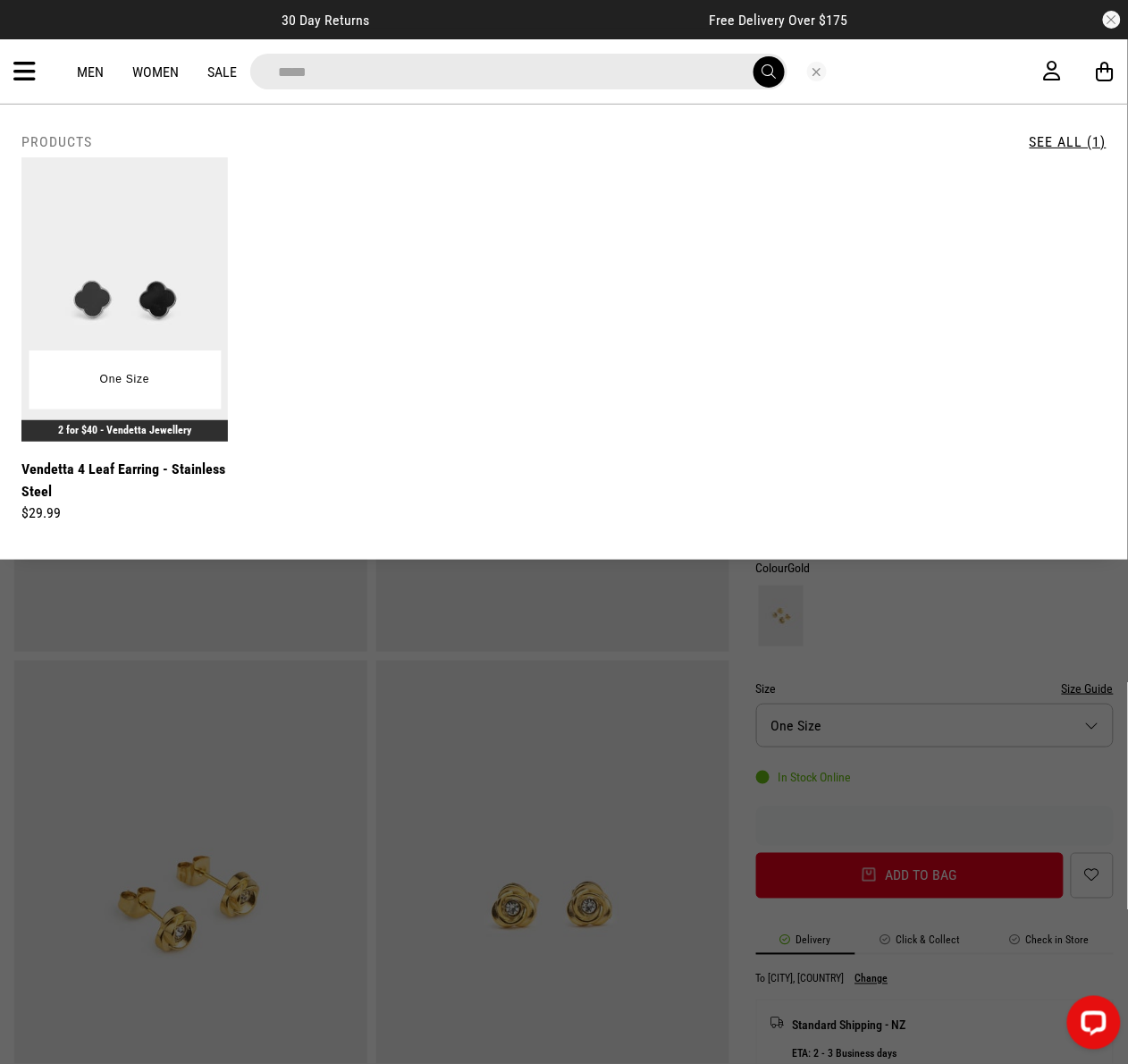 type on "*****" 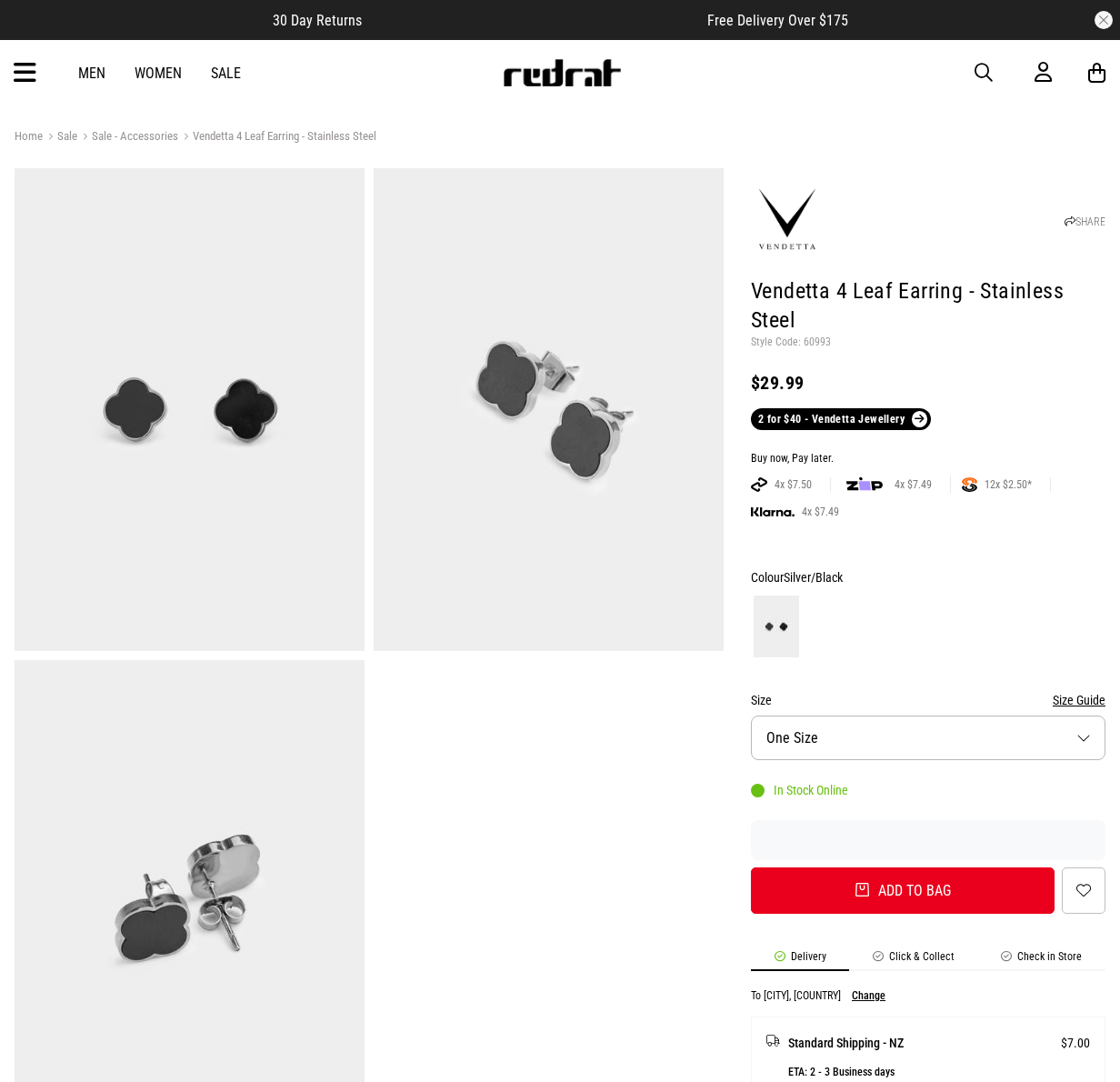 scroll, scrollTop: 0, scrollLeft: 0, axis: both 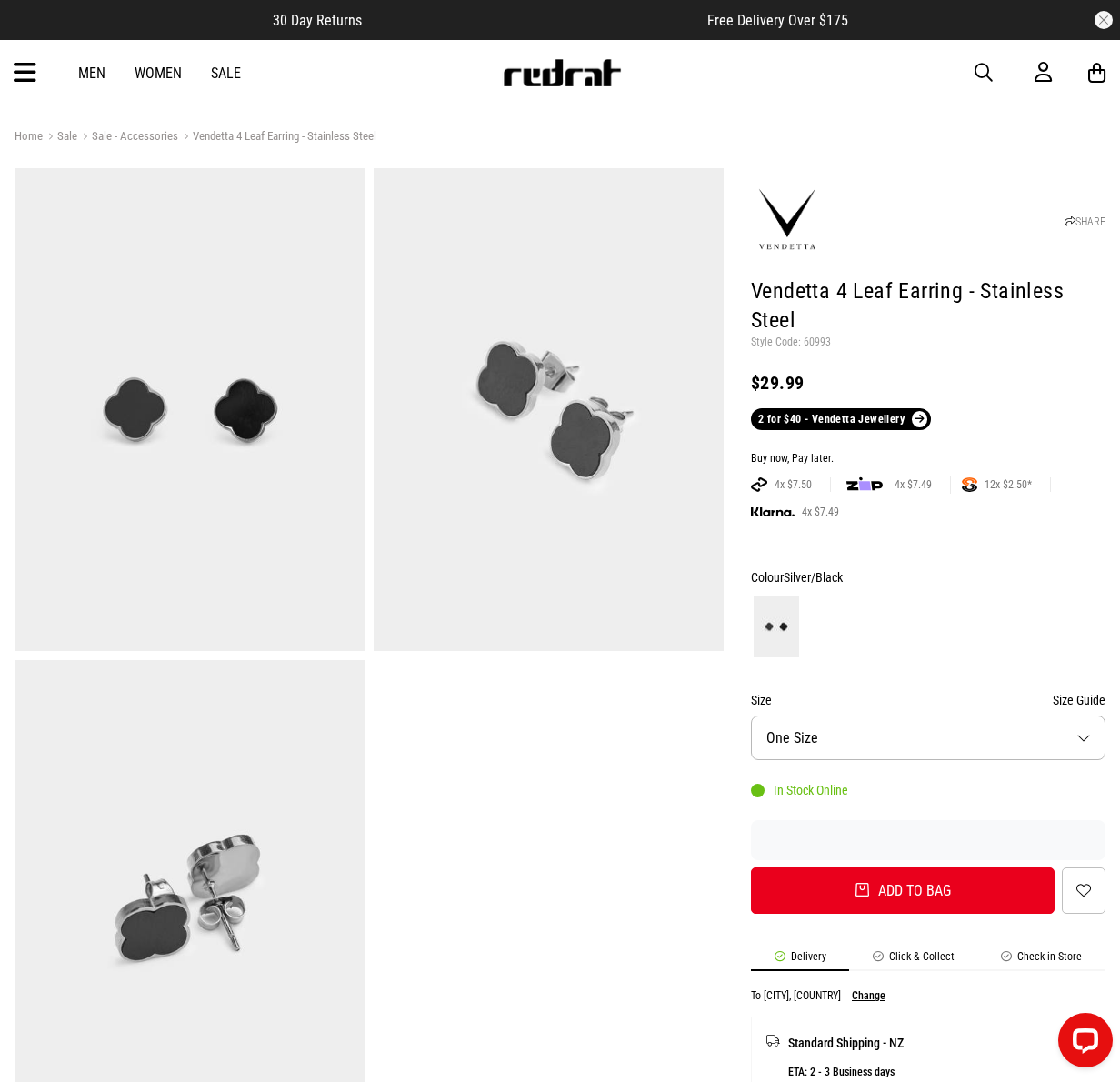 drag, startPoint x: 335, startPoint y: 65, endPoint x: 528, endPoint y: 94, distance: 195.1666 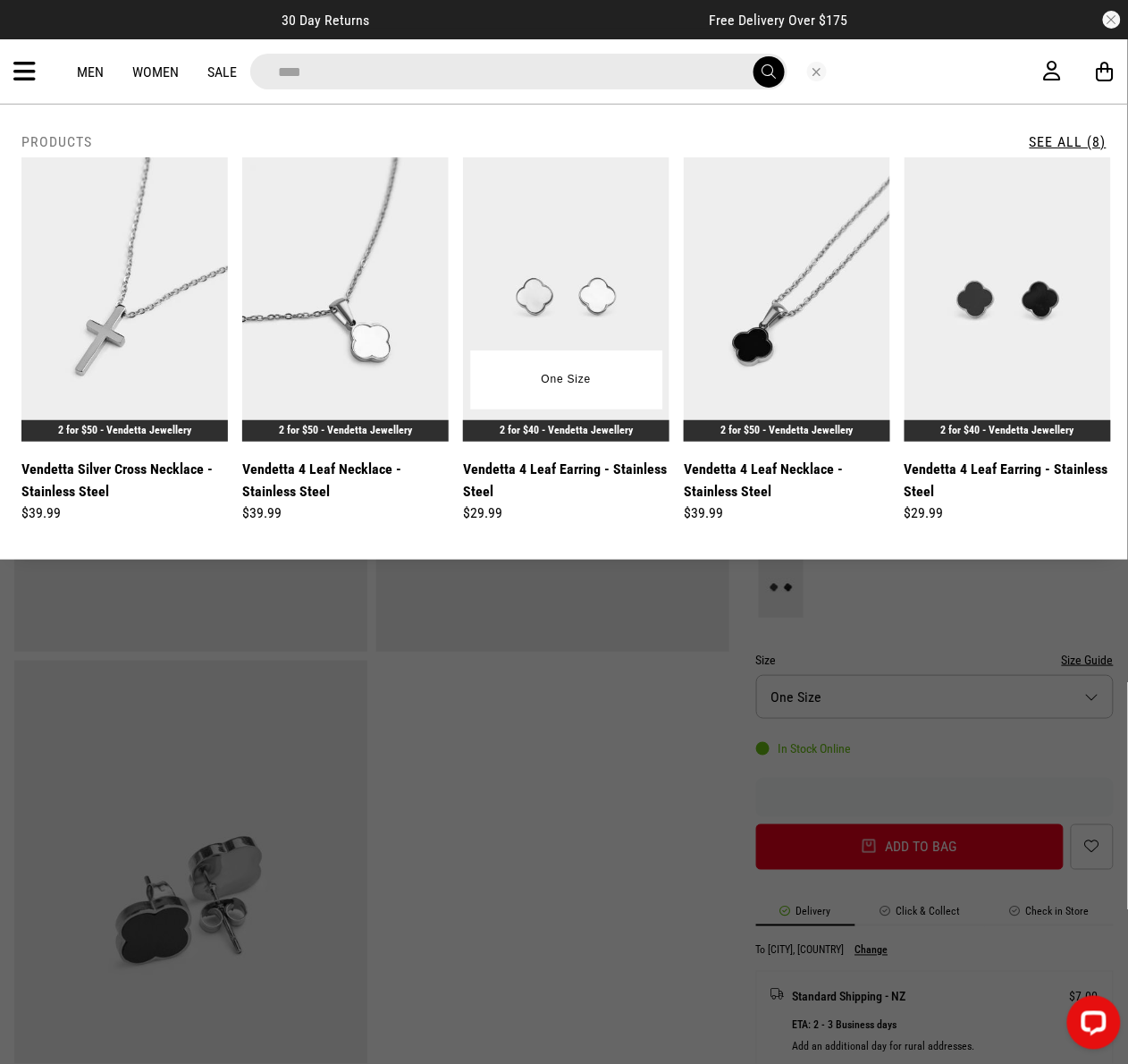 type on "****" 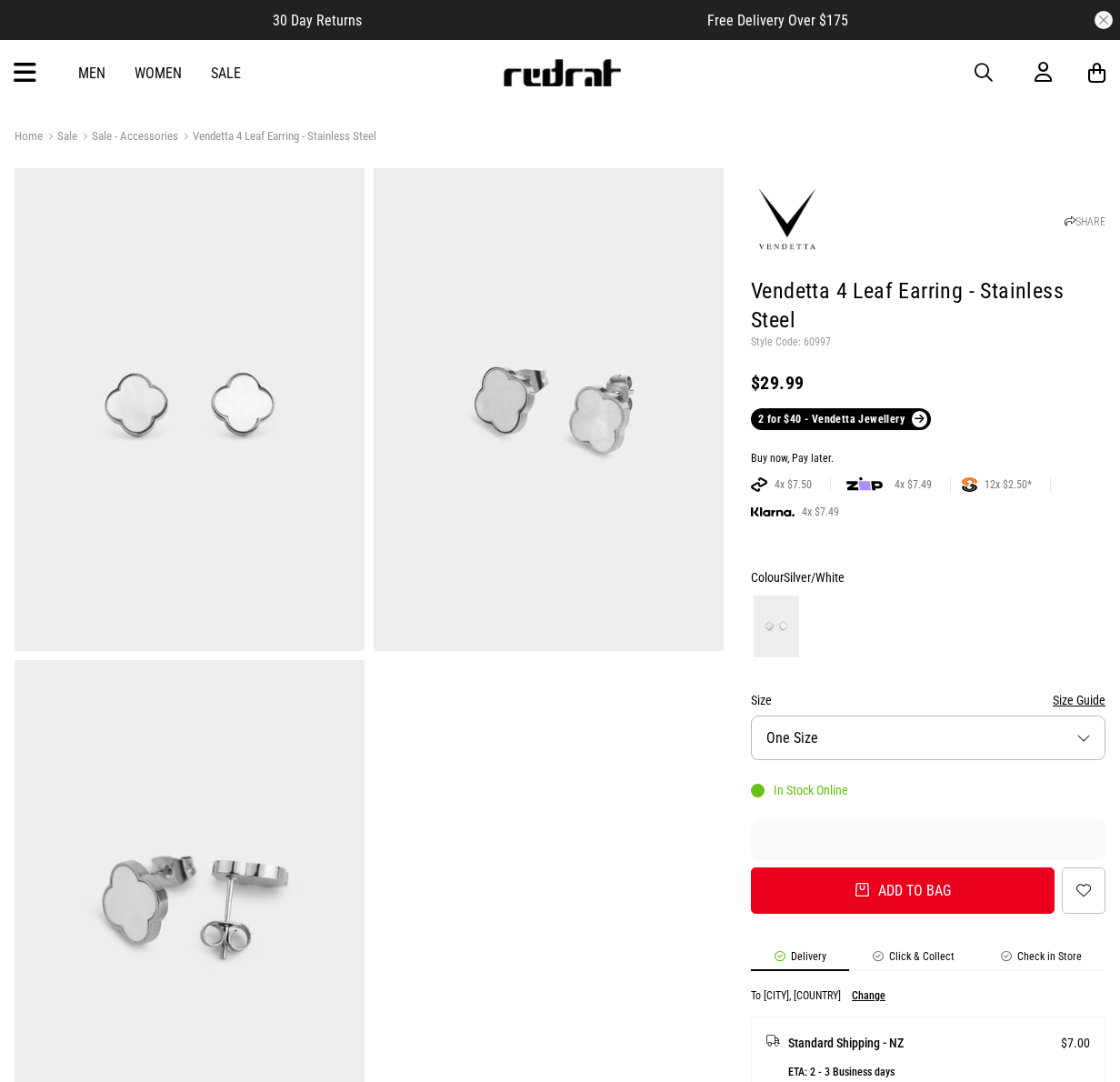 scroll, scrollTop: 0, scrollLeft: 0, axis: both 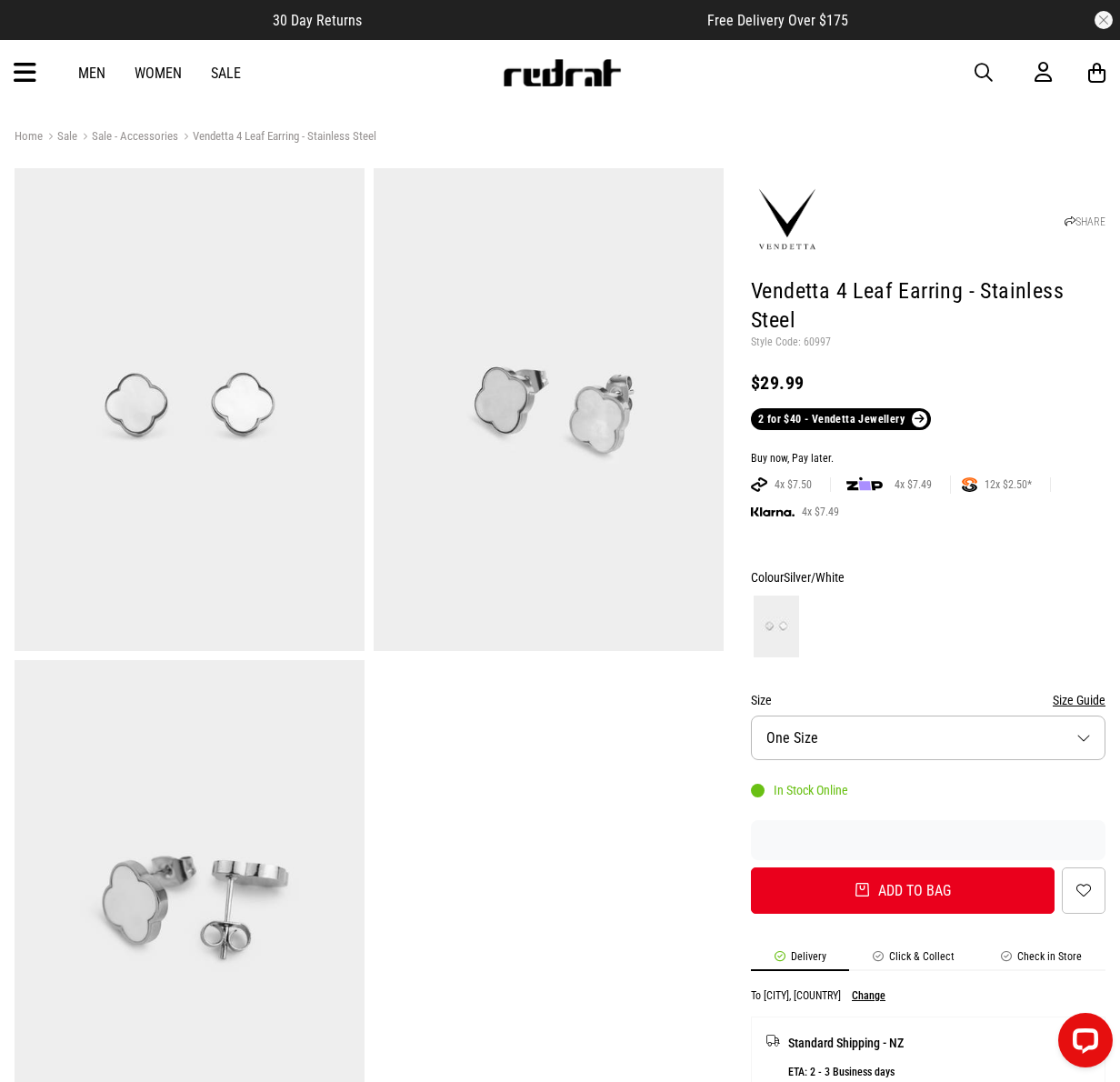drag, startPoint x: 292, startPoint y: 75, endPoint x: 413, endPoint y: 76, distance: 121.00413 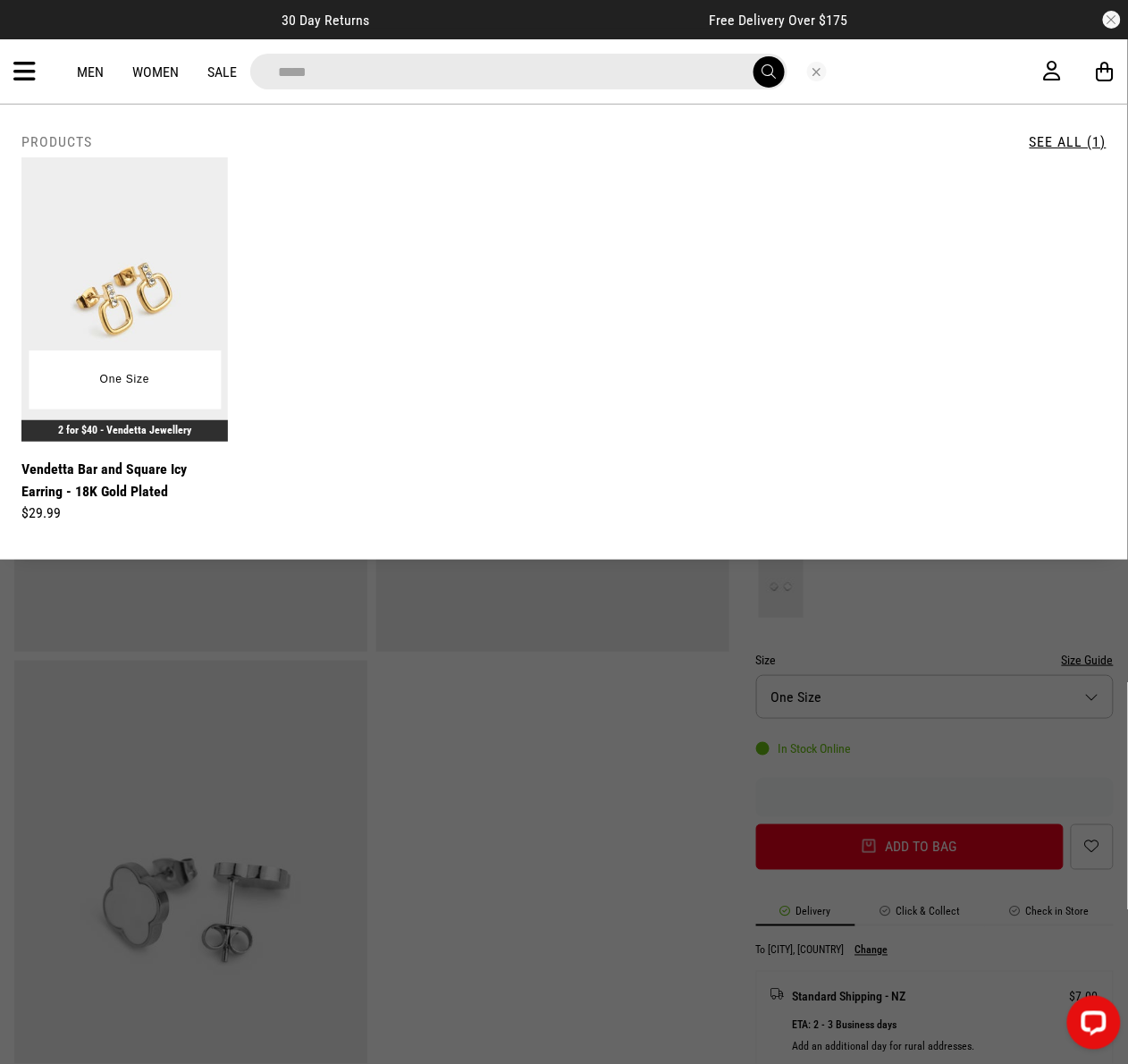 type on "*****" 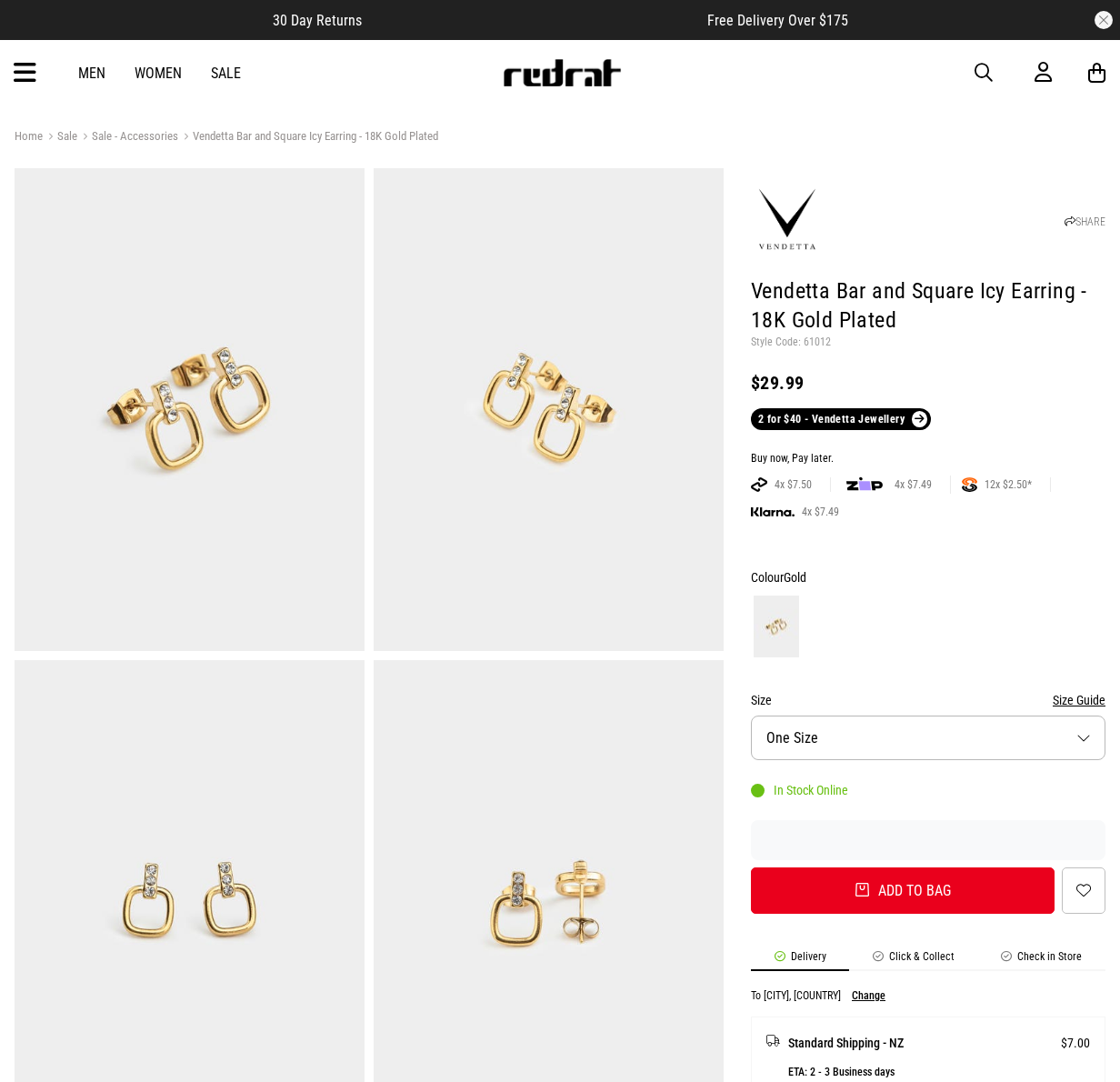 scroll, scrollTop: 0, scrollLeft: 0, axis: both 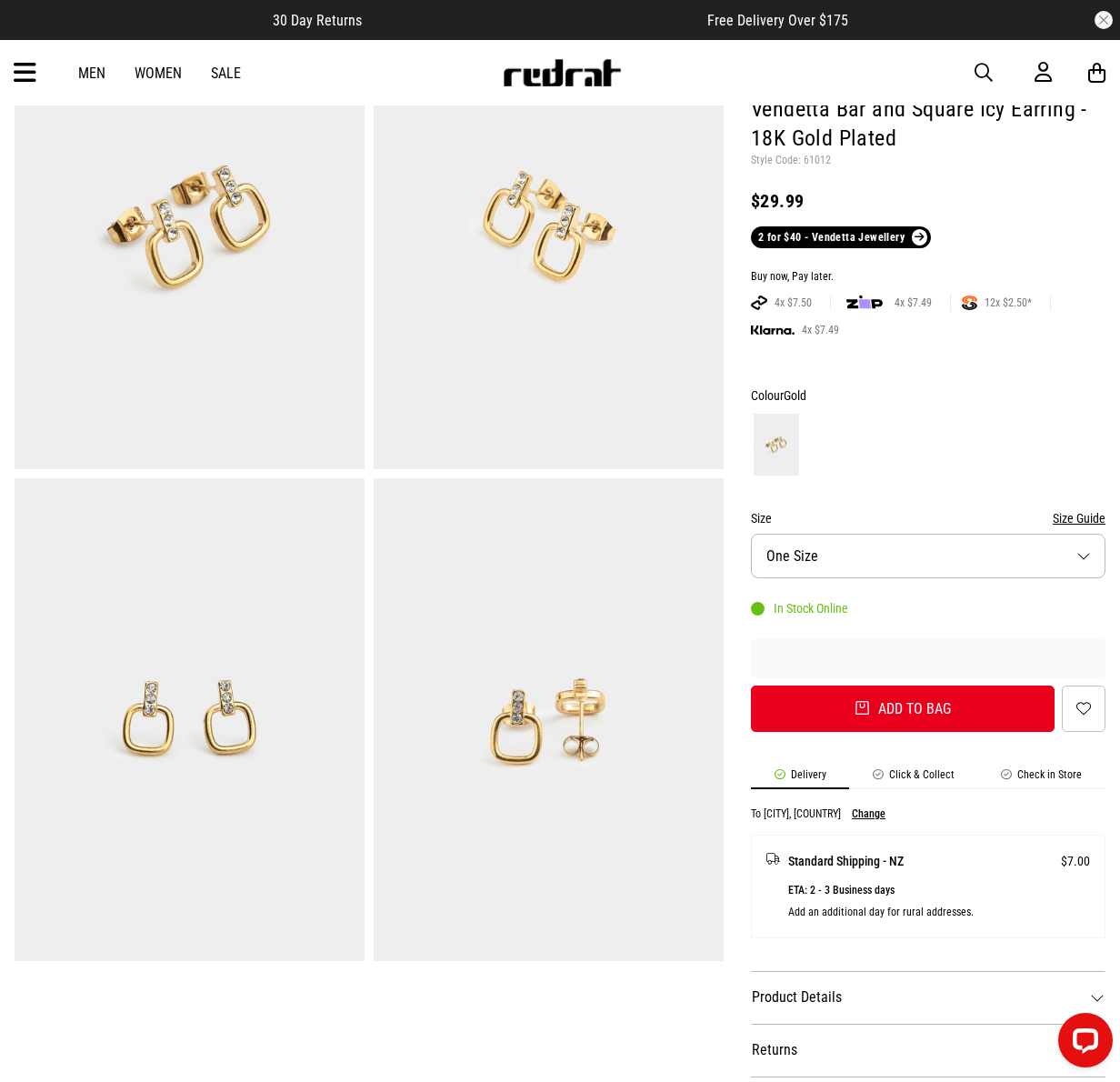 click on "Men   Women   Sale     Sign in     New       Back         Footwear       Back         Mens       Back         Womens       Back         Youth & Kids       Back         Jewellery       Back         Headwear       Back         Accessories       Back         Deals       Back         Sale   UP TO 60% OFF
Shop by Brand
adidas
Converse
New Era
See all brands     Gift Cards   Find a Store   Delivery   Returns & Exchanges   FAQ   Contact Us
Payment Options Only at Red Rat
Let's keep in touch
Back" at bounding box center [560, 73] 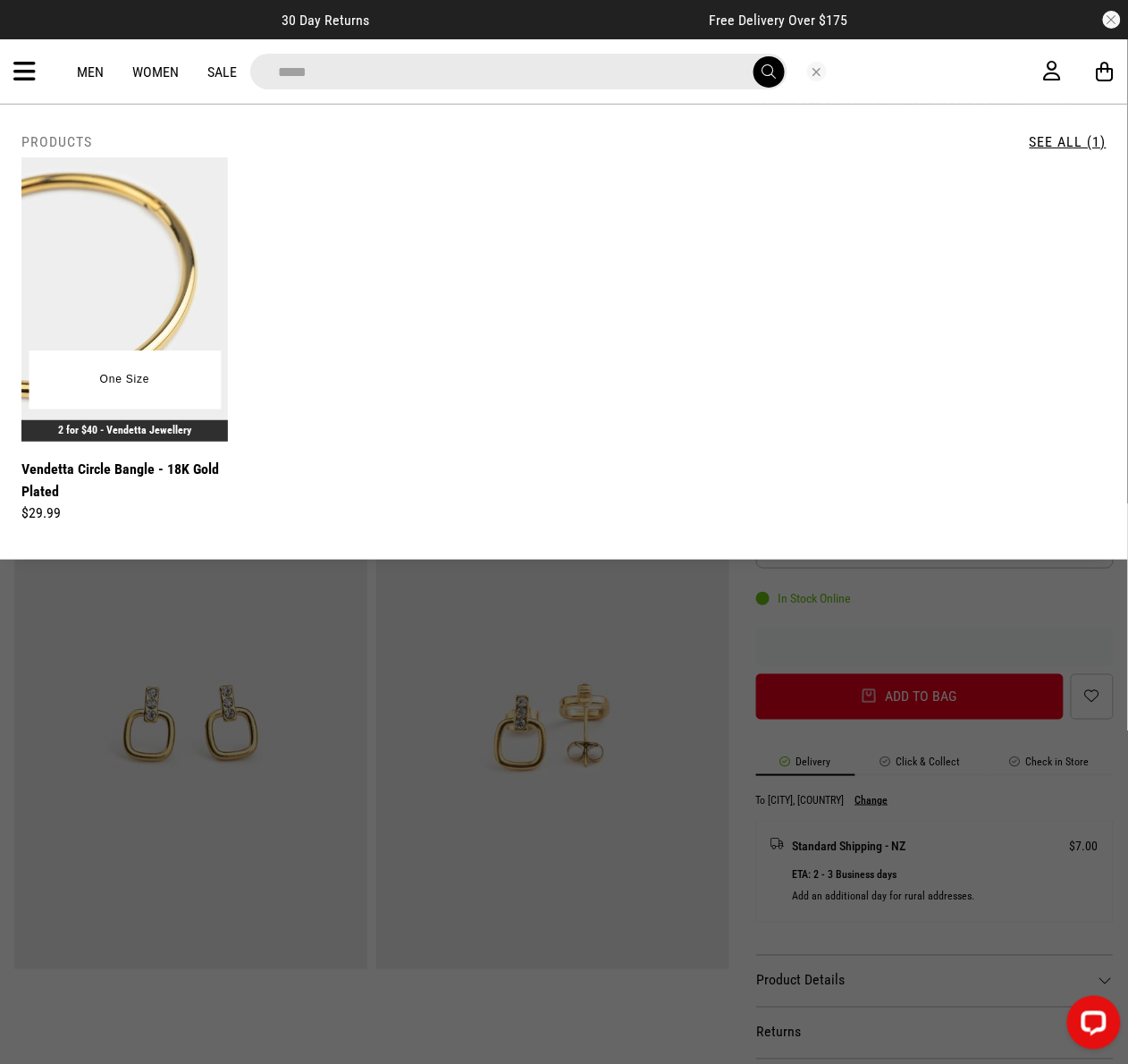 type on "*****" 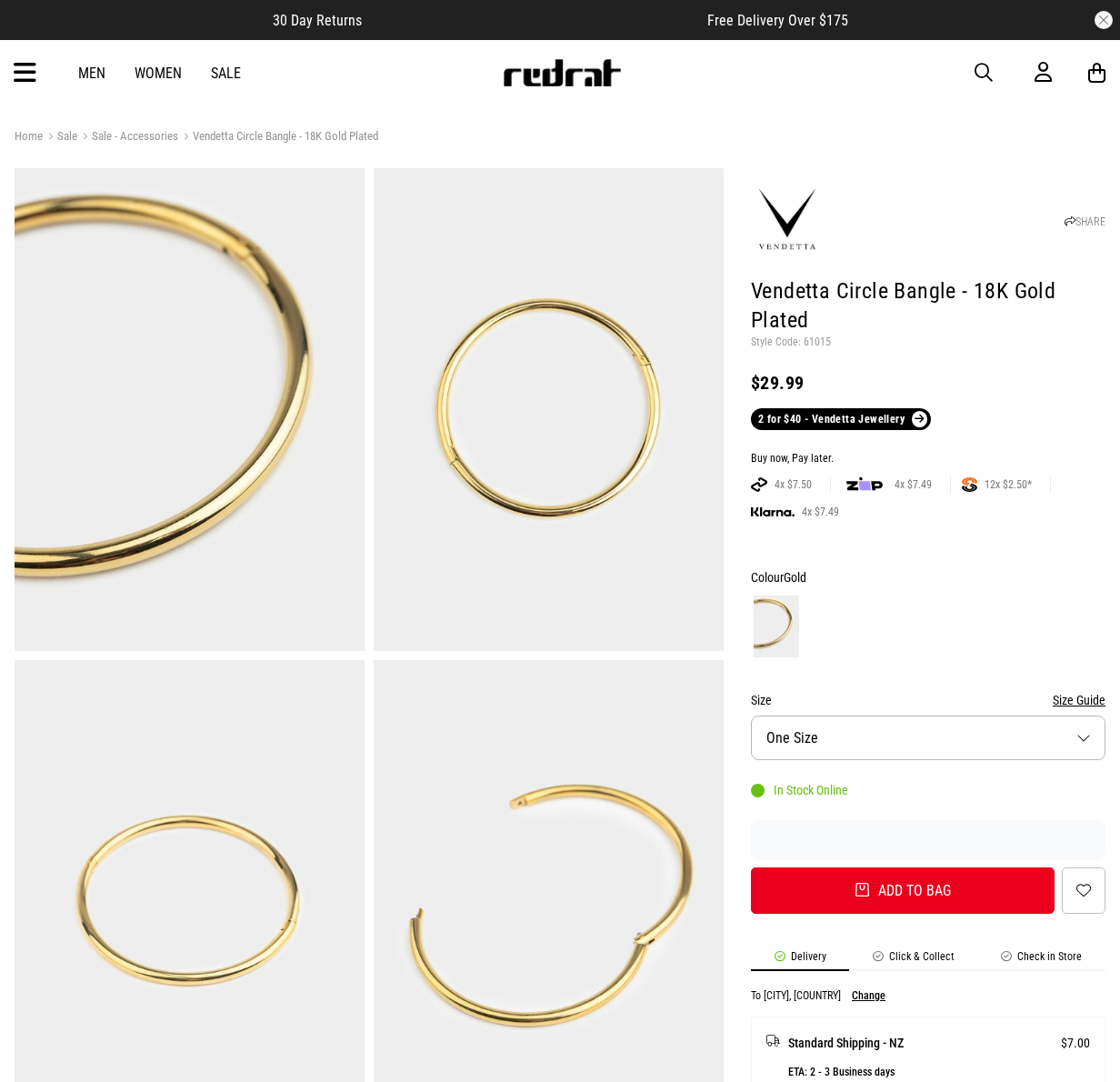 scroll, scrollTop: 0, scrollLeft: 0, axis: both 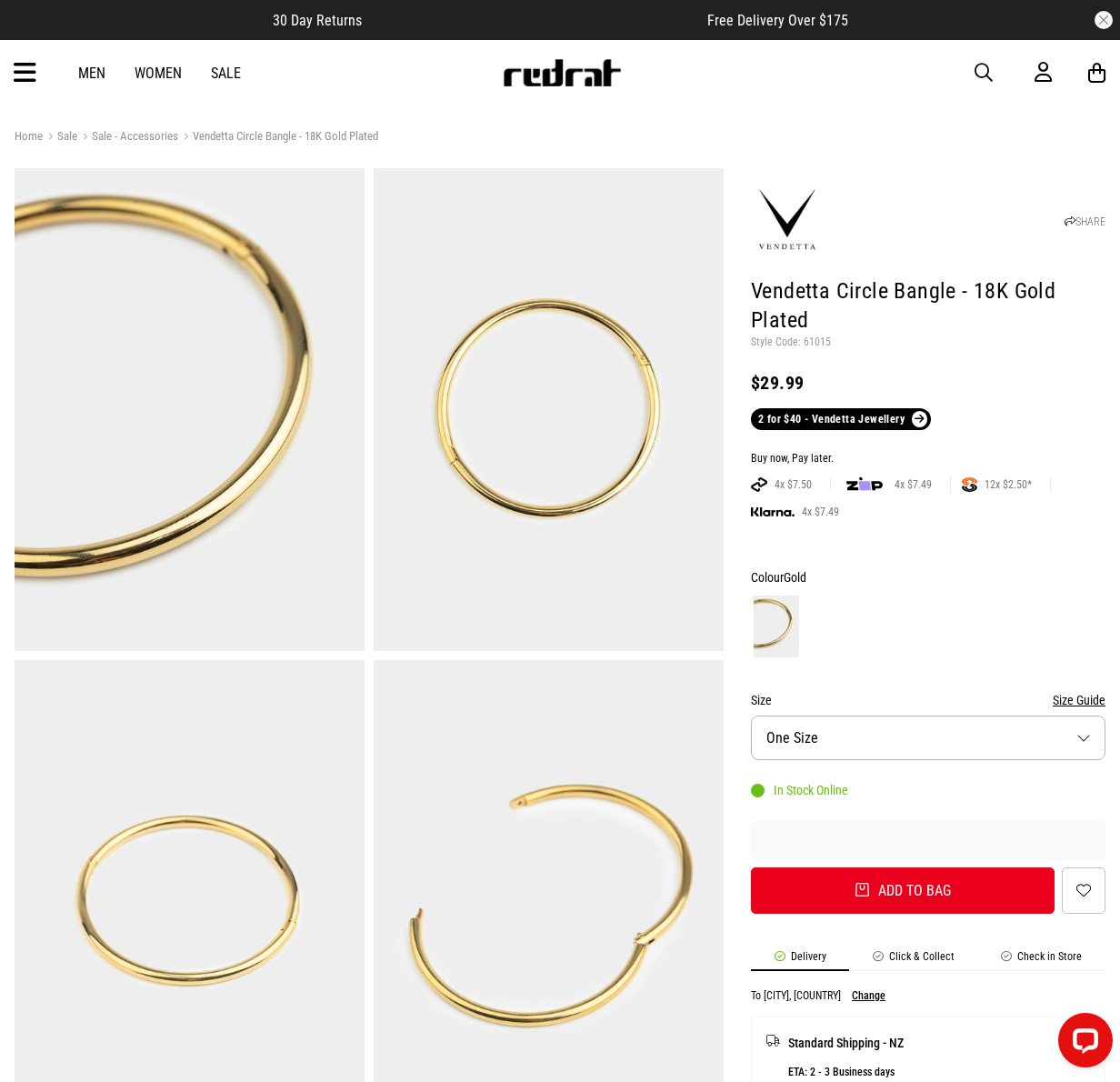 drag, startPoint x: 372, startPoint y: 76, endPoint x: 436, endPoint y: 93, distance: 66.21933 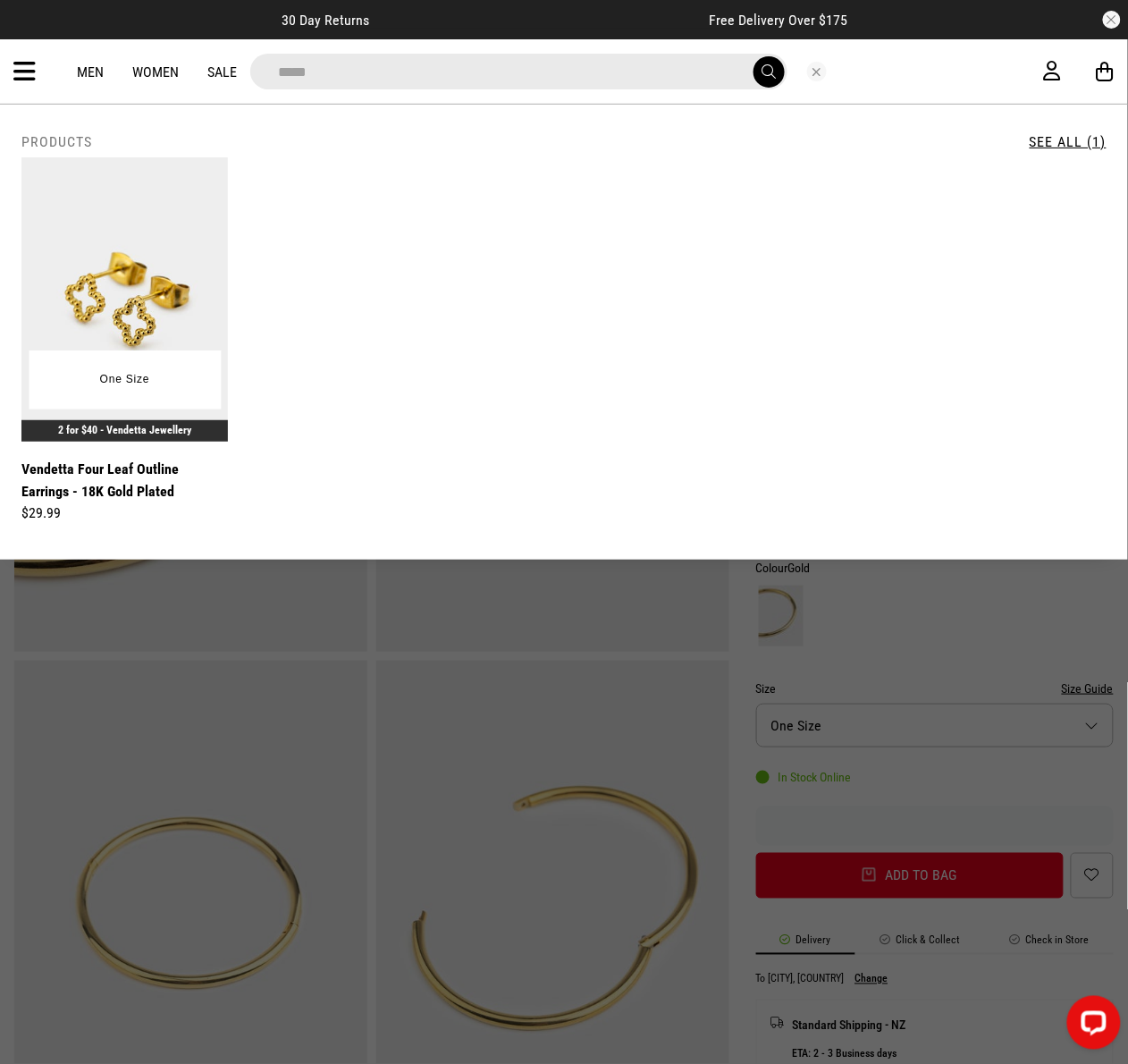 type on "*****" 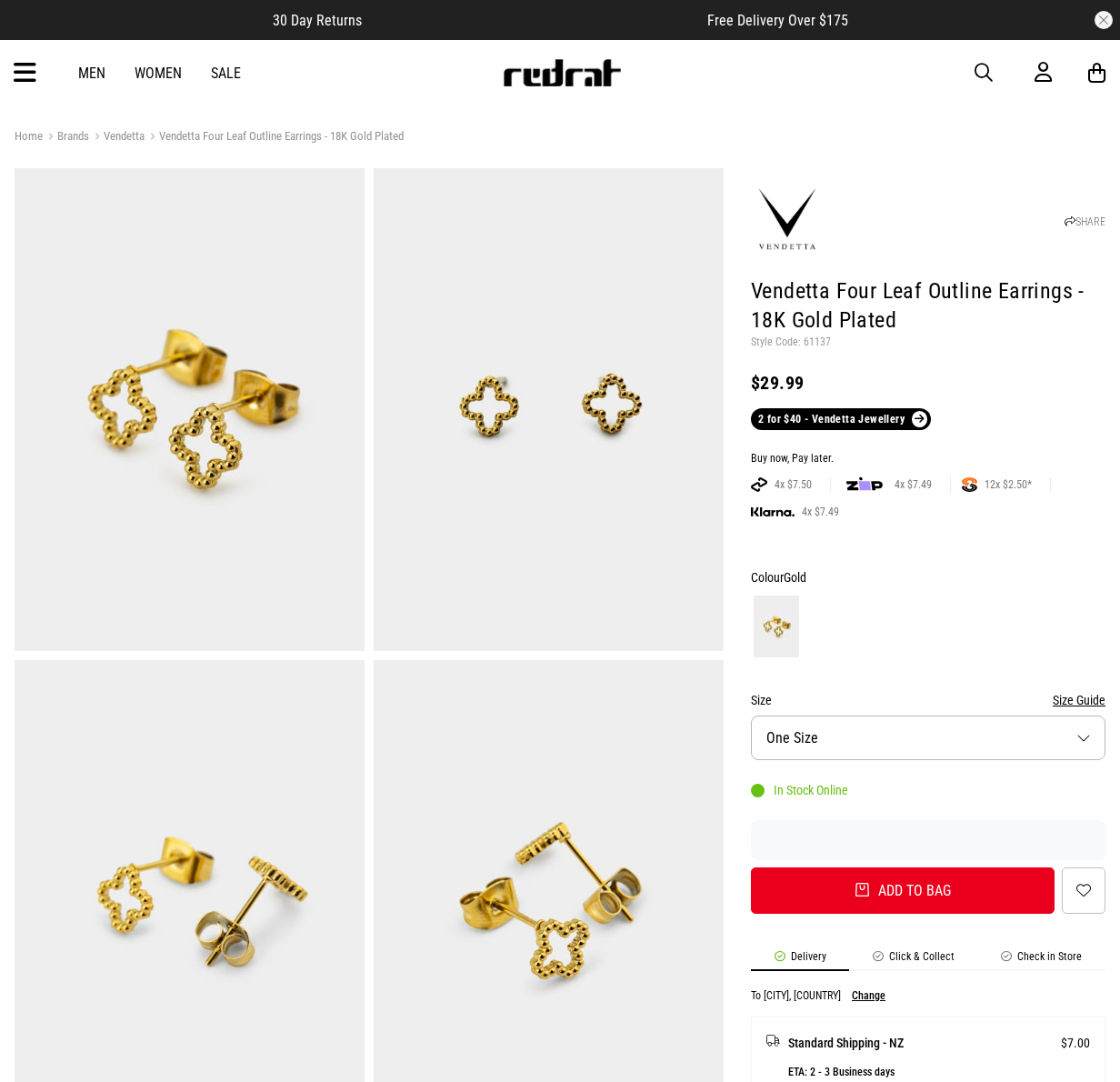 scroll, scrollTop: 0, scrollLeft: 0, axis: both 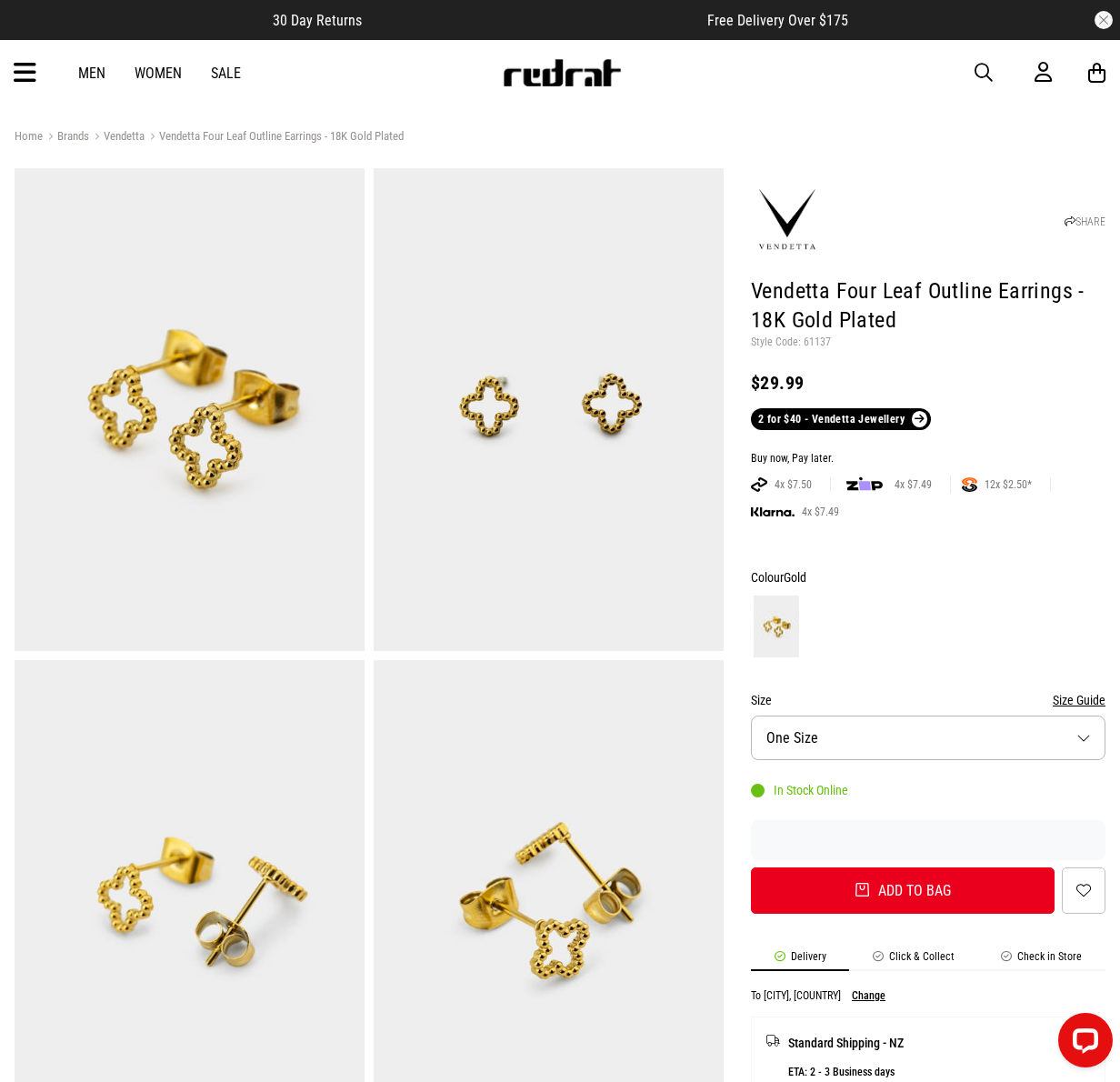 drag, startPoint x: 274, startPoint y: 78, endPoint x: 307, endPoint y: 87, distance: 34.205263 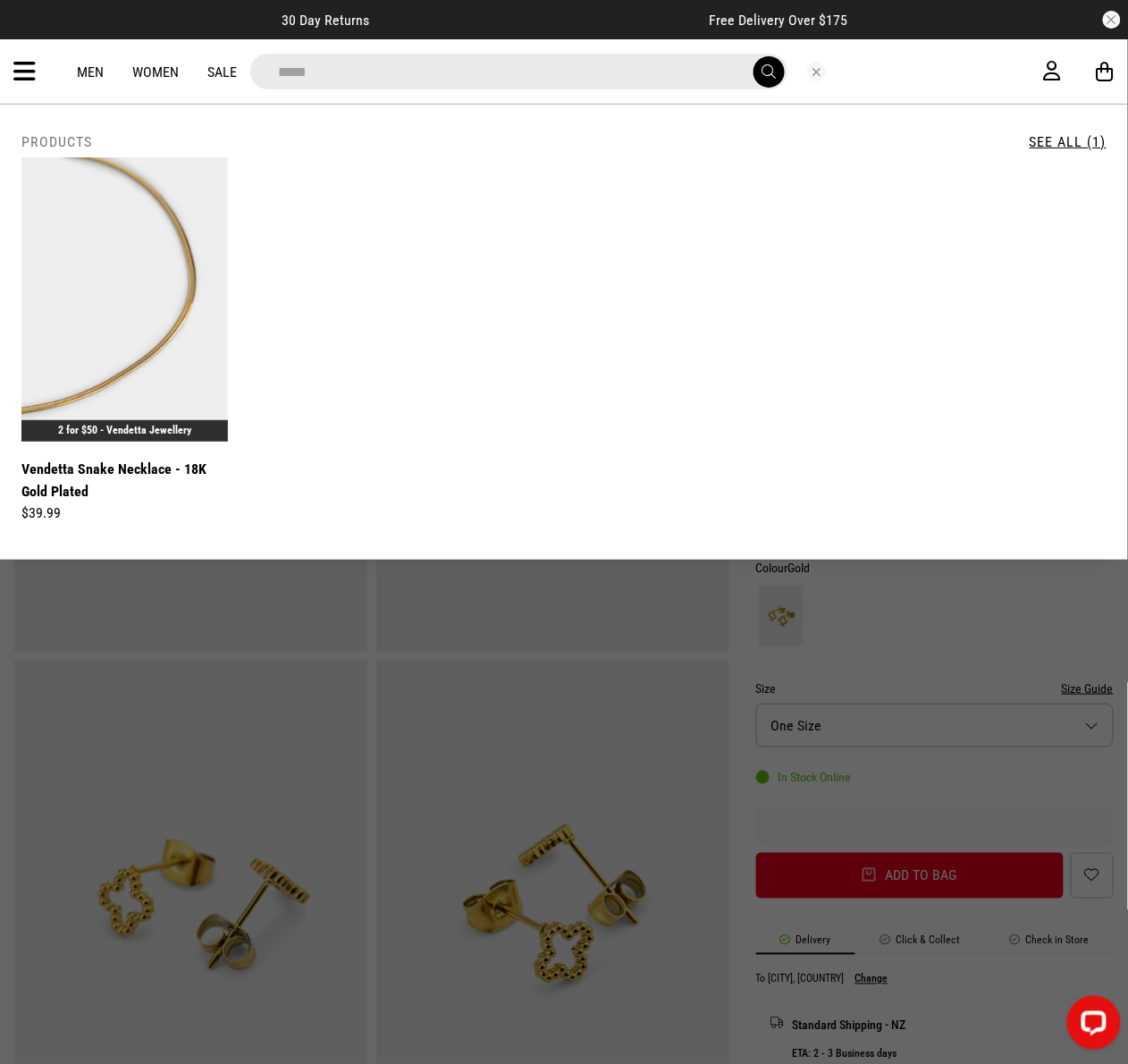 type on "*****" 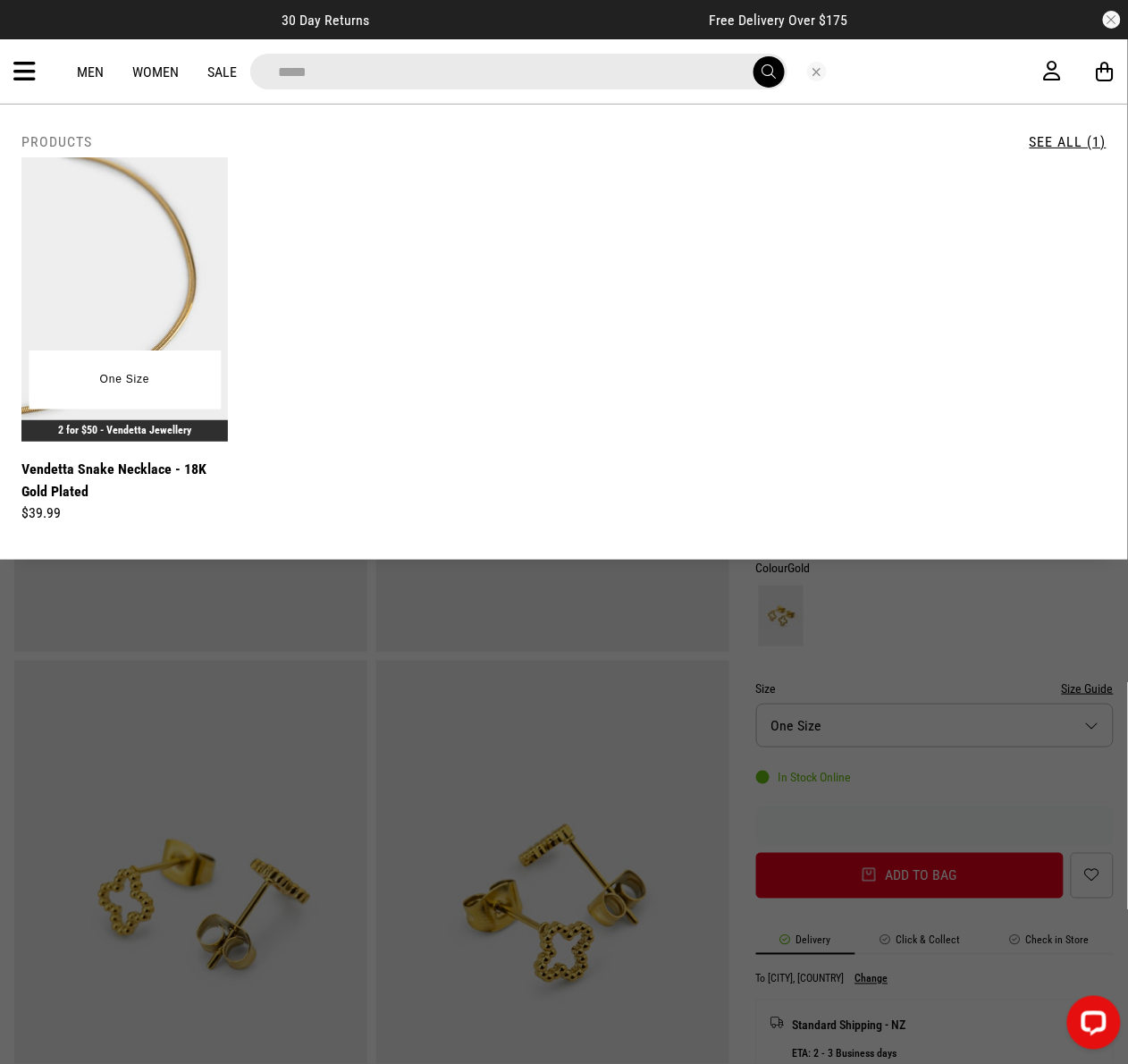click at bounding box center (124, 300) 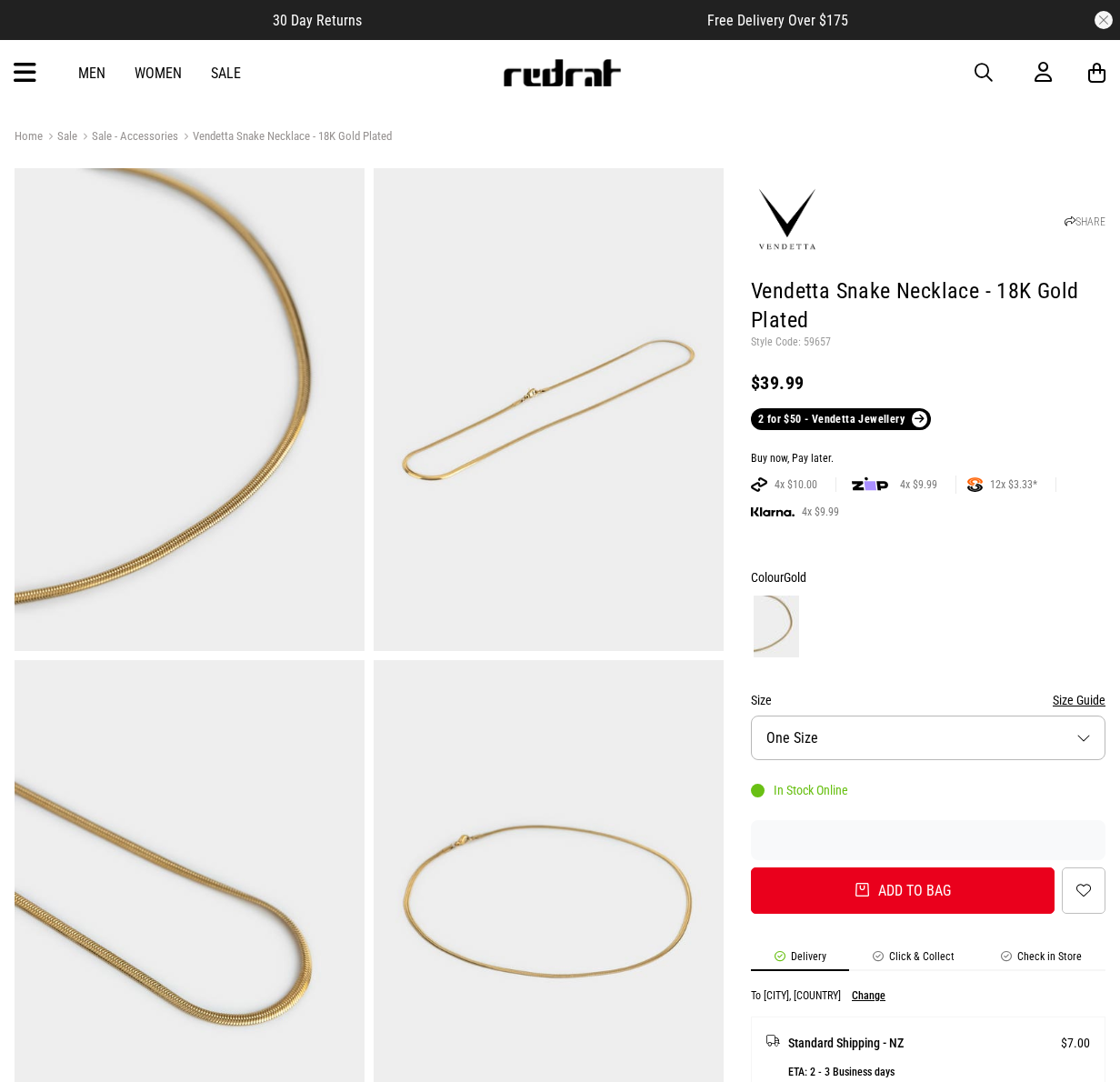 scroll, scrollTop: 182, scrollLeft: 0, axis: vertical 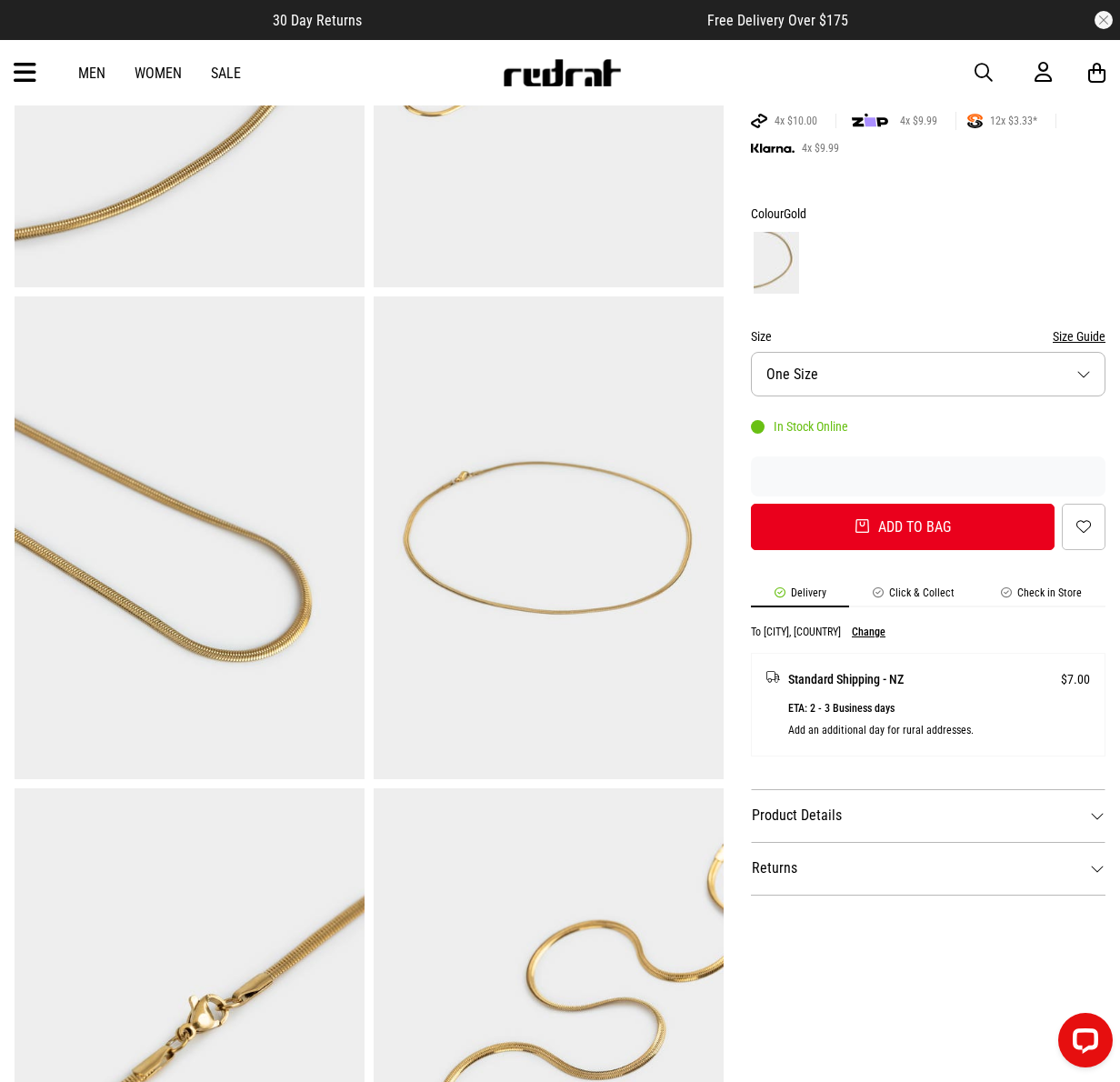 drag, startPoint x: 368, startPoint y: 71, endPoint x: 400, endPoint y: 71, distance: 32 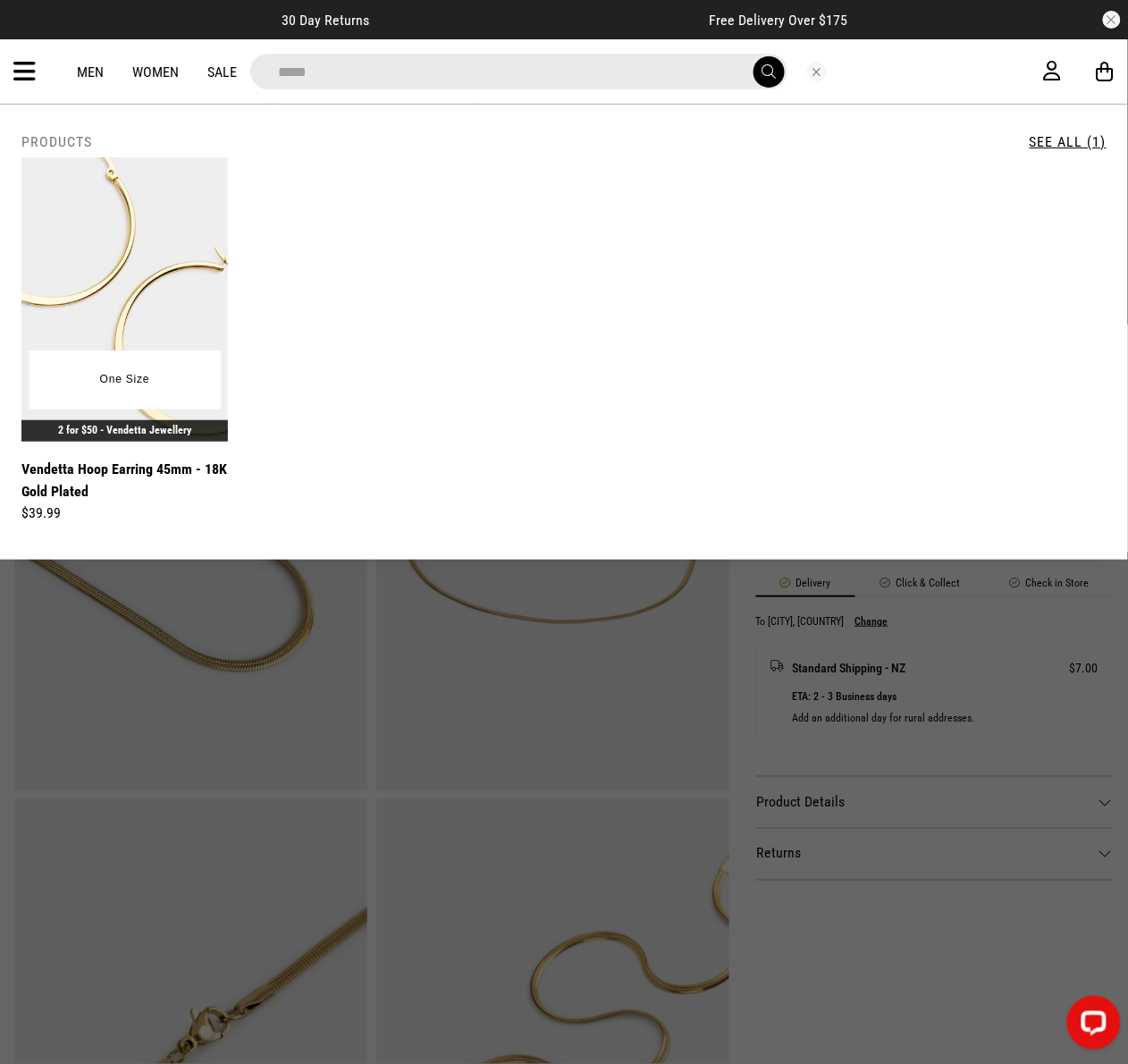 type on "*****" 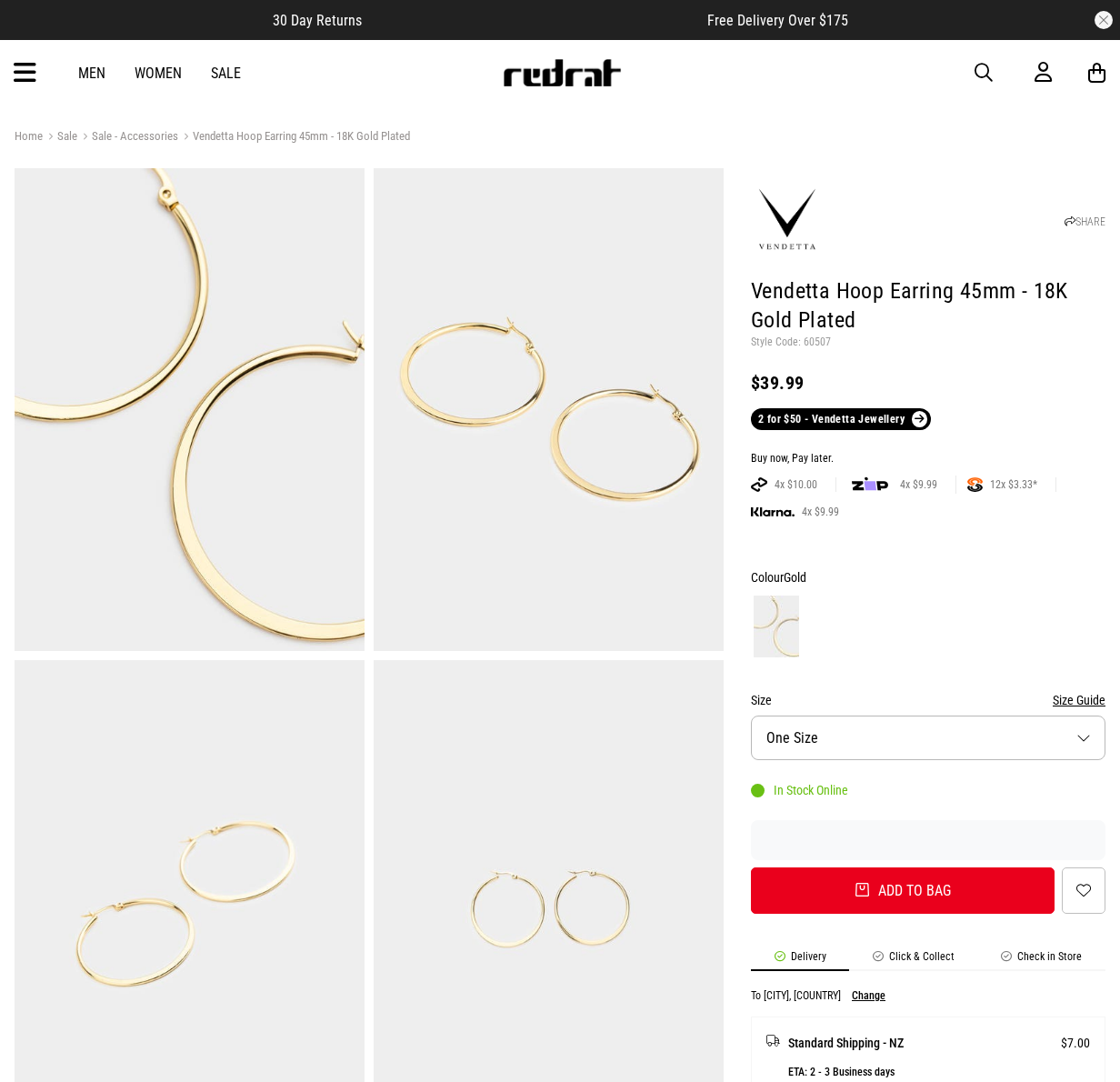 scroll, scrollTop: 0, scrollLeft: 0, axis: both 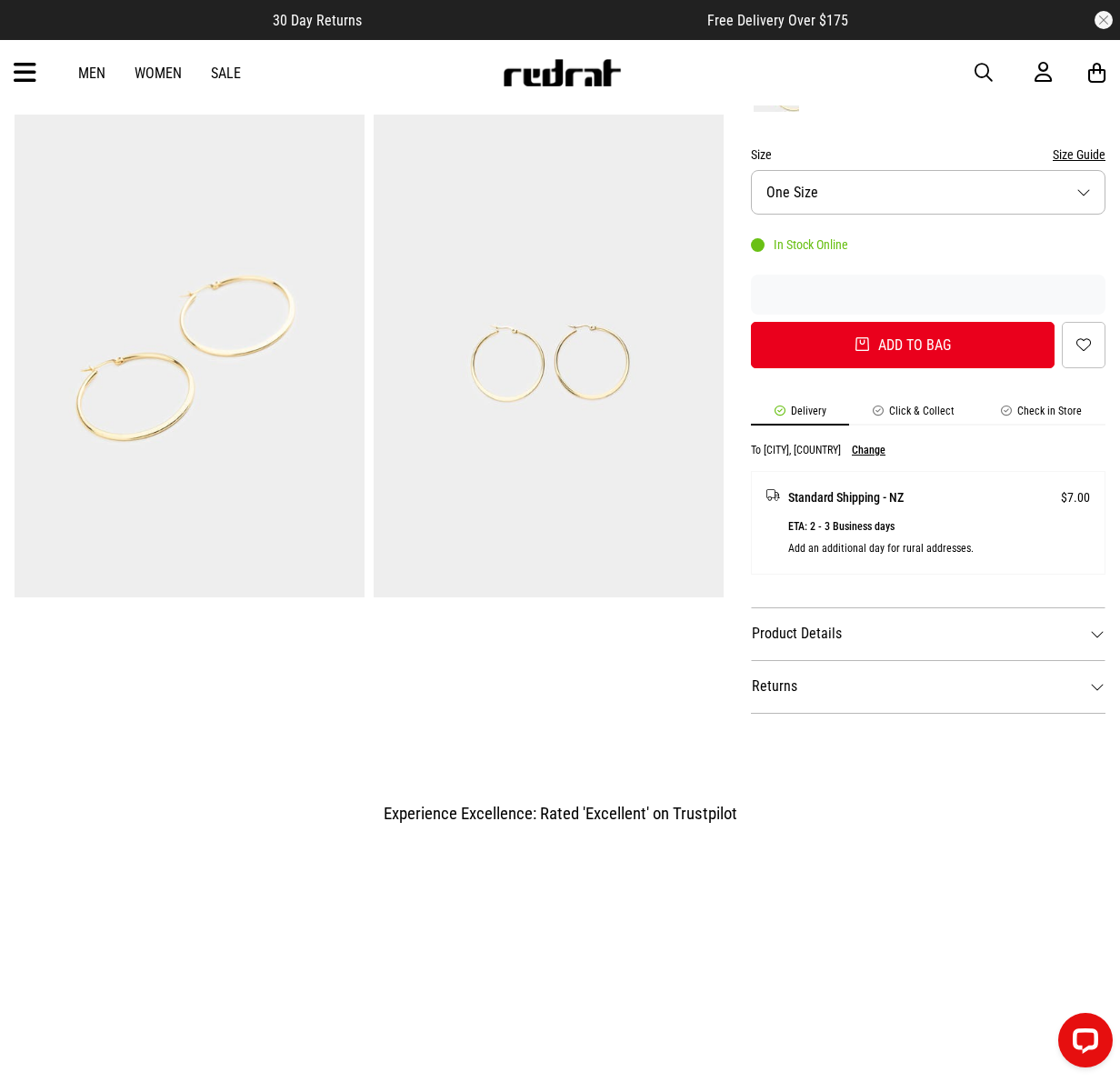 click on "Men   Women   Sale     Sign in     New       Back         Footwear       Back         Mens       Back         Womens       Back         Youth & Kids       Back         Jewellery       Back         Headwear       Back         Accessories       Back         Deals       Back         Sale   UP TO 60% OFF
Shop by Brand
adidas
Converse
New Era
See all brands     Gift Cards   Find a Store   Delivery   Returns & Exchanges   FAQ   Contact Us
Payment Options Only at Red Rat
Let's keep in touch
Back" at bounding box center [560, 73] 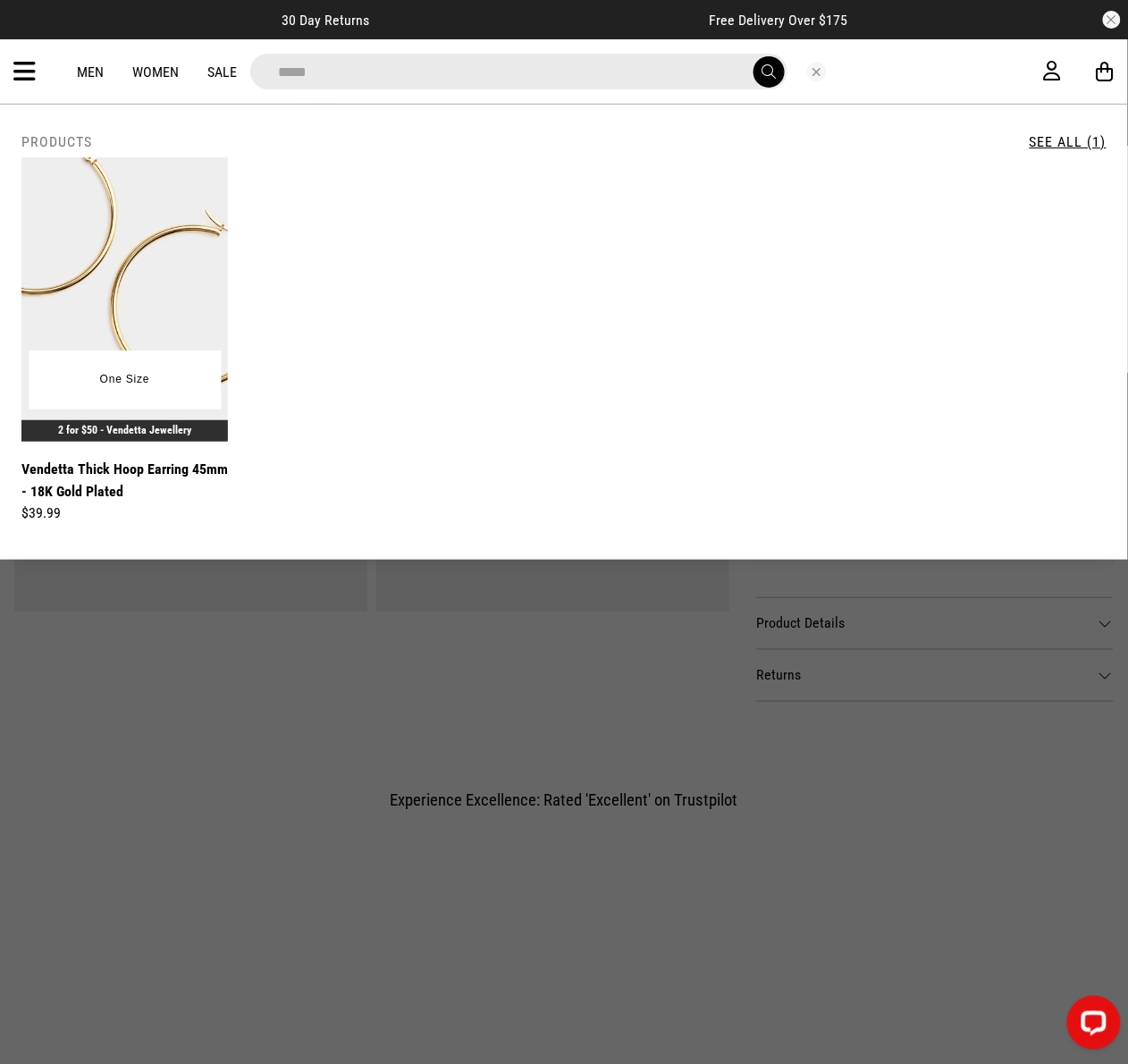 type on "*****" 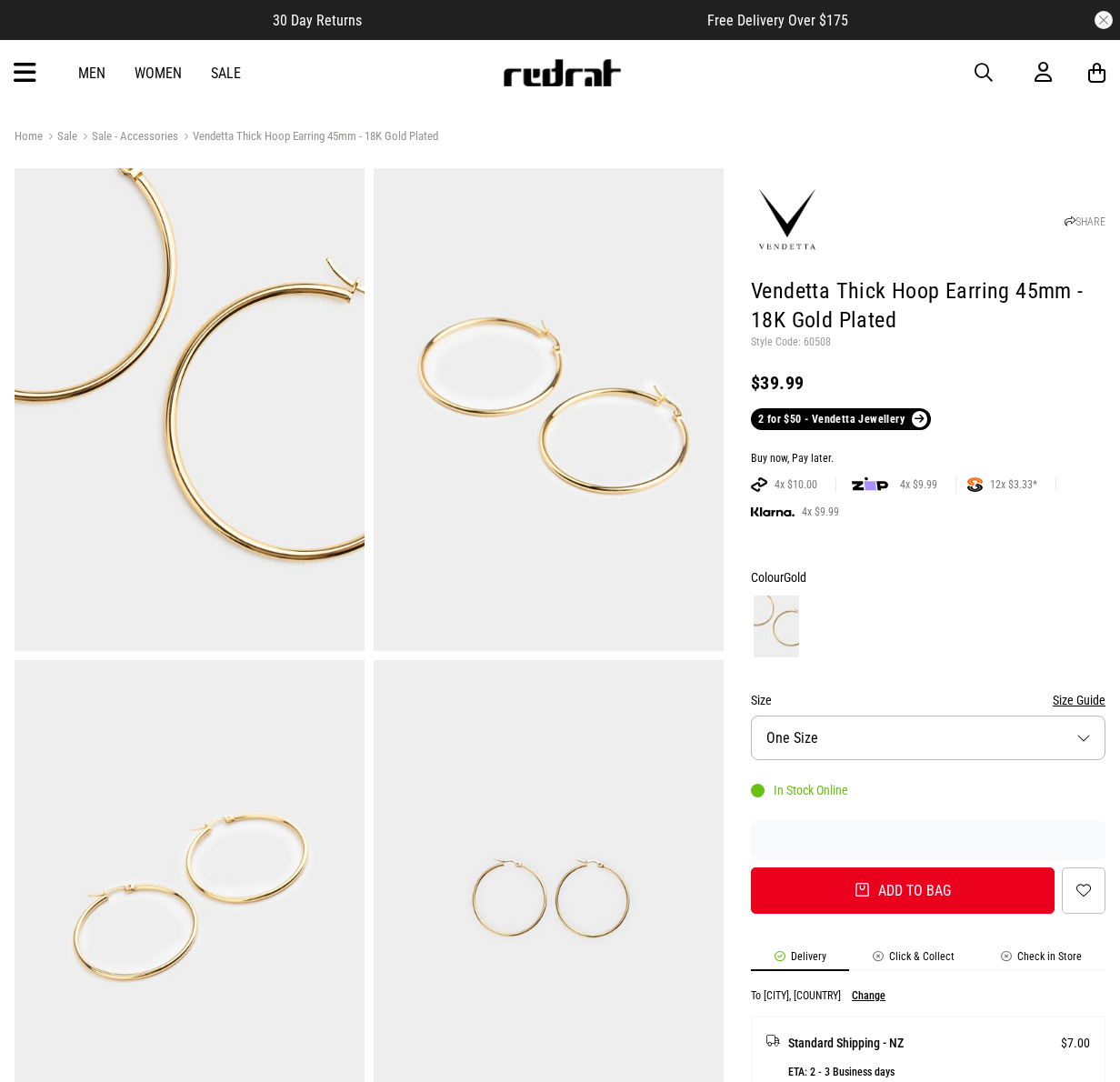scroll, scrollTop: 0, scrollLeft: 0, axis: both 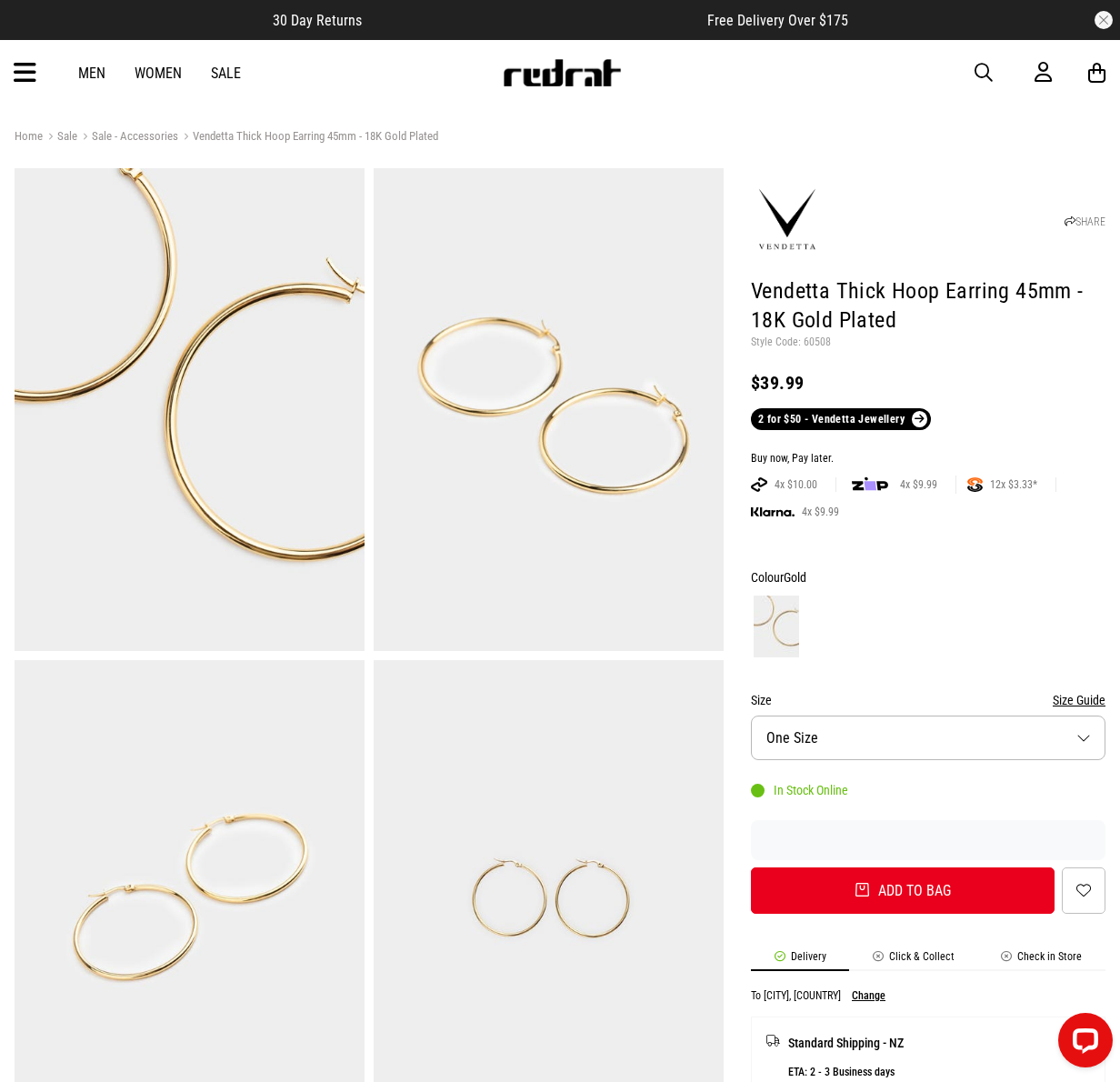 drag, startPoint x: 369, startPoint y: 71, endPoint x: 565, endPoint y: 93, distance: 197.23083 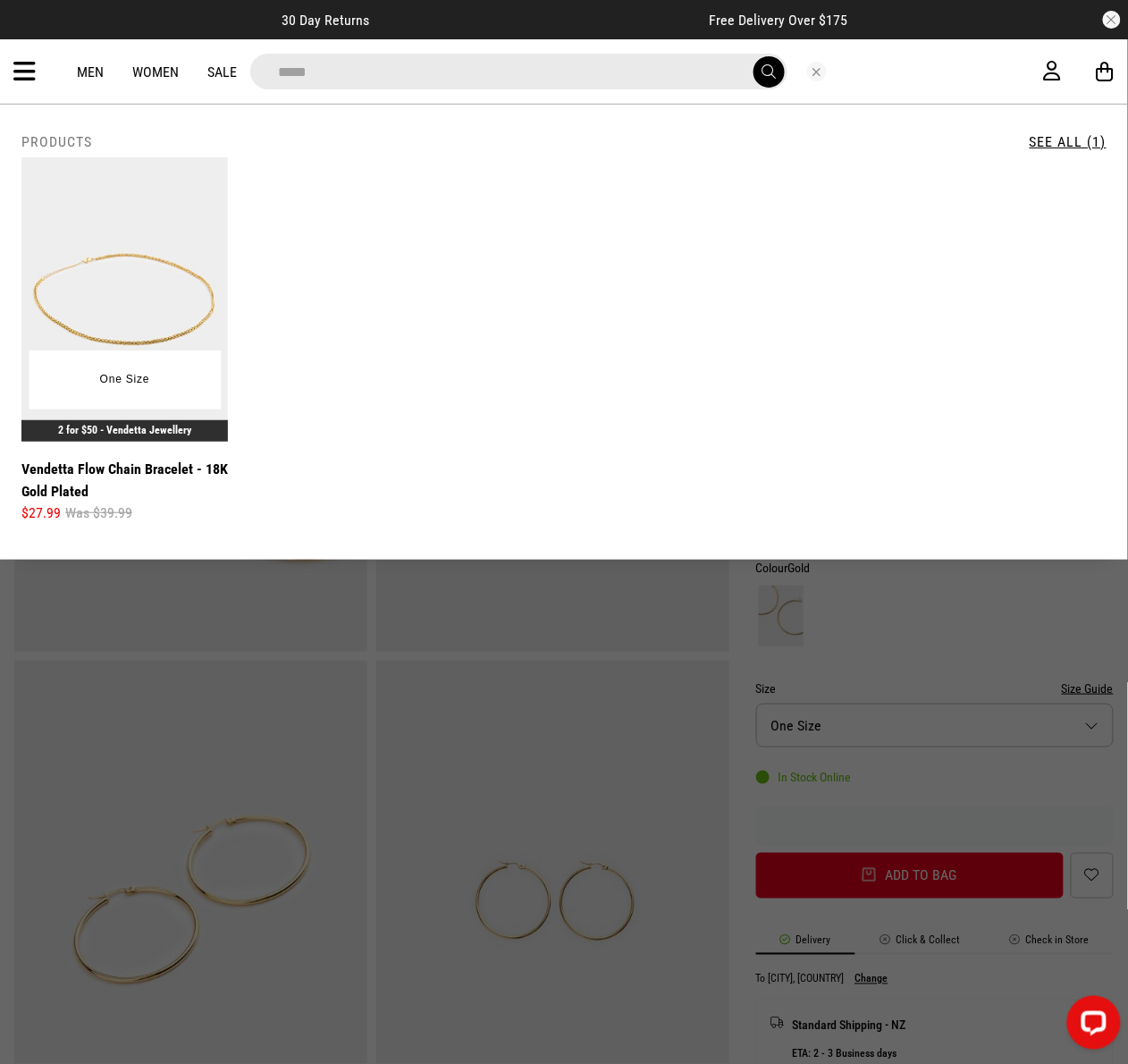 type on "*****" 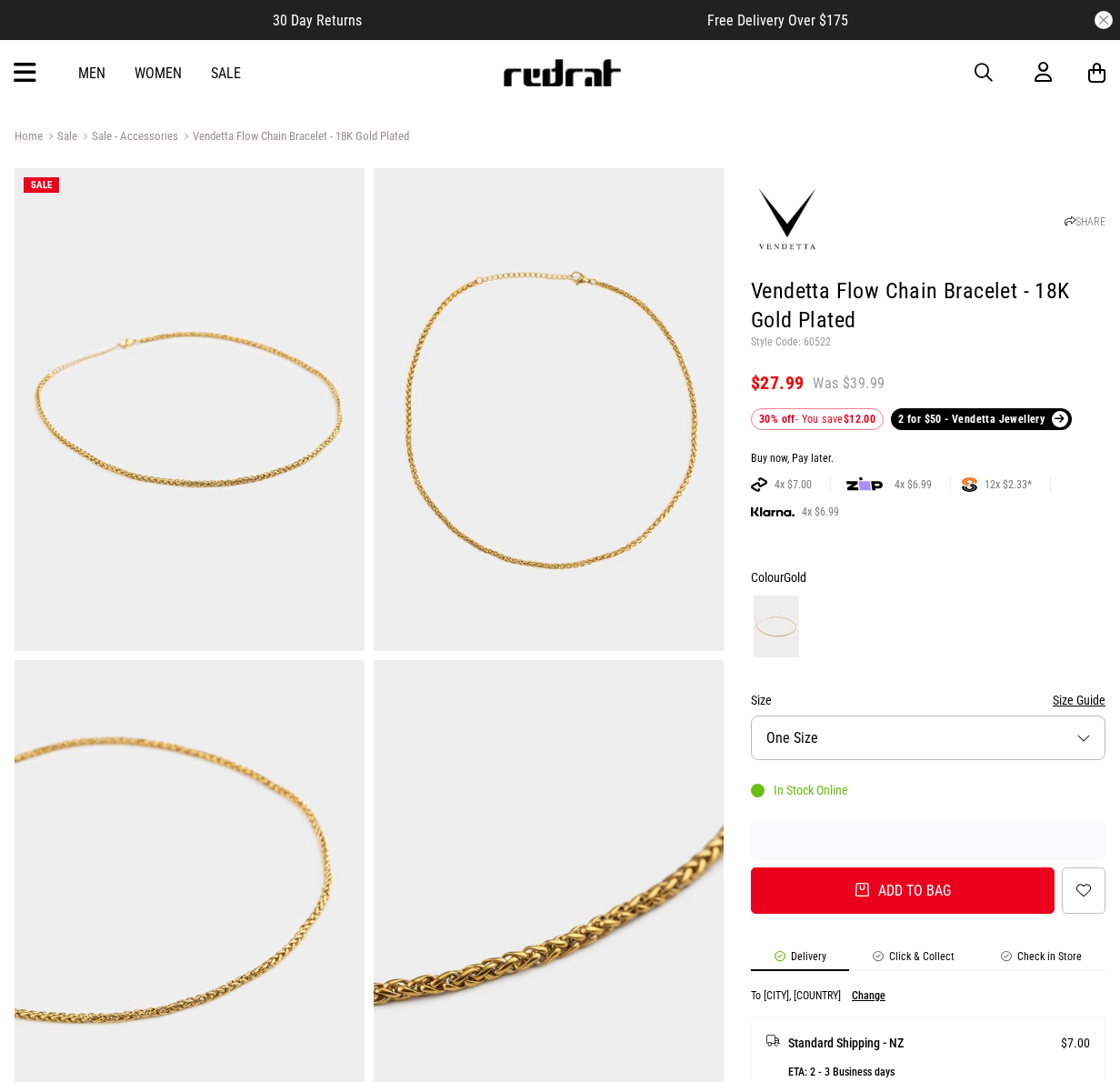 scroll, scrollTop: 0, scrollLeft: 0, axis: both 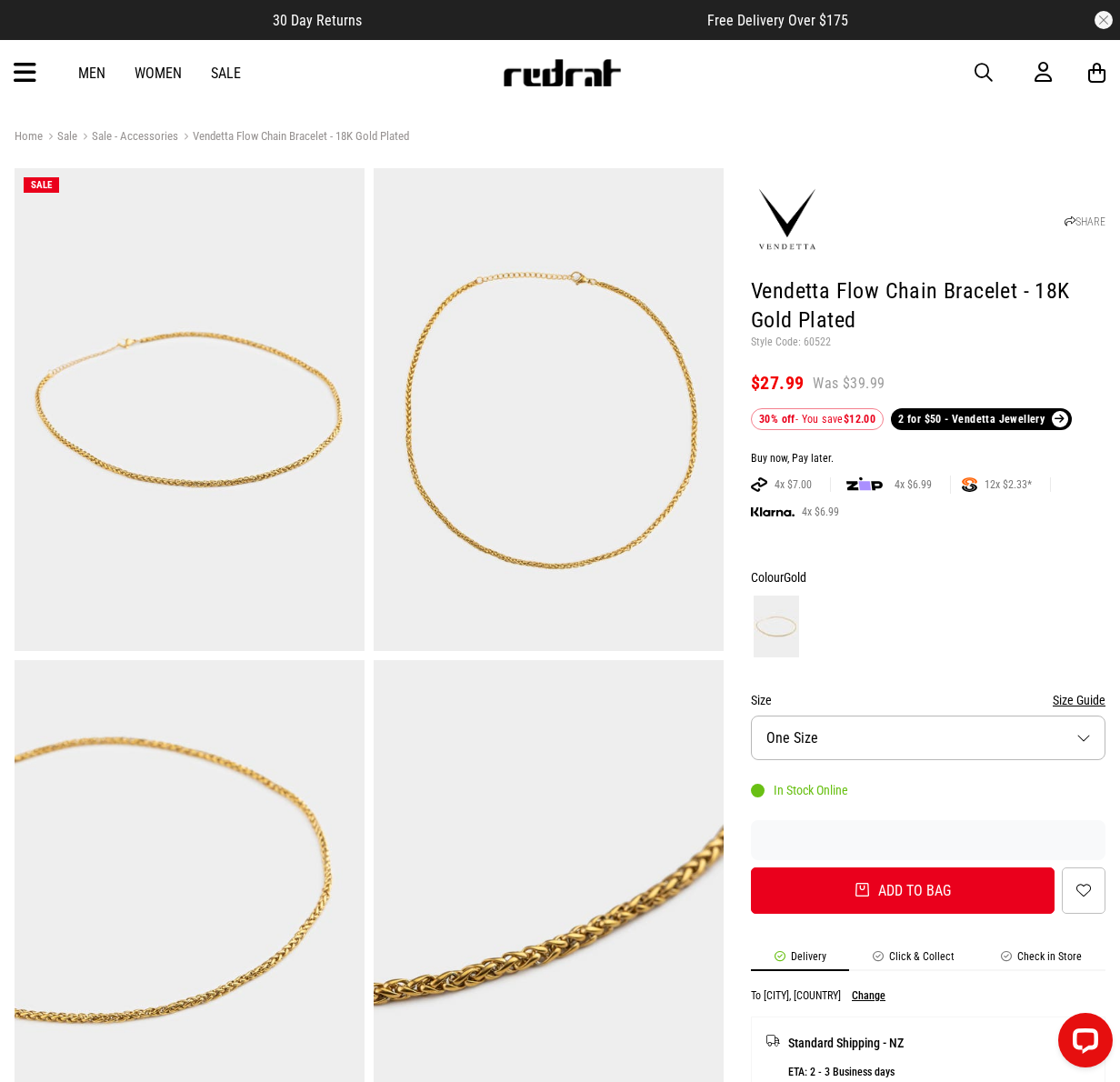 click on "Men   Women   Sale     Sign in     New       Back         Footwear       Back         Mens       Back         Womens       Back         Youth & Kids       Back         Jewellery       Back         Headwear       Back         Accessories       Back         Deals       Back         Sale   UP TO 60% OFF
Shop by Brand
adidas
Converse
New Era
See all brands     Gift Cards   Find a Store   Delivery   Returns & Exchanges   FAQ   Contact Us
Payment Options Only at Red Rat
Let's keep in touch
Back" at bounding box center [560, 73] 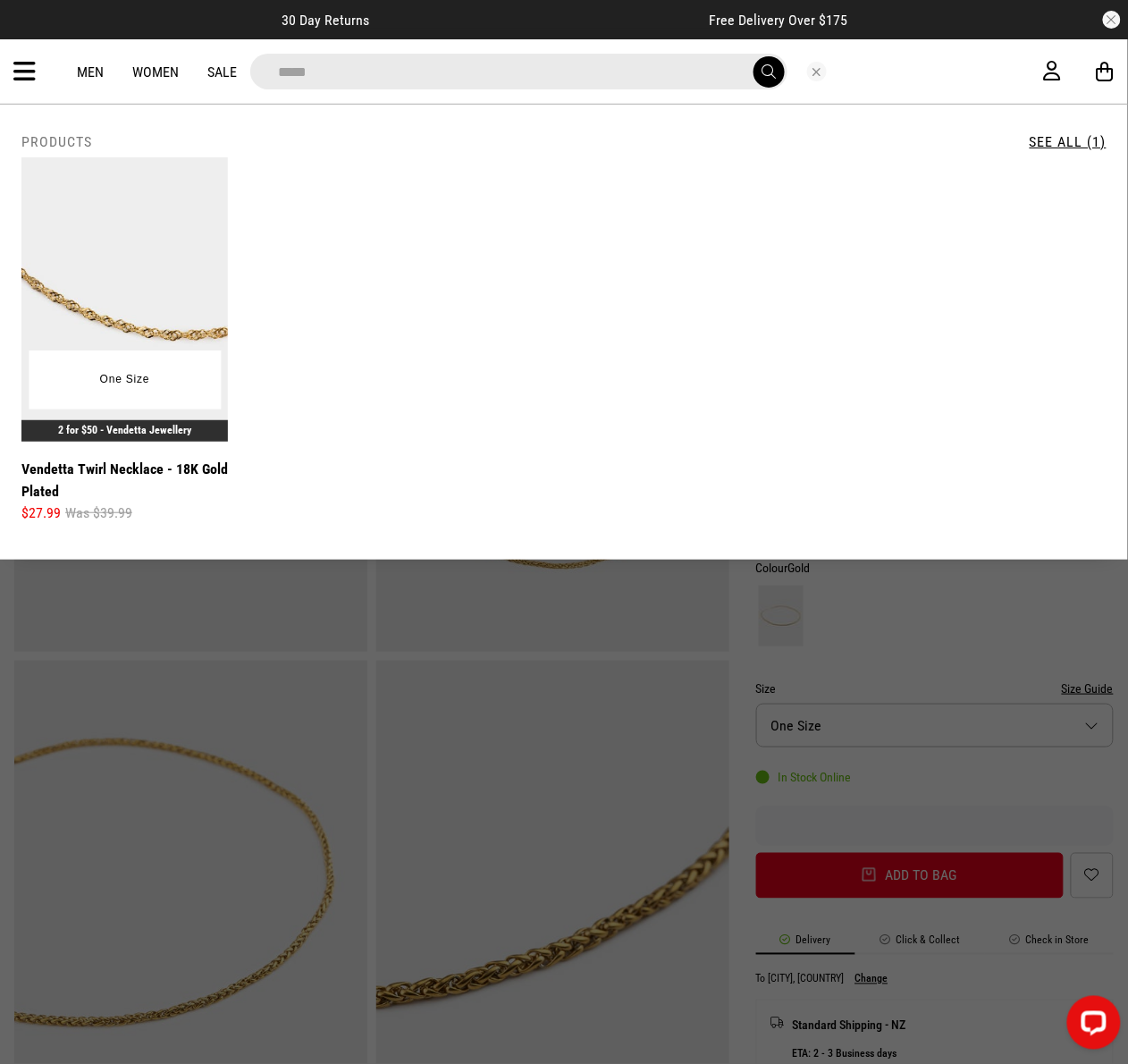type on "*****" 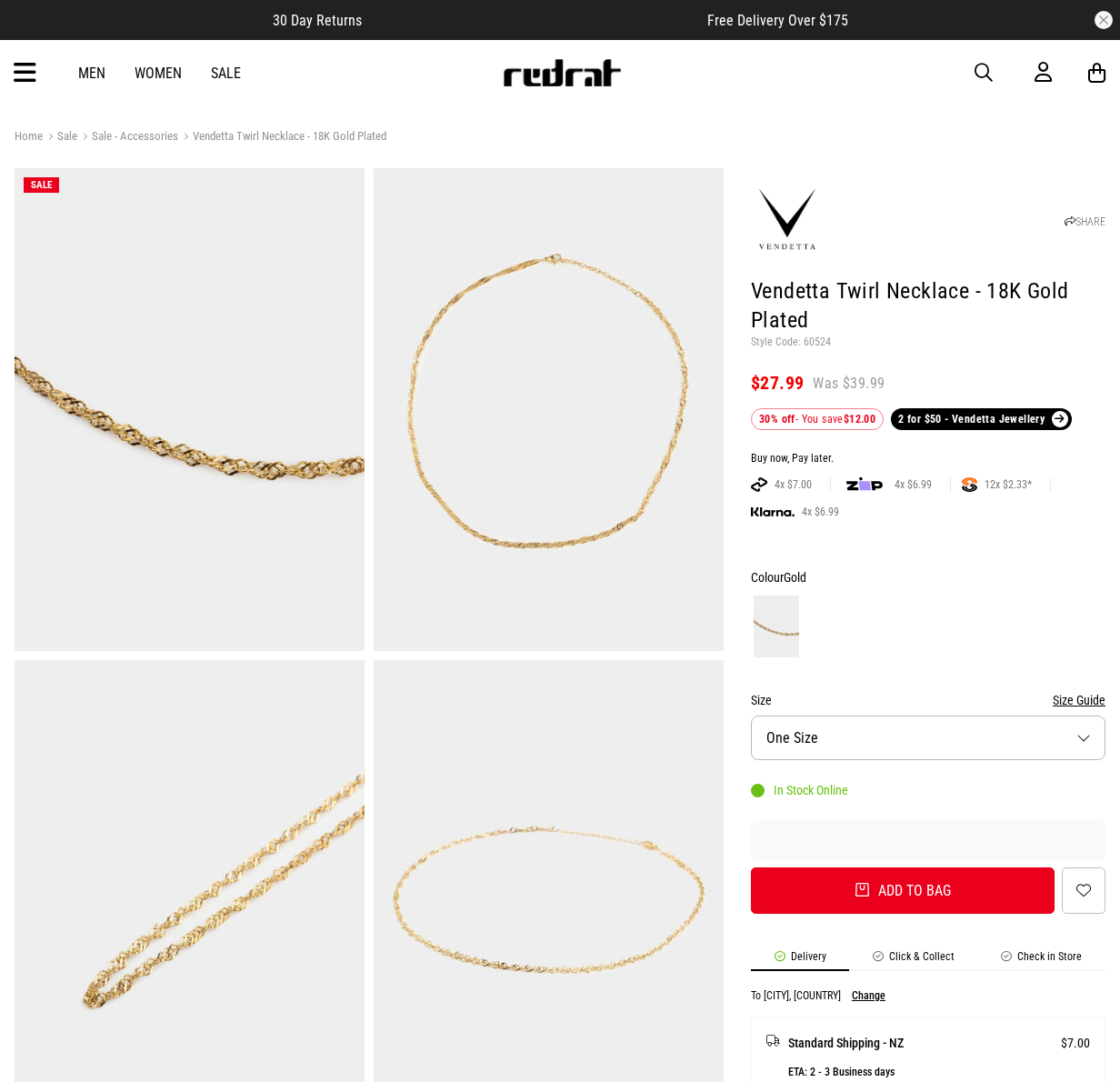 scroll, scrollTop: 0, scrollLeft: 0, axis: both 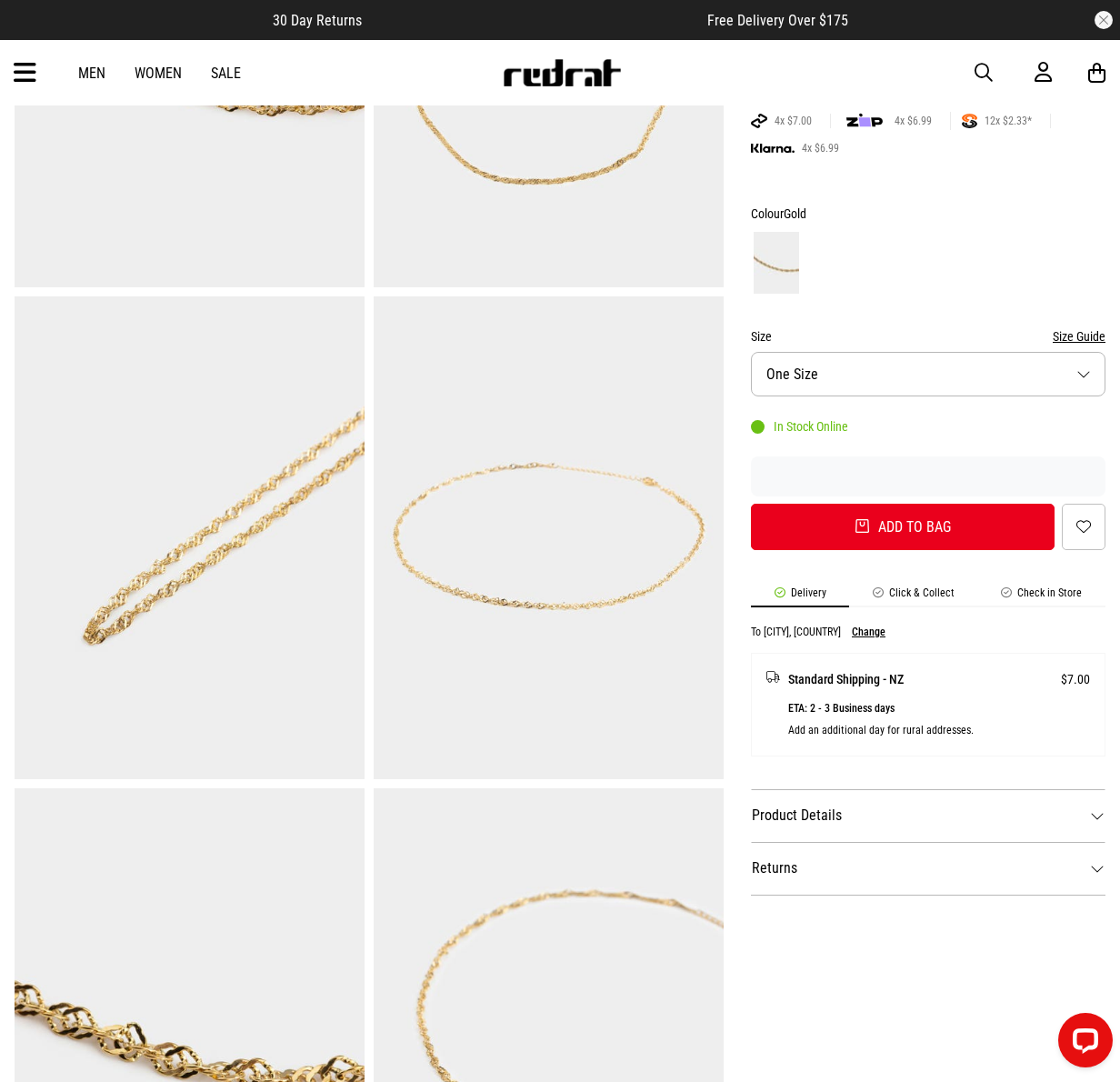 click on "Men   Women   Sale     Sign in     New       Back         Footwear       Back         Mens       Back         Womens       Back         Youth & Kids       Back         Jewellery       Back         Headwear       Back         Accessories       Back         Deals       Back         Sale   UP TO 60% OFF
Shop by Brand
adidas
Converse
New Era
See all brands     Gift Cards   Find a Store   Delivery   Returns & Exchanges   FAQ   Contact Us
Payment Options Only at Red Rat
Let's keep in touch
Back" at bounding box center (560, 73) 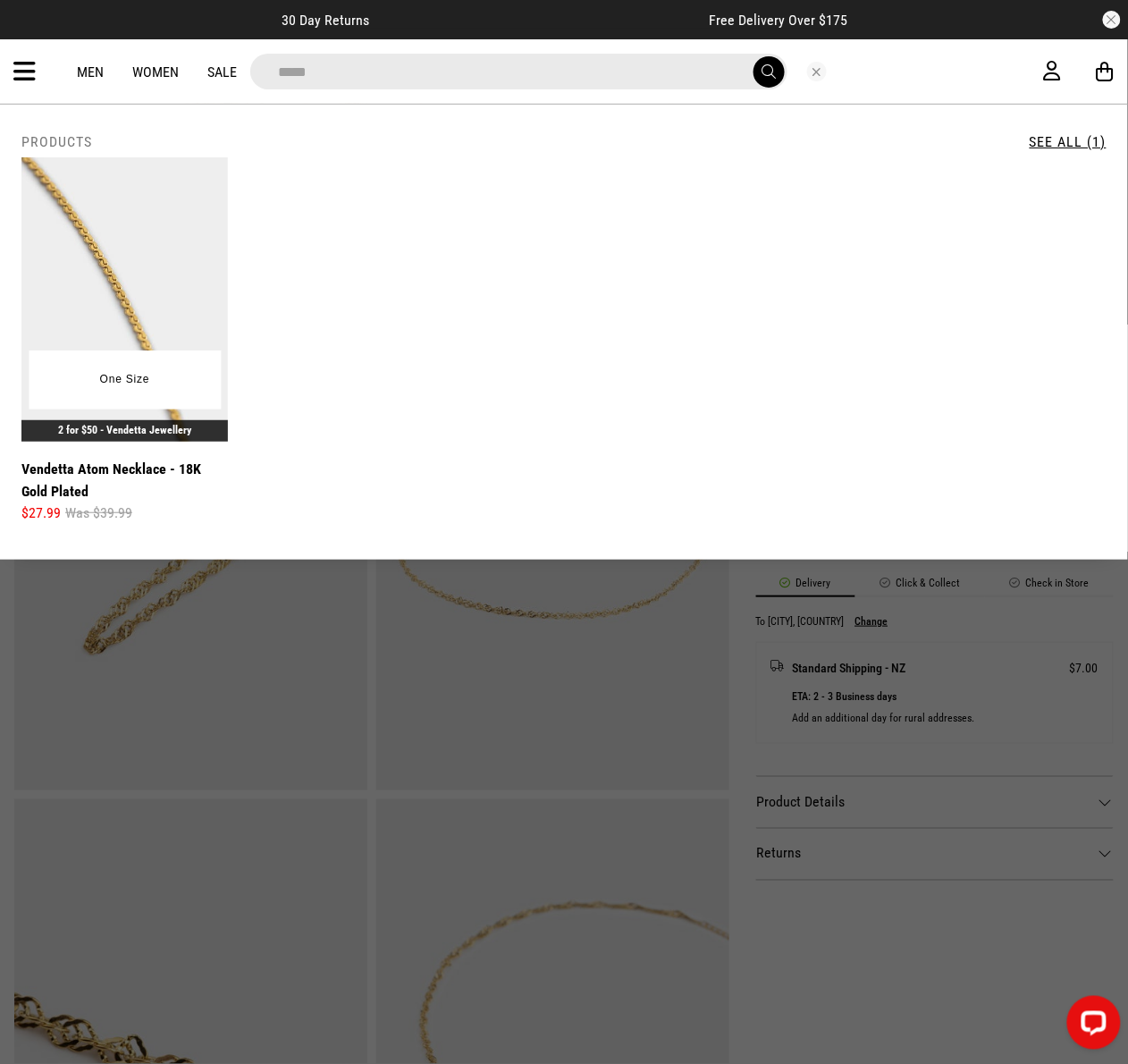 type on "*****" 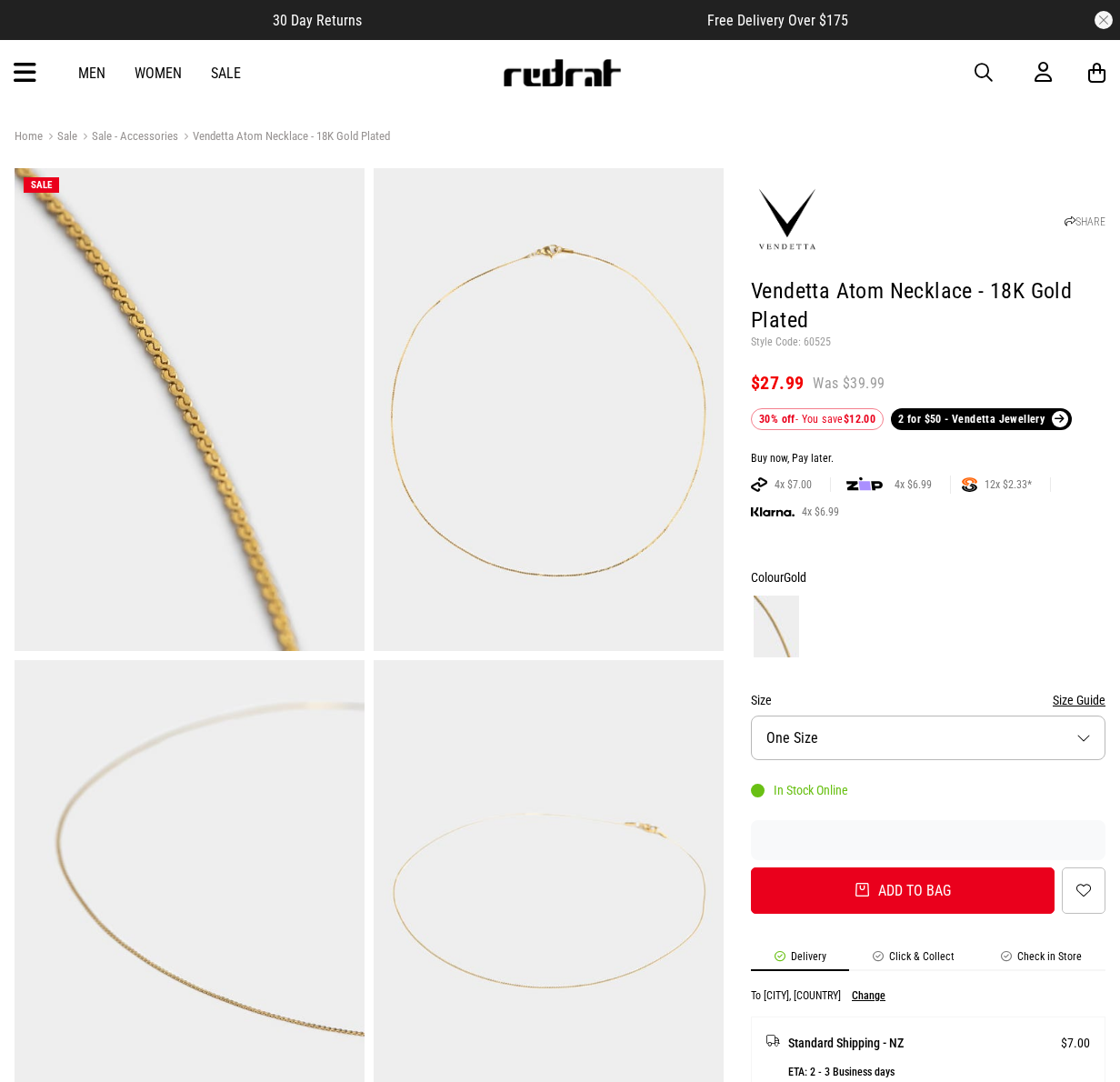 scroll, scrollTop: 0, scrollLeft: 0, axis: both 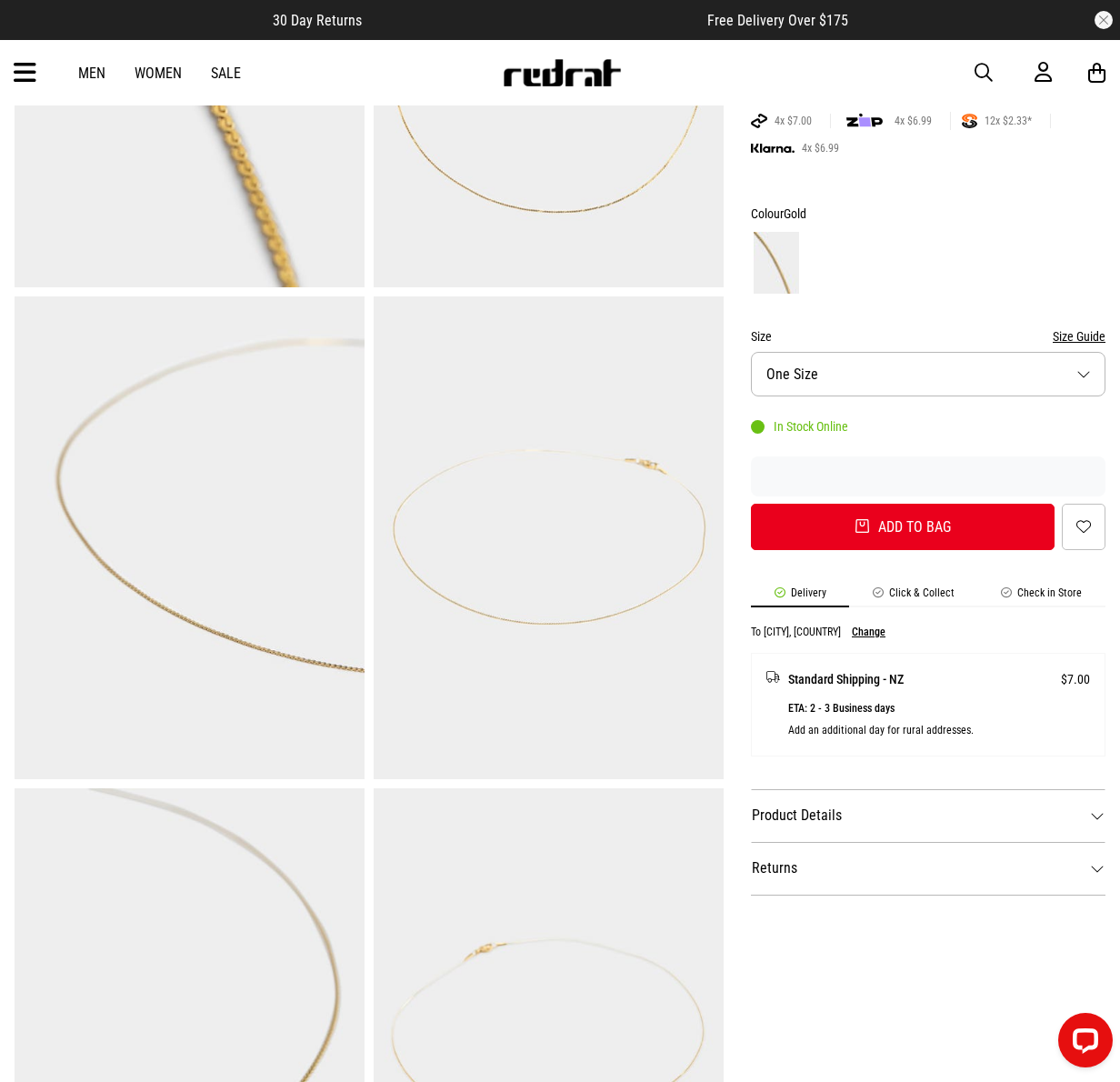 click at bounding box center (984, 73) 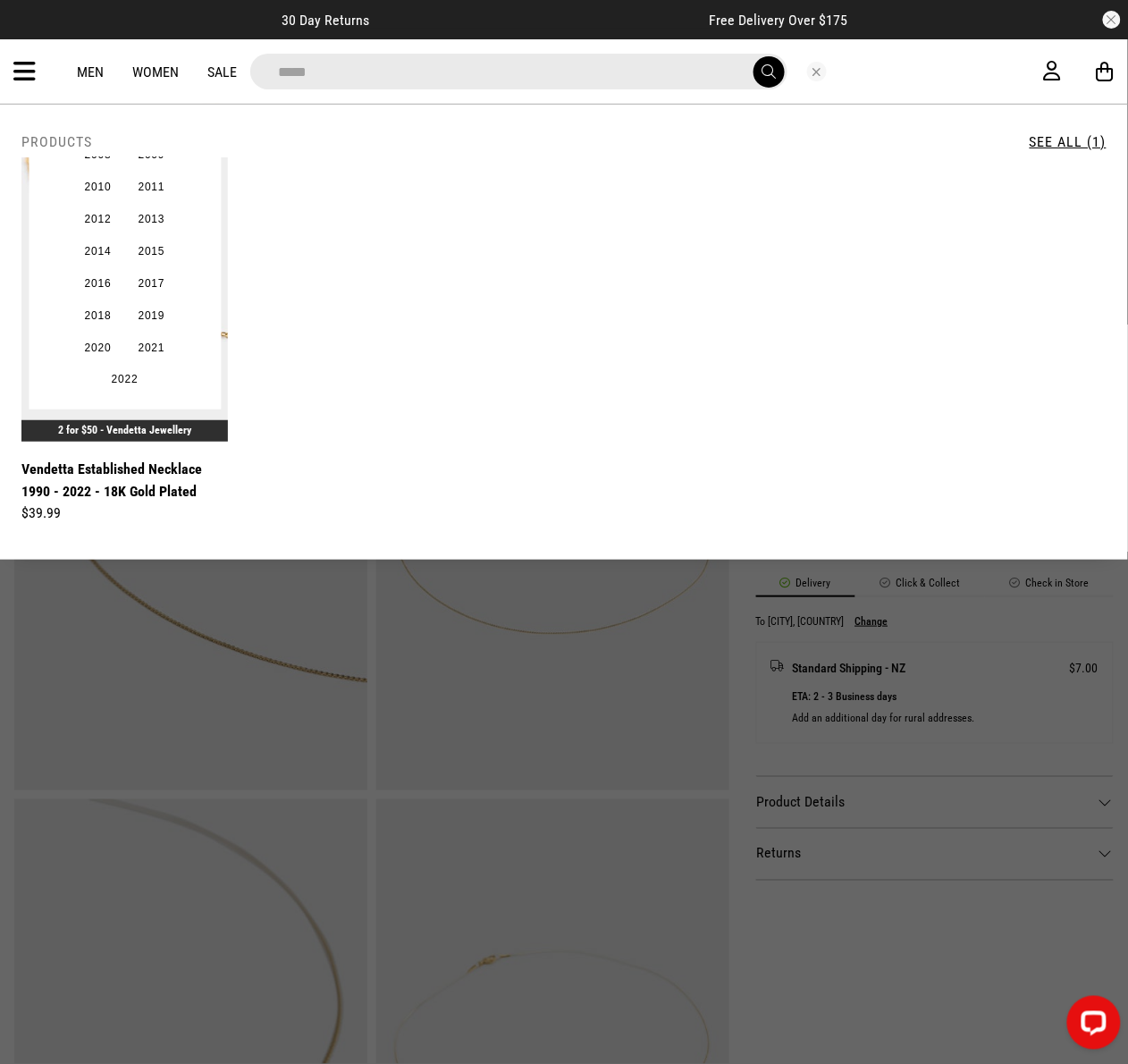 type on "*****" 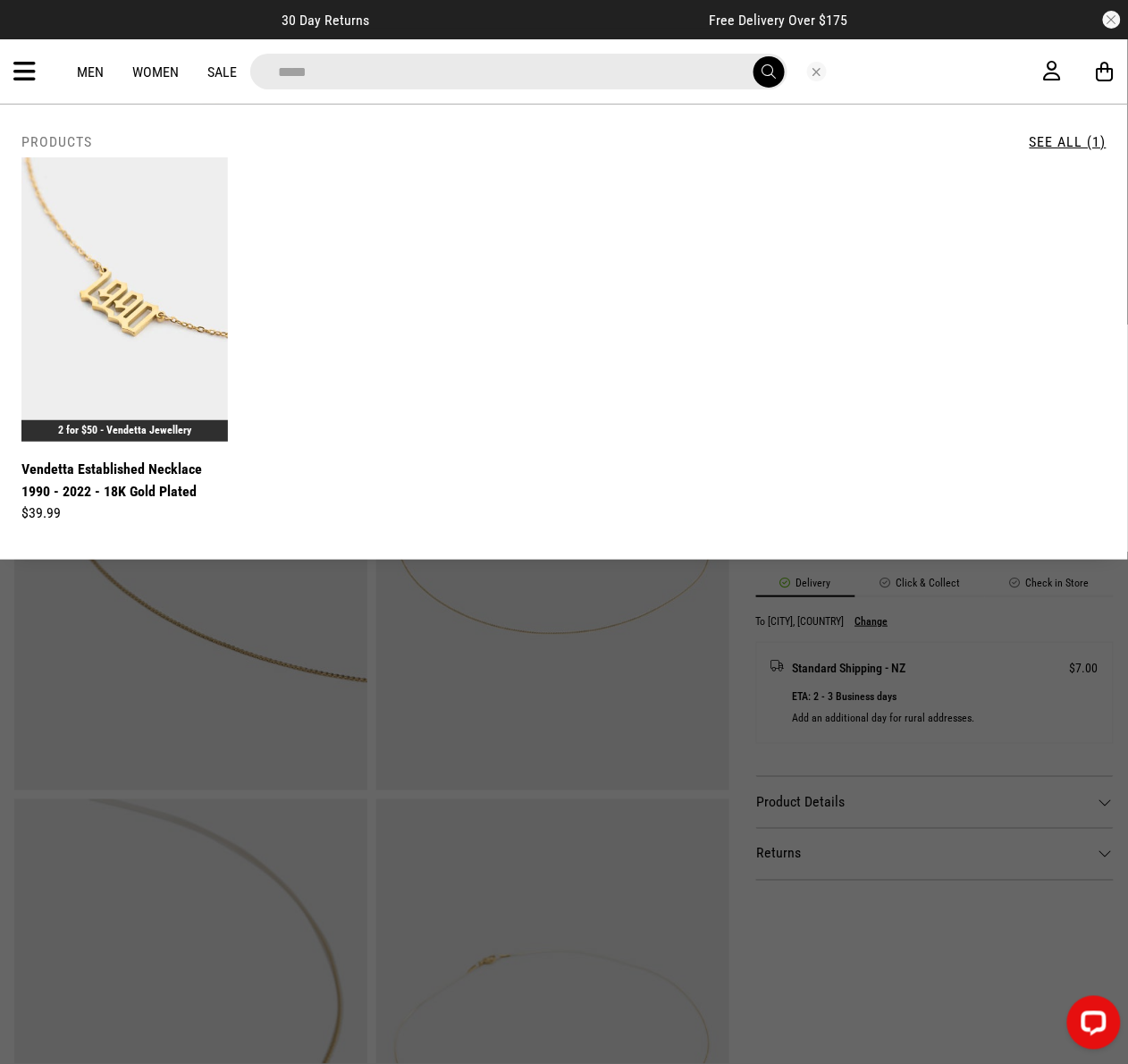 click on "**********" at bounding box center [124, 344] 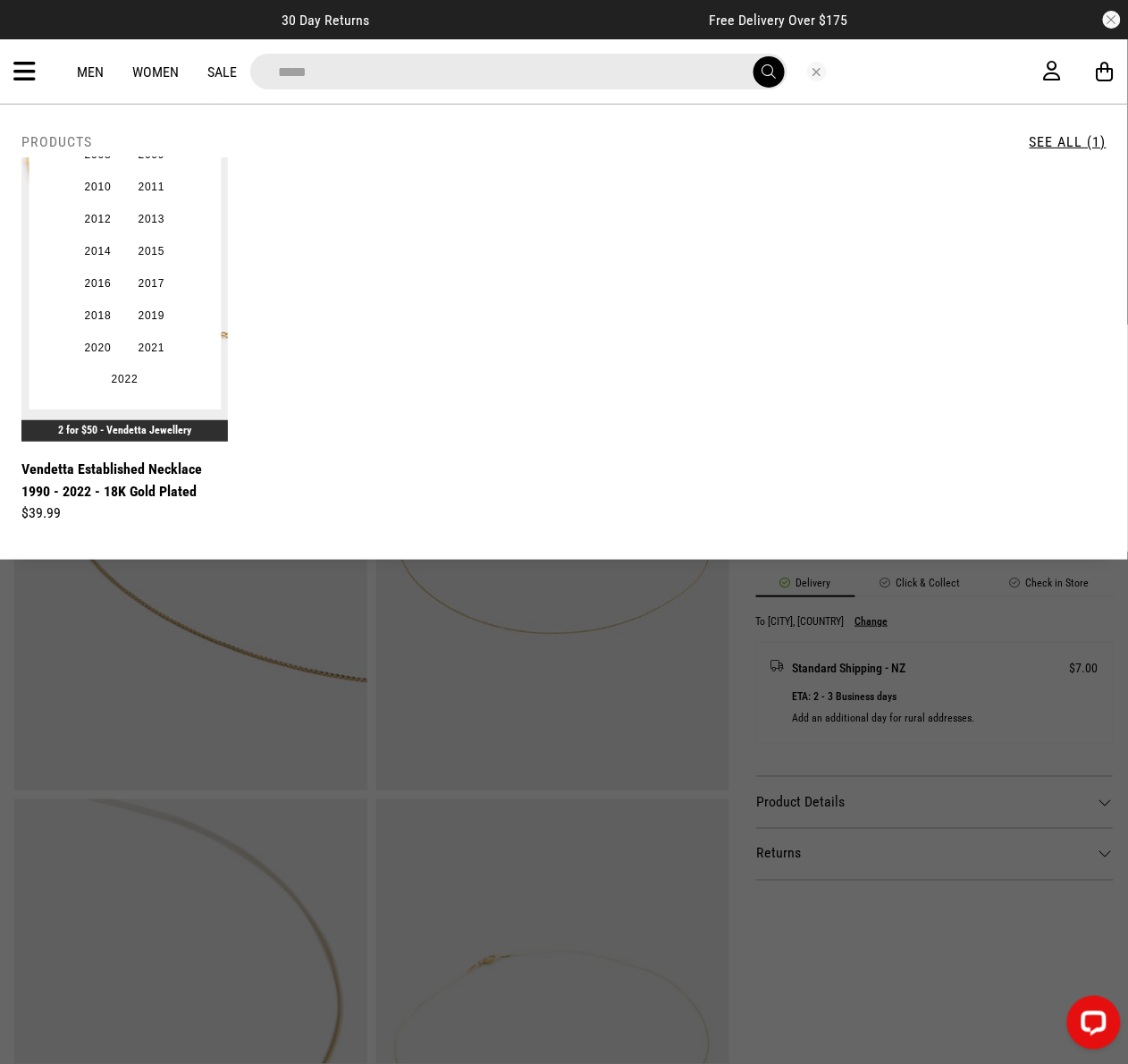 click on "1990   1991   1992   1993   1994   1995   1996   1997   1998   1999   2000   2001   2002   2003   2004   2005   2006   2007   2008   2009   2010   2011   2012   2013   2014   2015   2016   2017   2018   2019   2020   2021   2022" at bounding box center [124, 123] 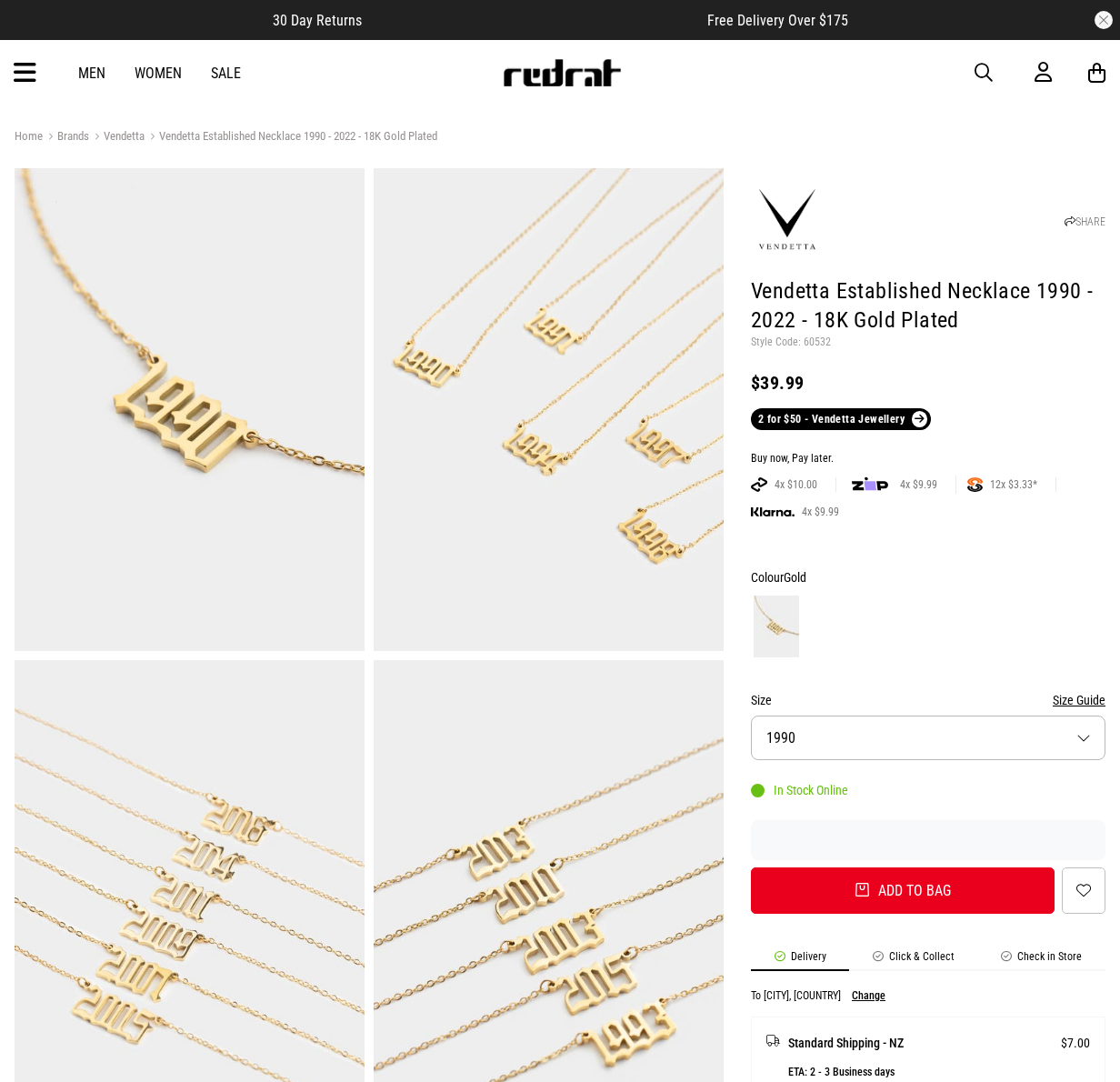 scroll, scrollTop: 0, scrollLeft: 0, axis: both 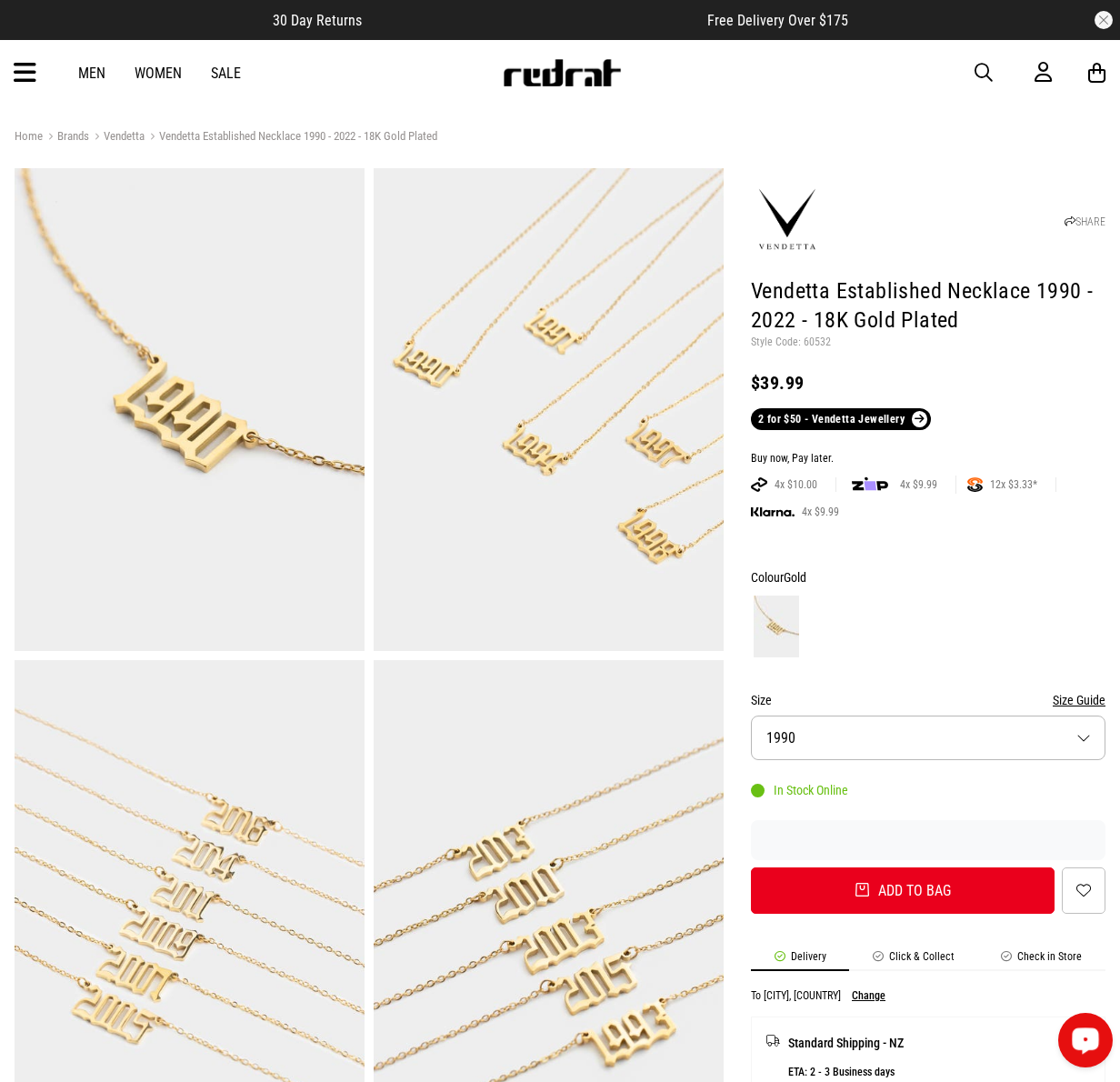 click on "Men   Women   Sale     Sign in     New       Back         Footwear       Back         Mens       Back         Womens       Back         Youth & Kids       Back         Jewellery       Back         Headwear       Back         Accessories       Back         Deals       Back         Sale   UP TO 60% OFF
Shop by Brand
adidas
Converse
New Era
See all brands     Gift Cards   Find a Store   Delivery   Returns & Exchanges   FAQ   Contact Us
Payment Options Only at Red Rat
Let's keep in touch
Back" at bounding box center (560, 73) 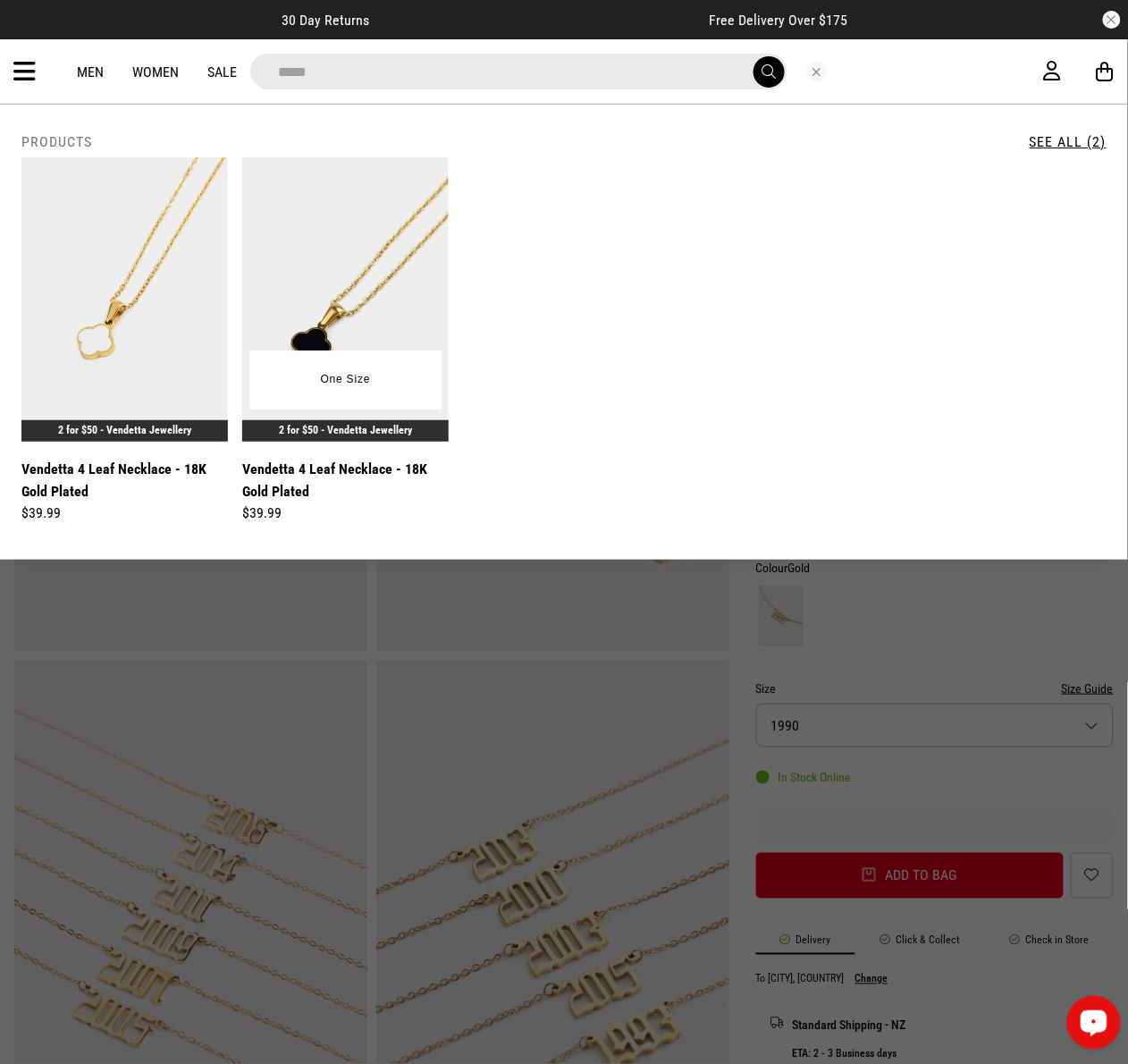 type on "*****" 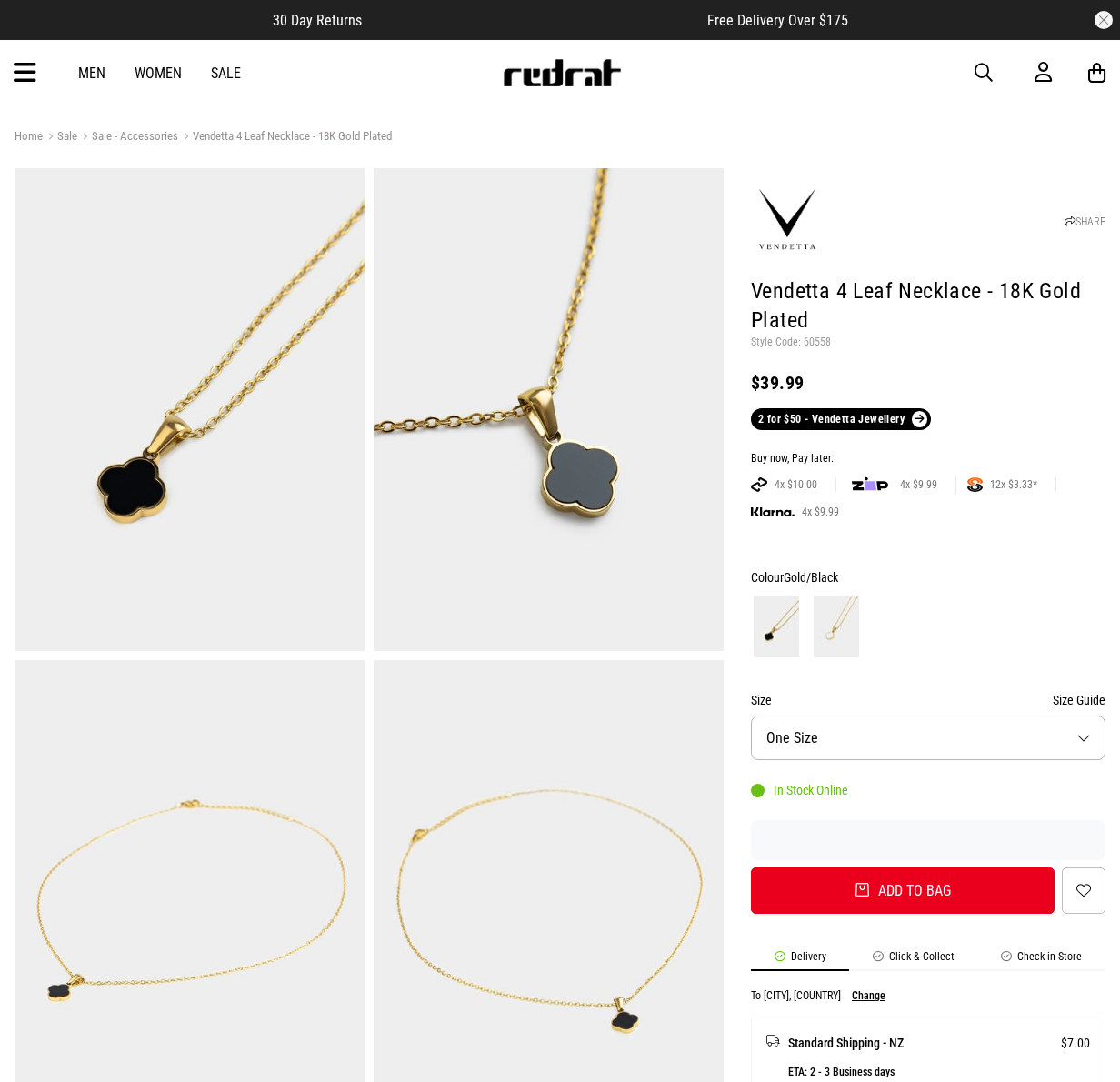 scroll, scrollTop: 0, scrollLeft: 0, axis: both 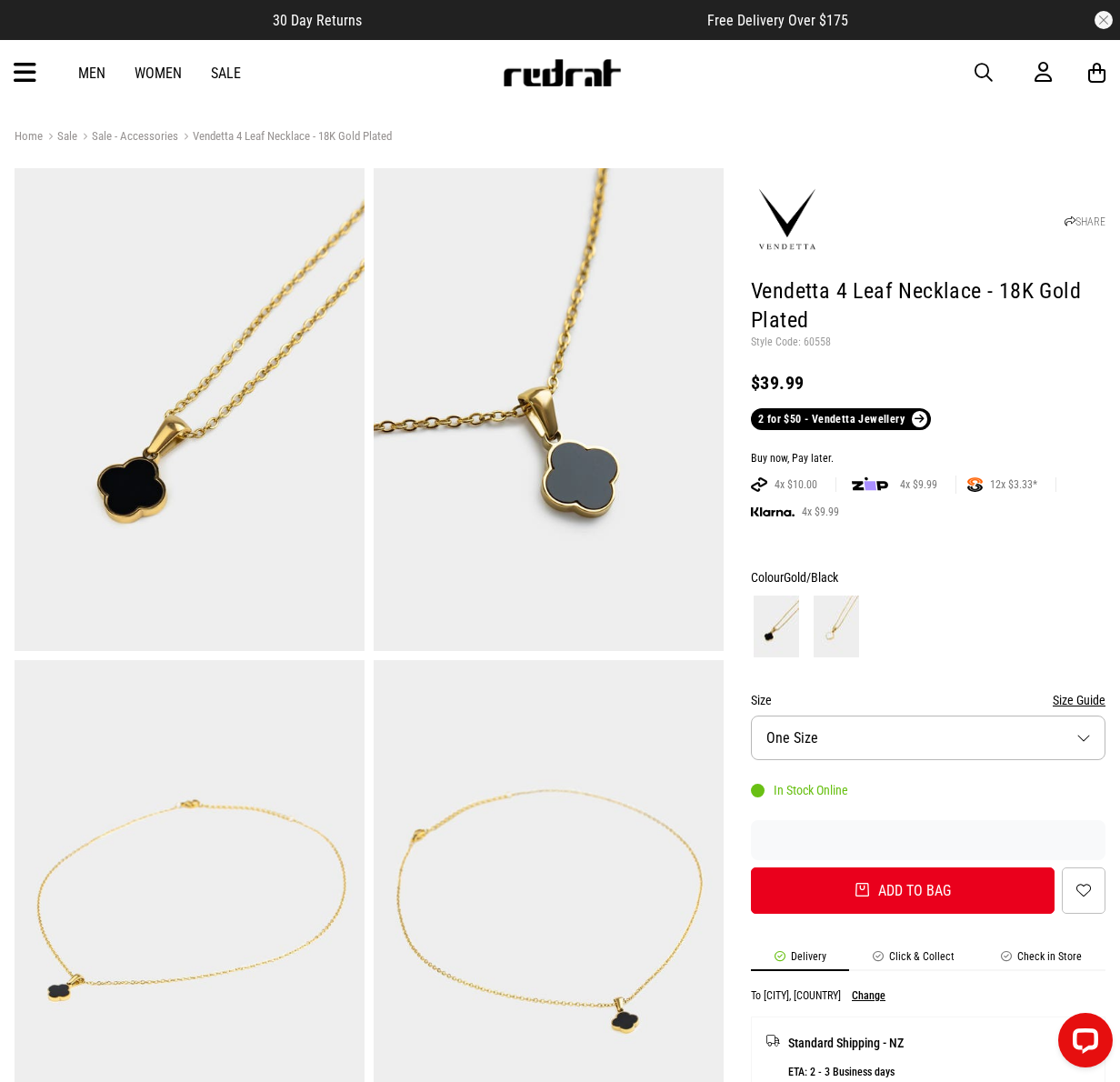 click on "Men   Women   Sale     Sign in     New       Back         Footwear       Back         Mens       Back         Womens       Back         Youth & Kids       Back         Jewellery       Back         Headwear       Back         Accessories       Back         Deals       Back         Sale   UP TO 60% OFF
Shop by Brand
adidas
Converse
New Era
See all brands     Gift Cards   Find a Store   Delivery   Returns & Exchanges   FAQ   Contact Us
Payment Options Only at Red Rat
Let's keep in touch
Back" at bounding box center [560, 73] 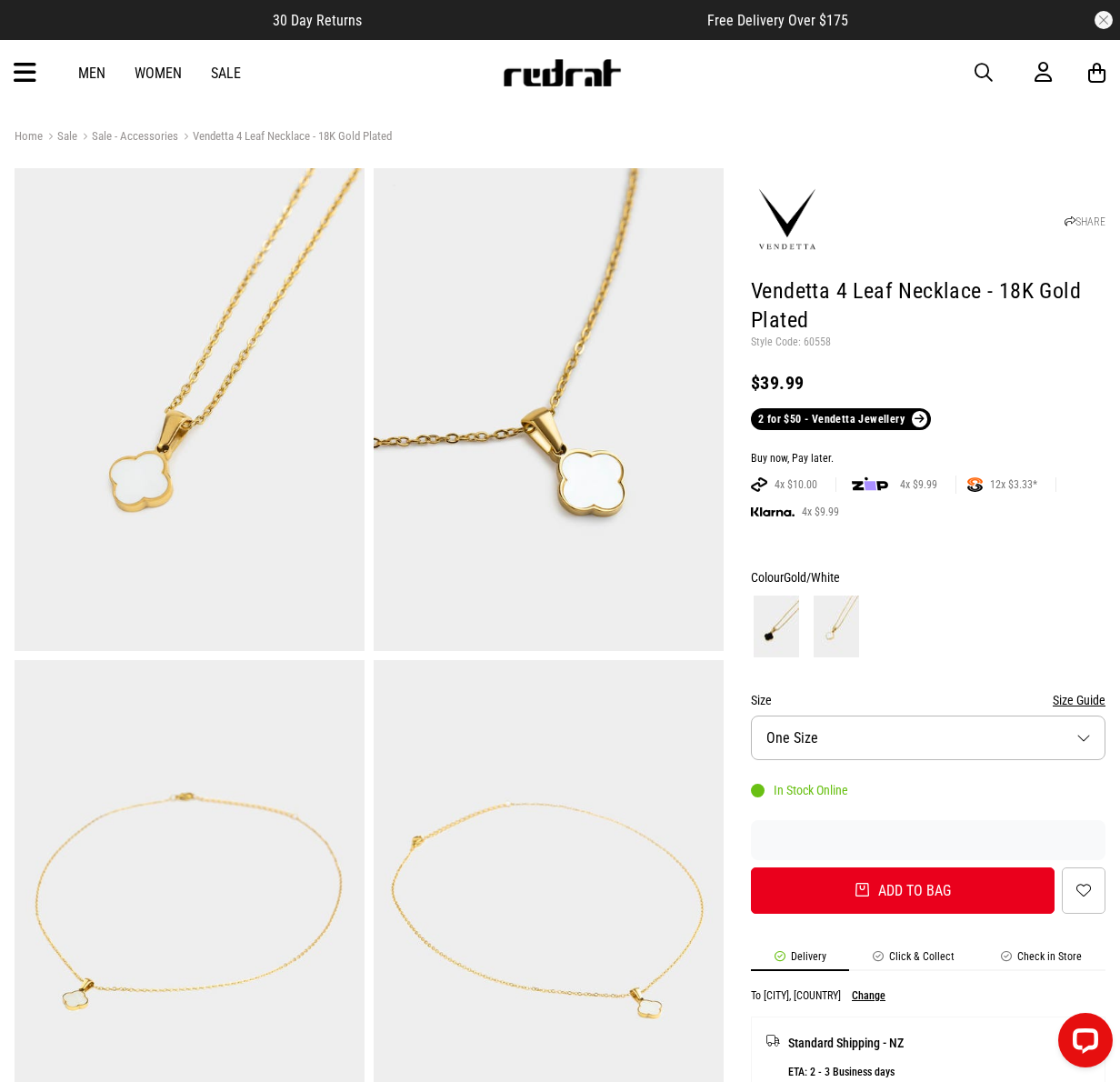 click on "Men   Women   Sale     Sign in     New       Back         Footwear       Back         Mens       Back         Womens       Back         Youth & Kids       Back         Jewellery       Back         Headwear       Back         Accessories       Back         Deals       Back         Sale   UP TO 60% OFF
Shop by Brand
adidas
Converse
New Era
See all brands     Gift Cards   Find a Store   Delivery   Returns & Exchanges   FAQ   Contact Us
Payment Options Only at Red Rat
Let's keep in touch
Back" at bounding box center [560, 73] 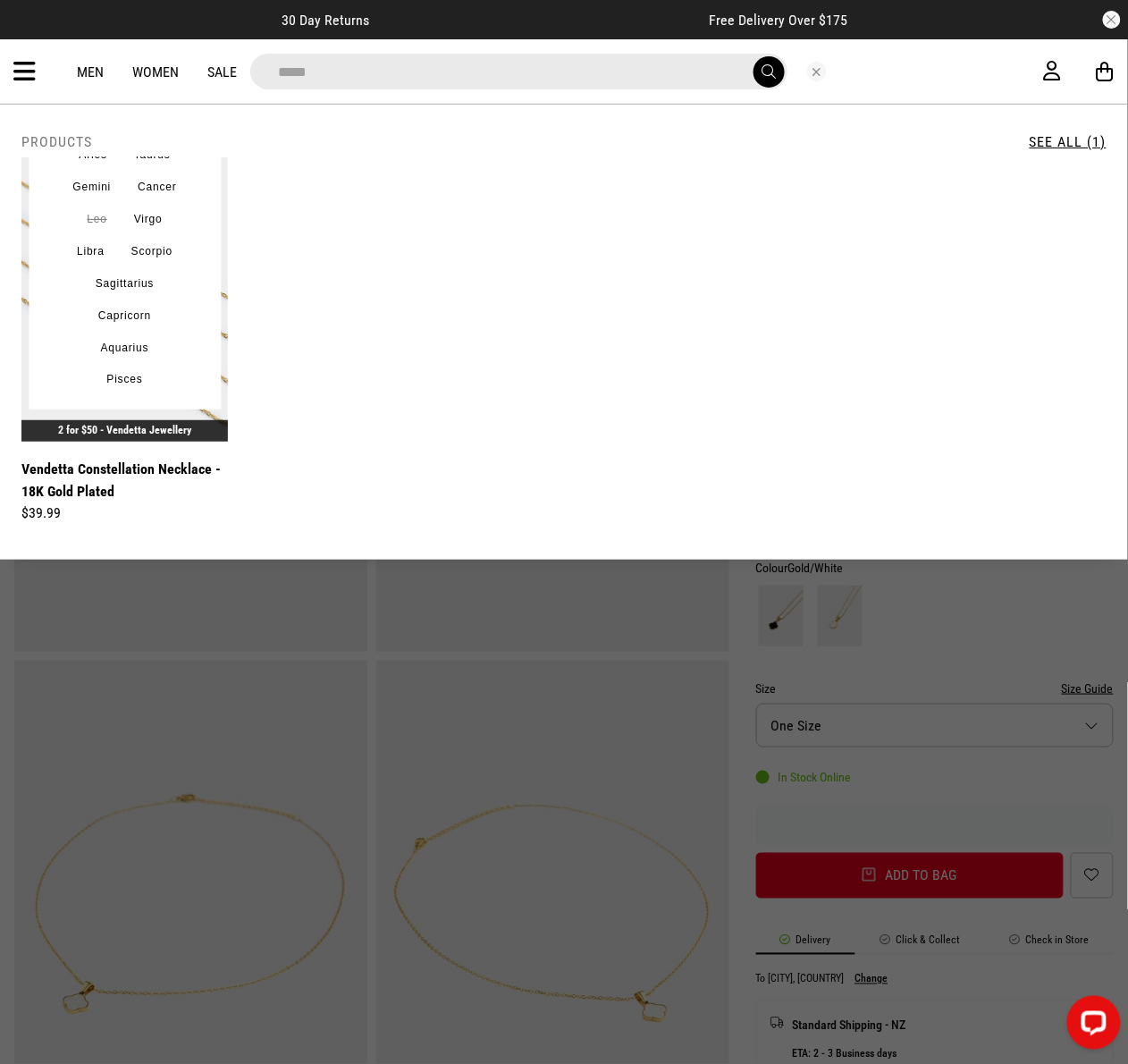 type on "*****" 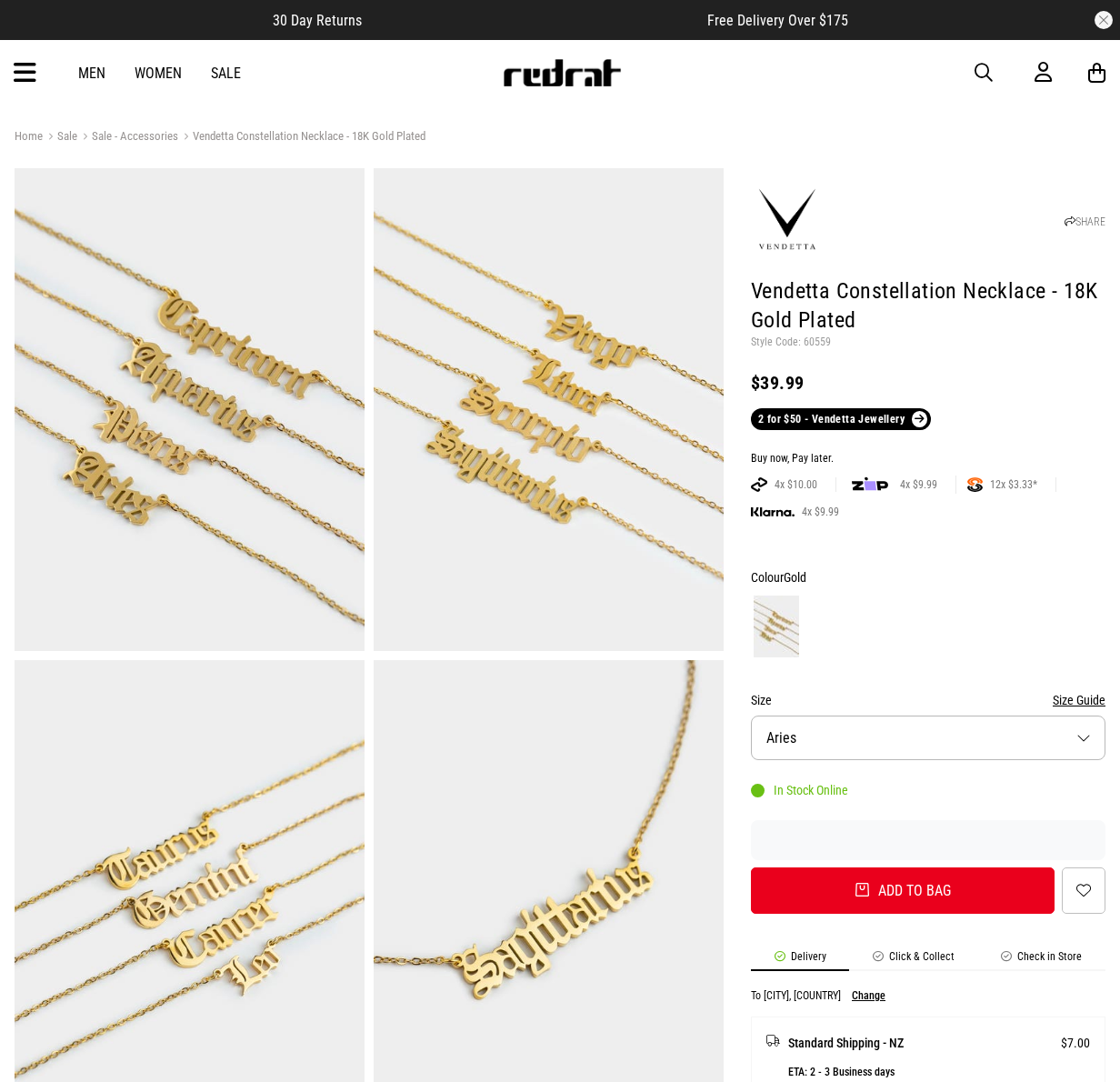 scroll, scrollTop: 0, scrollLeft: 0, axis: both 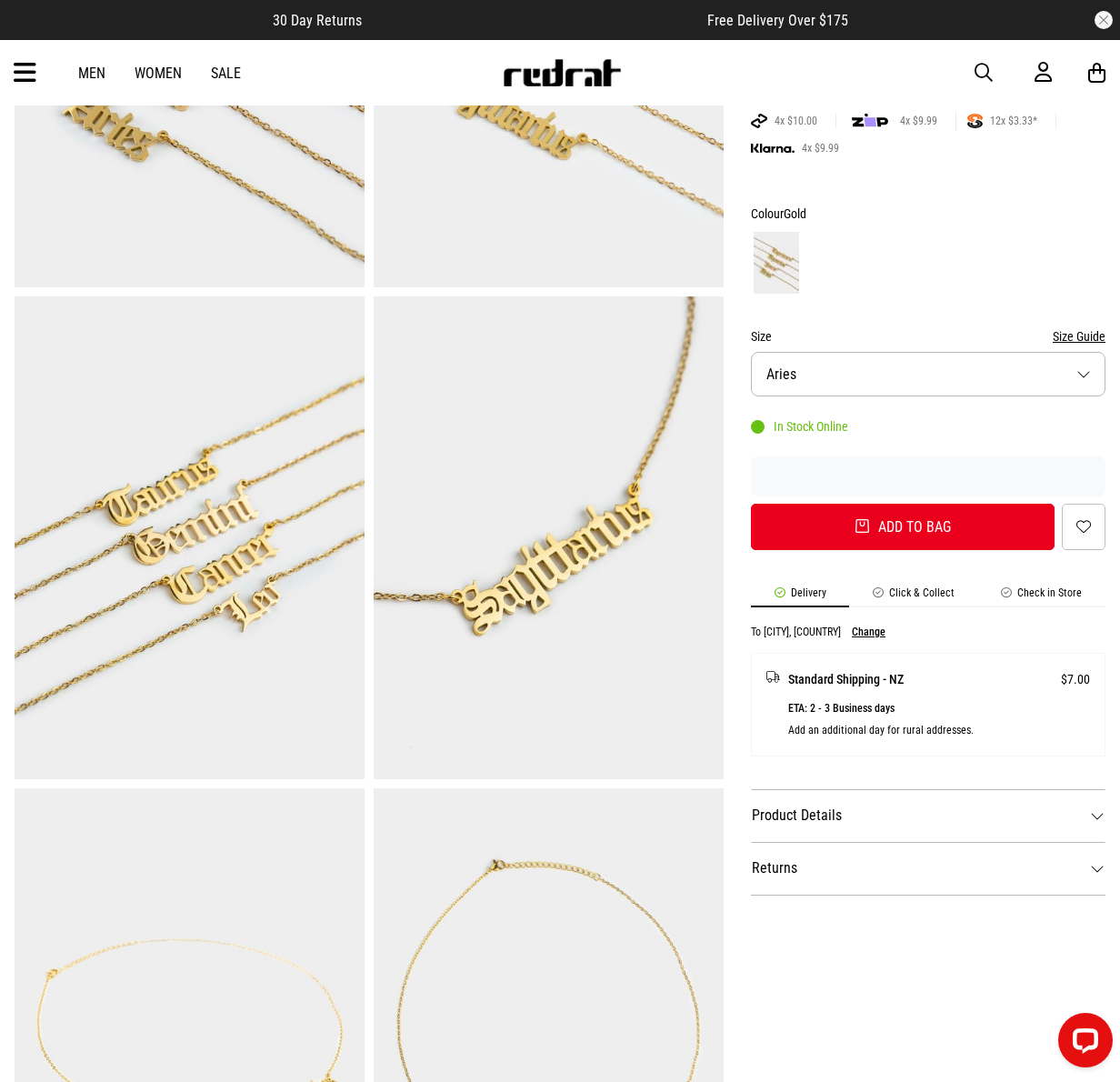 click on "SHARE    Vendetta Constellation Necklace - 18K Gold Plated   Style Code: 60559   $39.99      2 for $50 - Vendetta Jewellery    Buy now, Pay later.     4x $10.00
4x $9.99   12x $3.33*     Based on total order value being over $80   4x $9.99      Colour  Gold    Size   Size Guide   Size [ZODIAC]   In Stock Online       Add to bag     Add to wishlist    Delivery     Click & Collect     Check in Store      To [CITY], [COUNTRY]     Change     Standard Shipping - [COUNTRY]    $7.00   ETA: 2 - 3 Business days  Add an additional day for rural addresses.       Product Details   Product Details   Shine like the stars with the Vendetta Constellation Necklace.
FEATURES:
- 18K gold plated
- Product code: 60559     Returns    30 day returns available. Click  here  for more info.        View the size table" at bounding box center [915, 542] 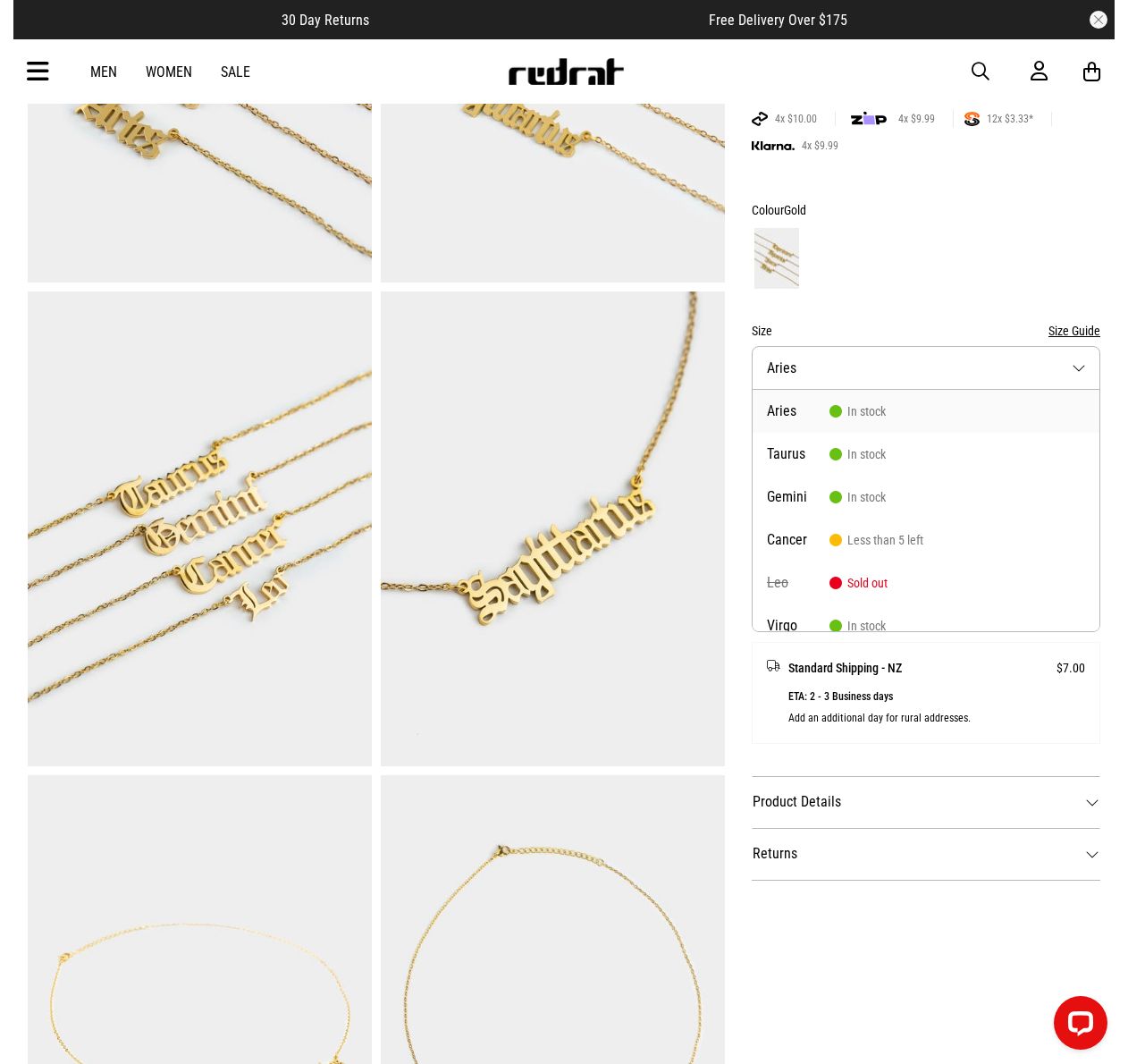 scroll, scrollTop: 273, scrollLeft: 0, axis: vertical 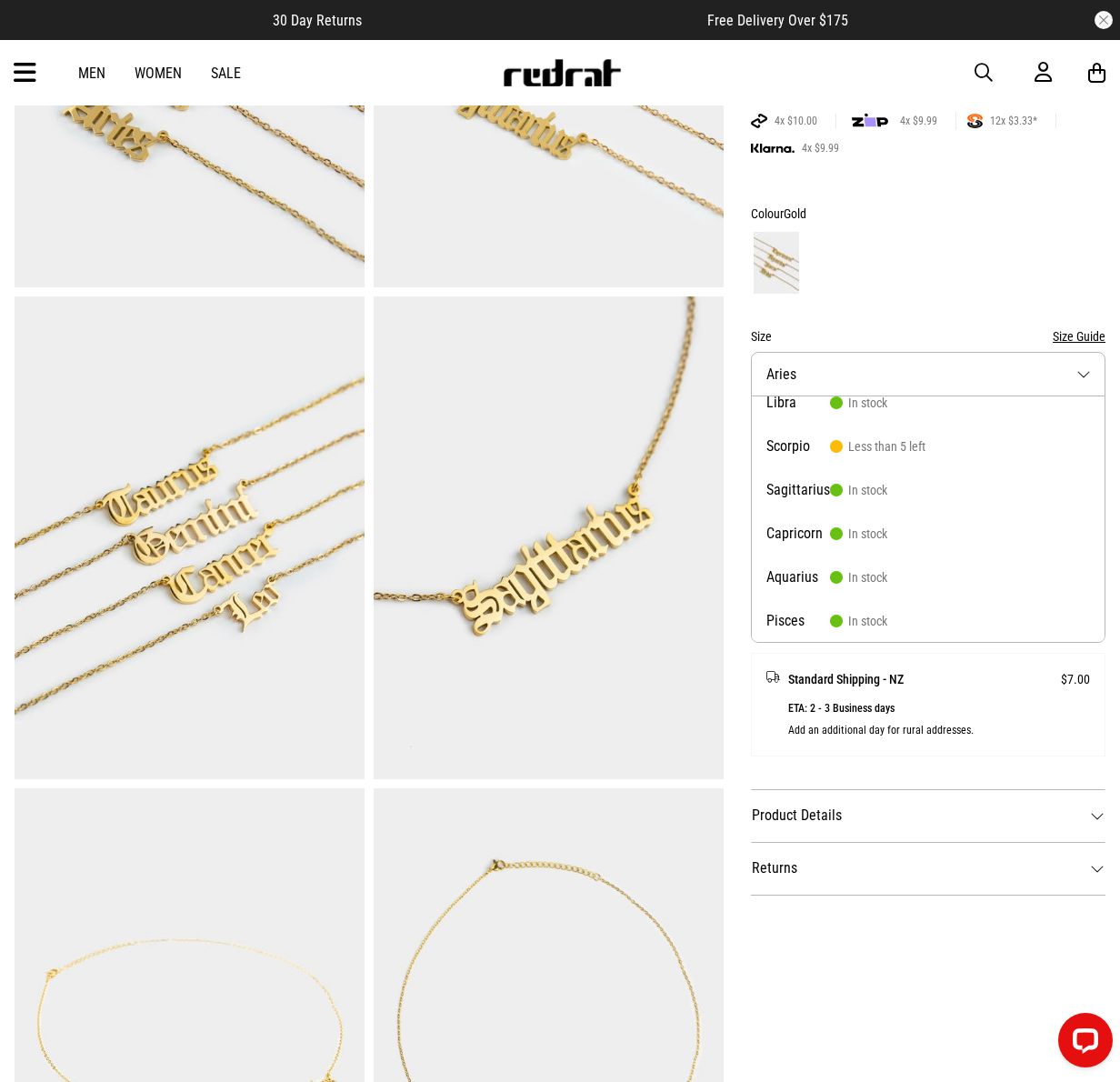 click at bounding box center [984, 73] 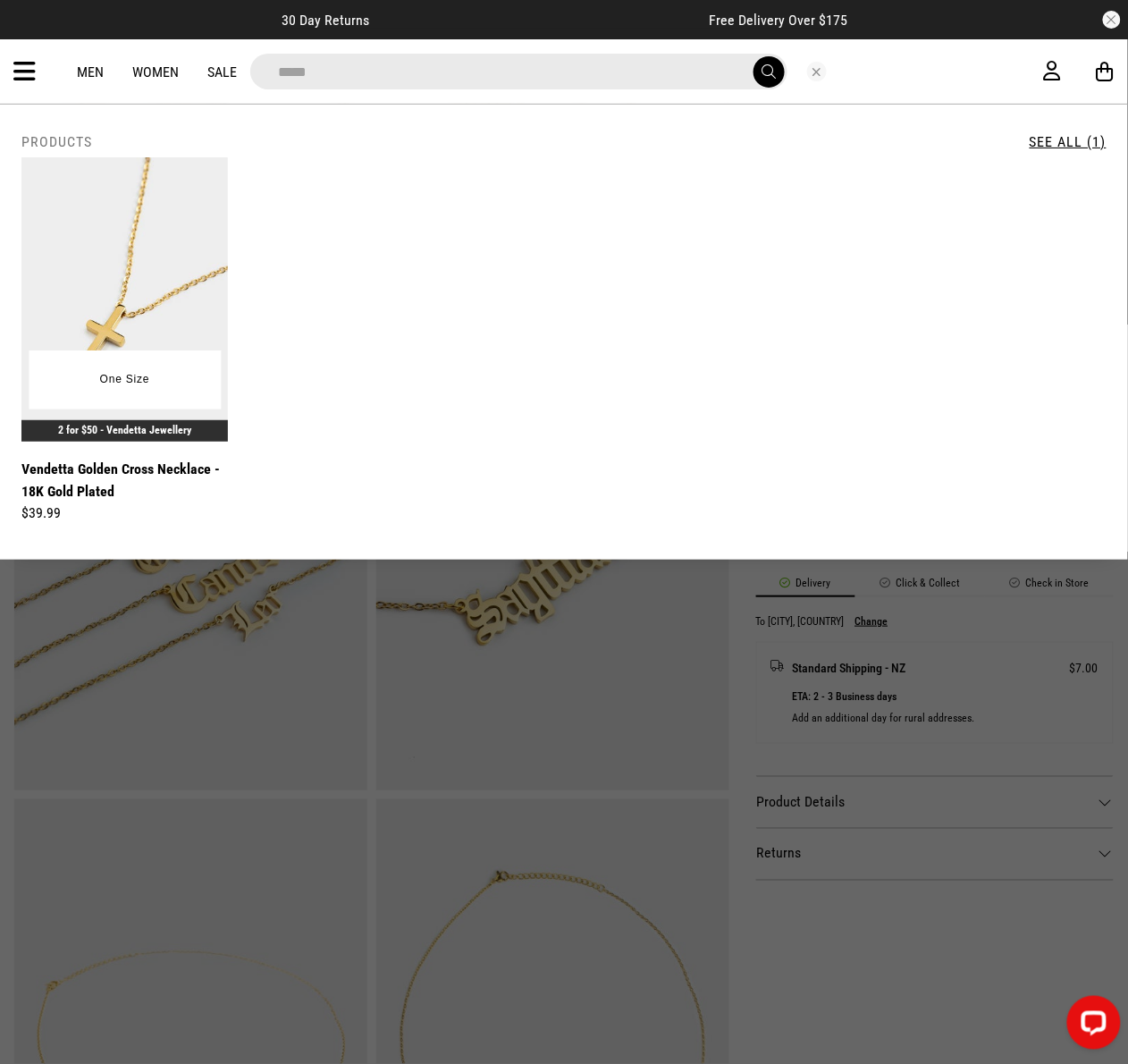 type on "*****" 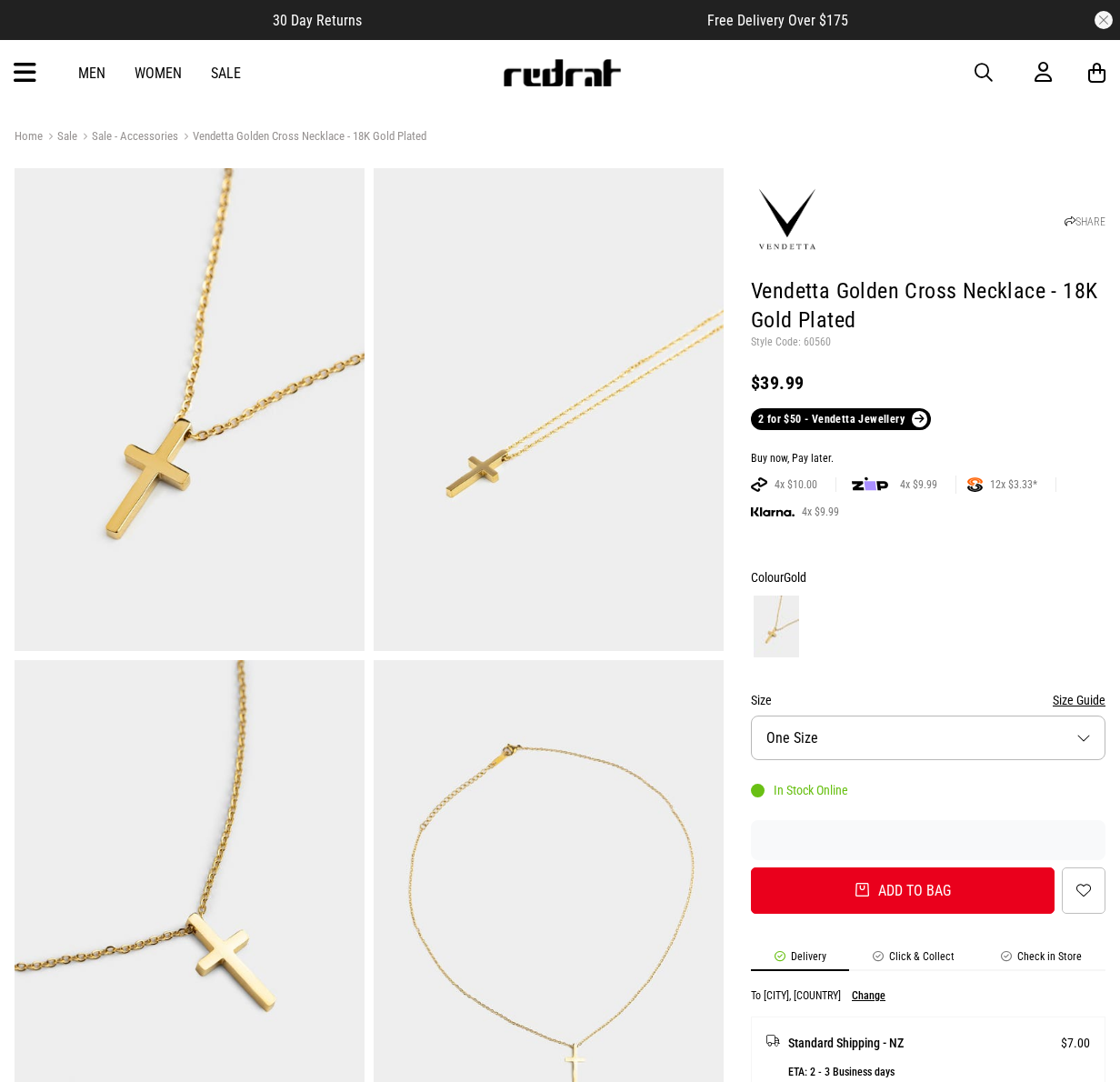 scroll, scrollTop: 0, scrollLeft: 0, axis: both 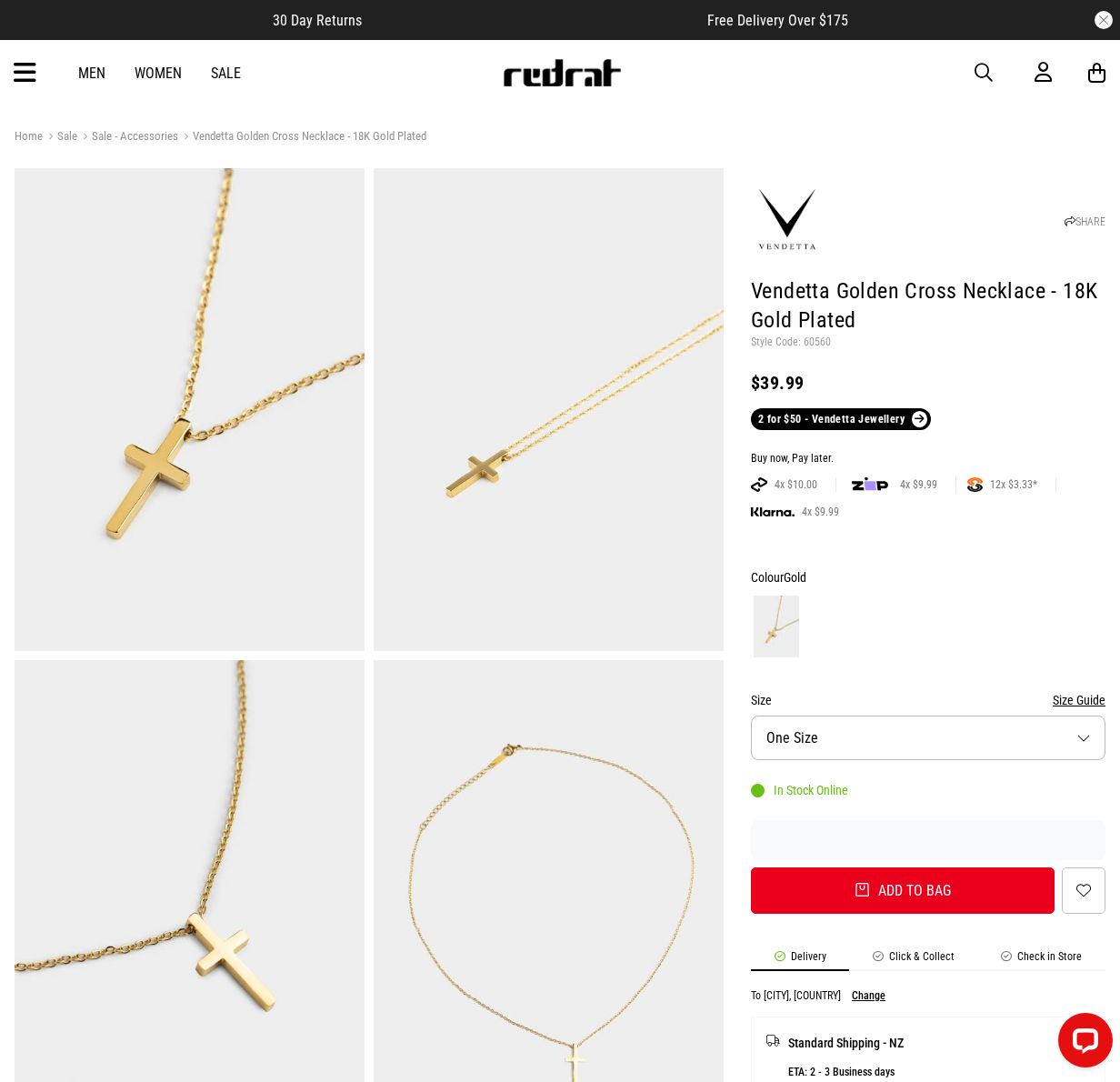 click on "Men   Women   Sale     Sign in     New       Back         Footwear       Back         Mens       Back         Womens       Back         Youth & Kids       Back         Jewellery       Back         Headwear       Back         Accessories       Back         Deals       Back         Sale   UP TO 60% OFF
Shop by Brand
adidas
Converse
New Era
See all brands     Gift Cards   Find a Store   Delivery   Returns & Exchanges   FAQ   Contact Us
Payment Options Only at Red Rat
Let's keep in touch
Back" at bounding box center [560, 73] 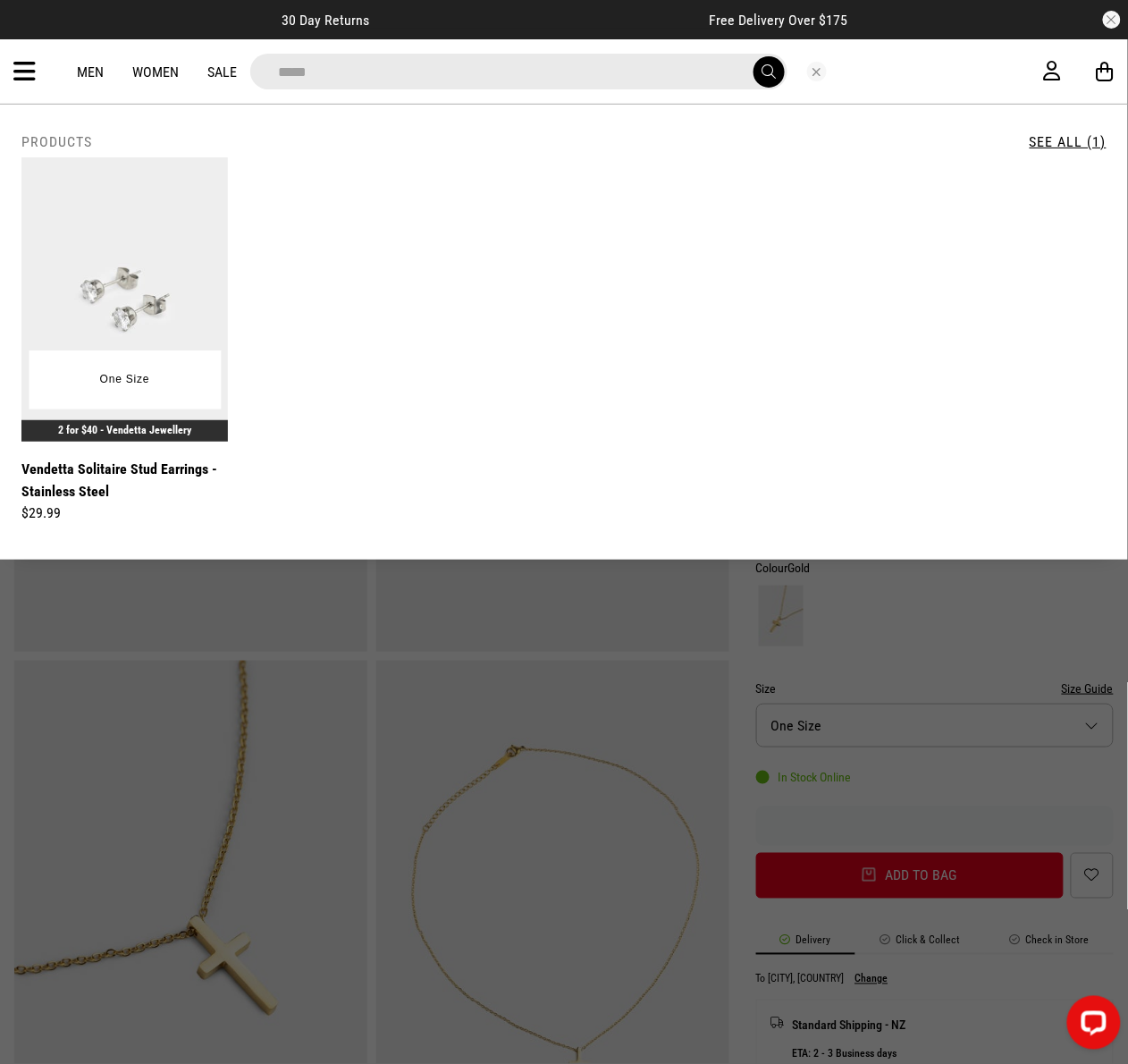type on "*****" 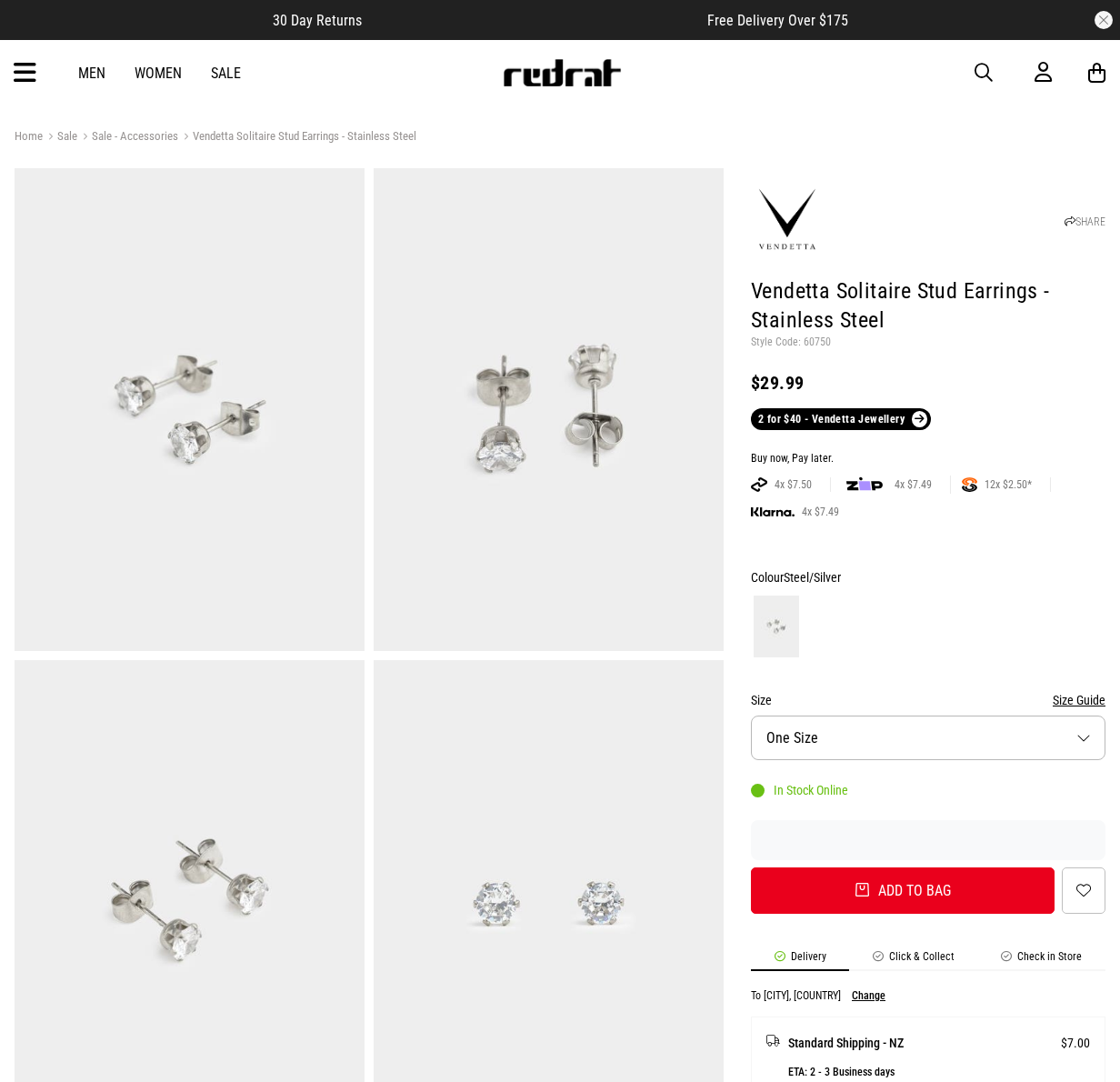 scroll, scrollTop: 0, scrollLeft: 0, axis: both 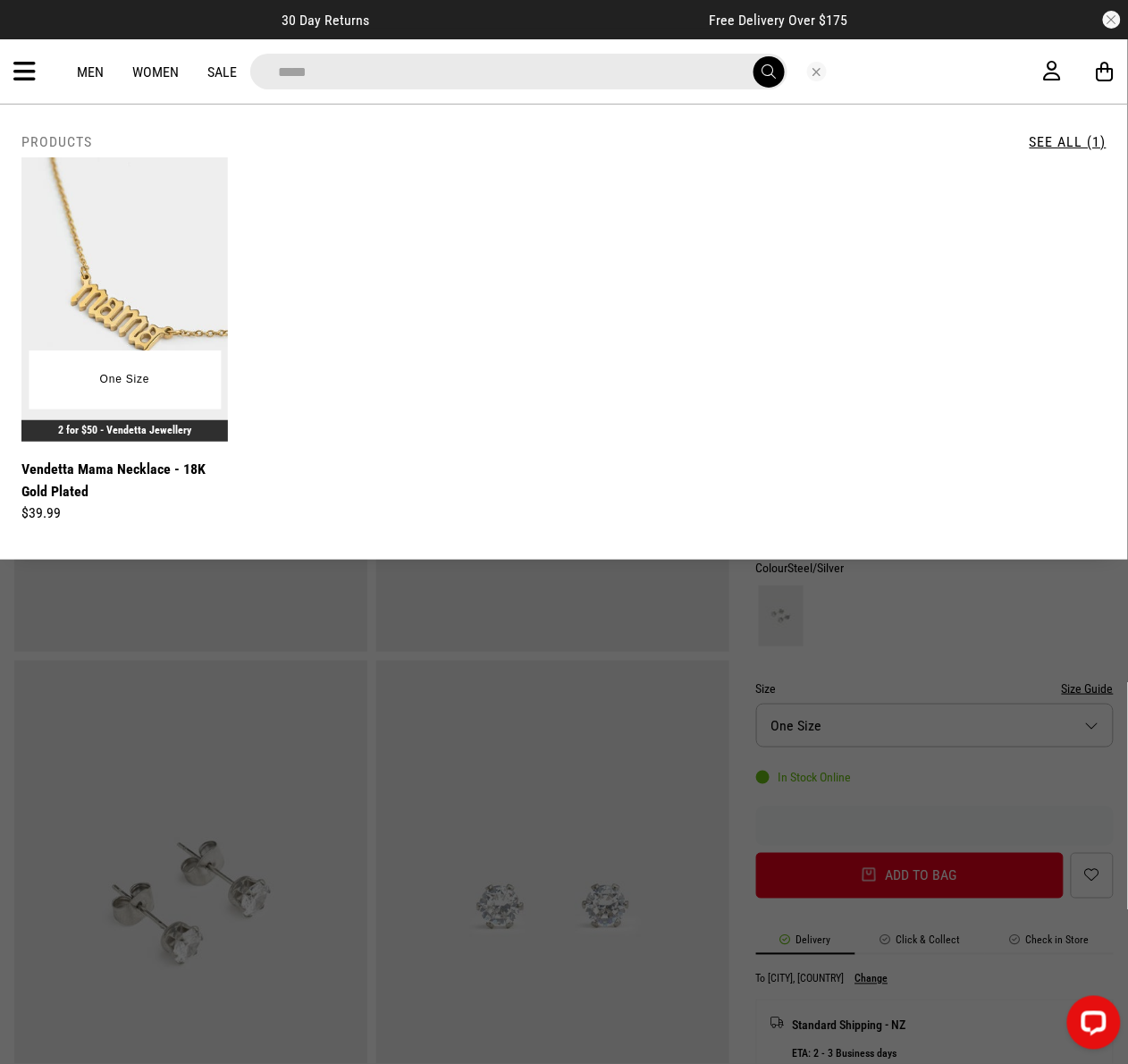 type on "*****" 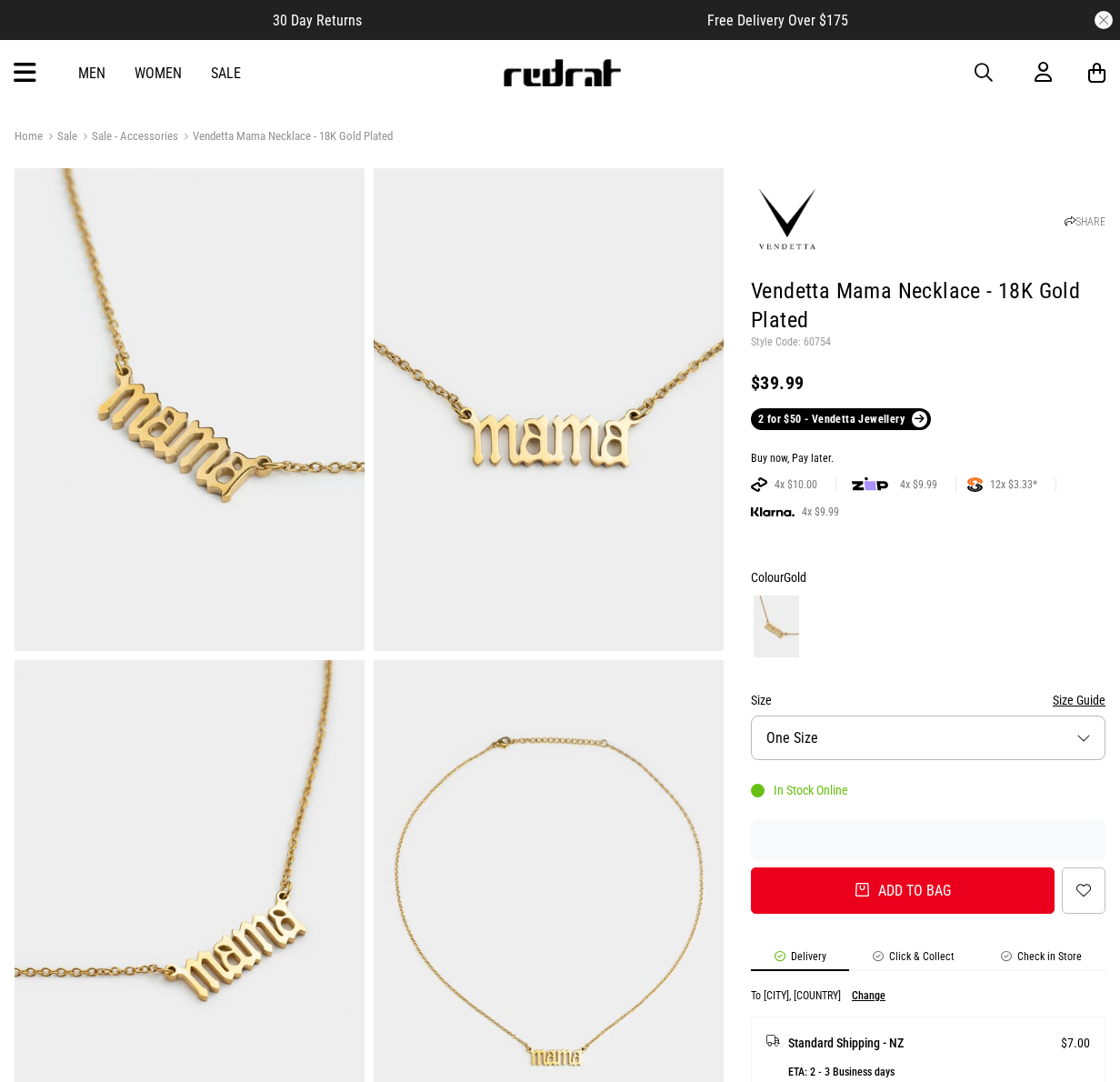 scroll, scrollTop: 0, scrollLeft: 0, axis: both 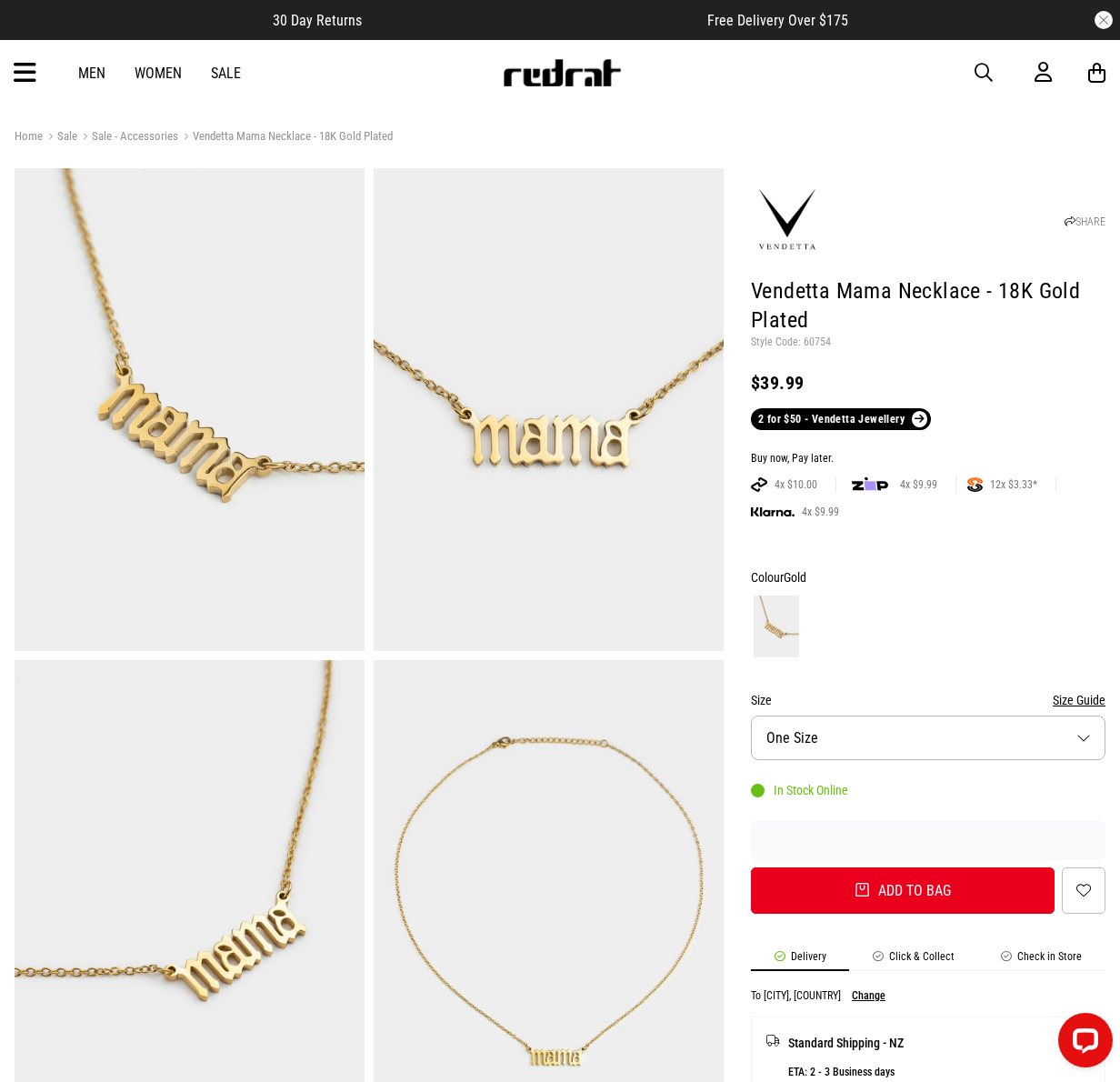 drag, startPoint x: 445, startPoint y: 75, endPoint x: 477, endPoint y: 82, distance: 32.756679 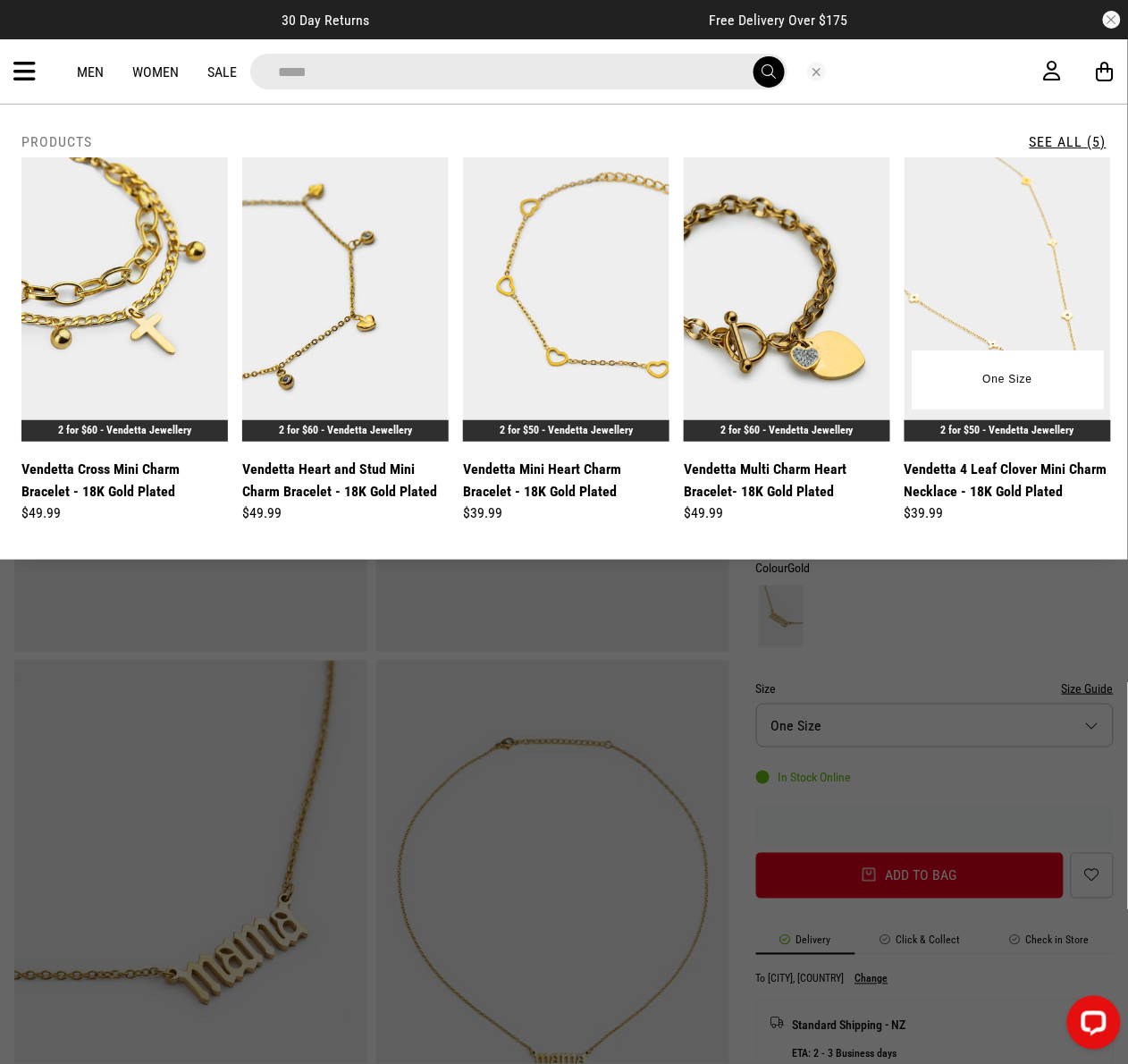 type on "*****" 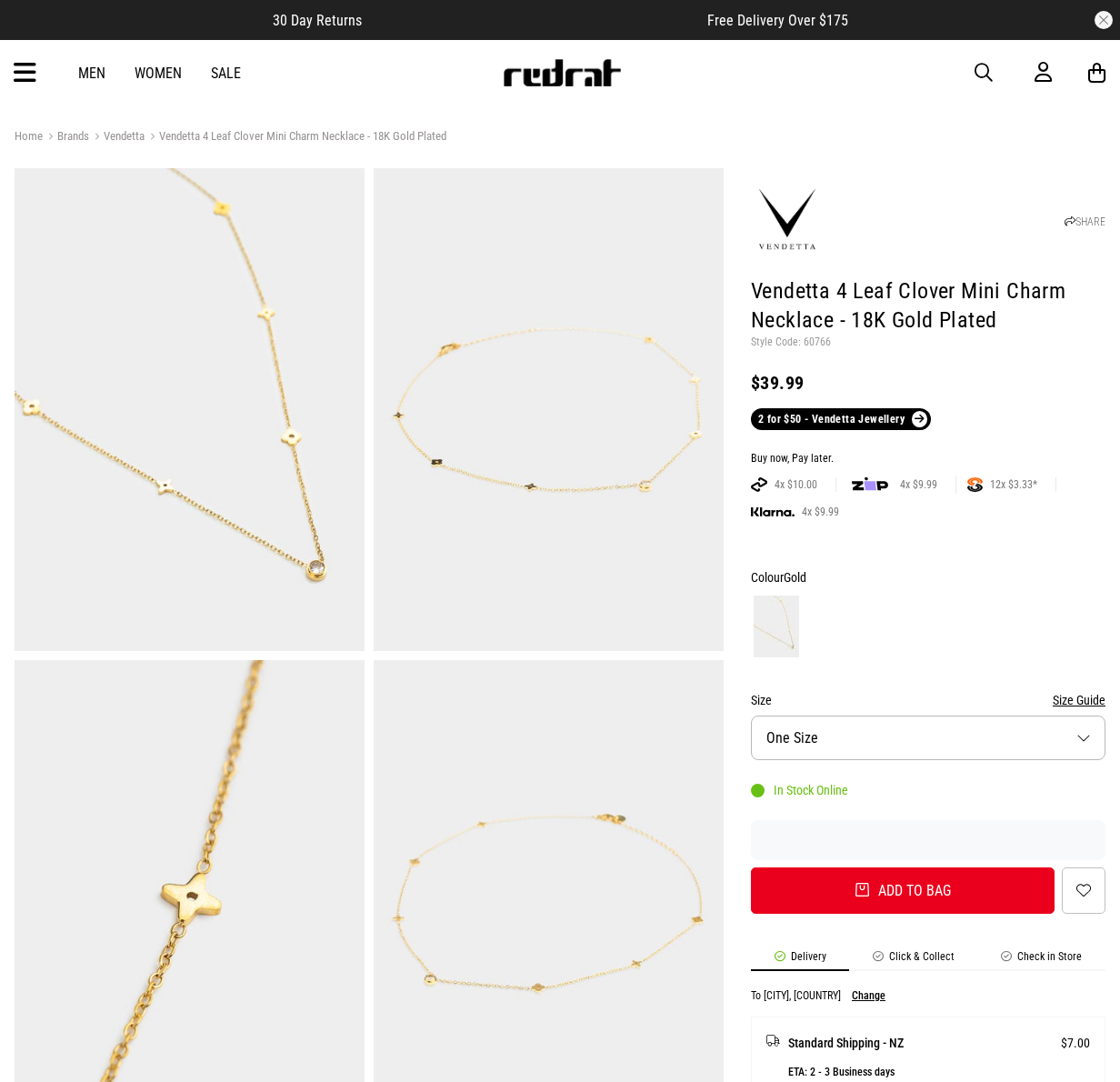 scroll, scrollTop: 0, scrollLeft: 0, axis: both 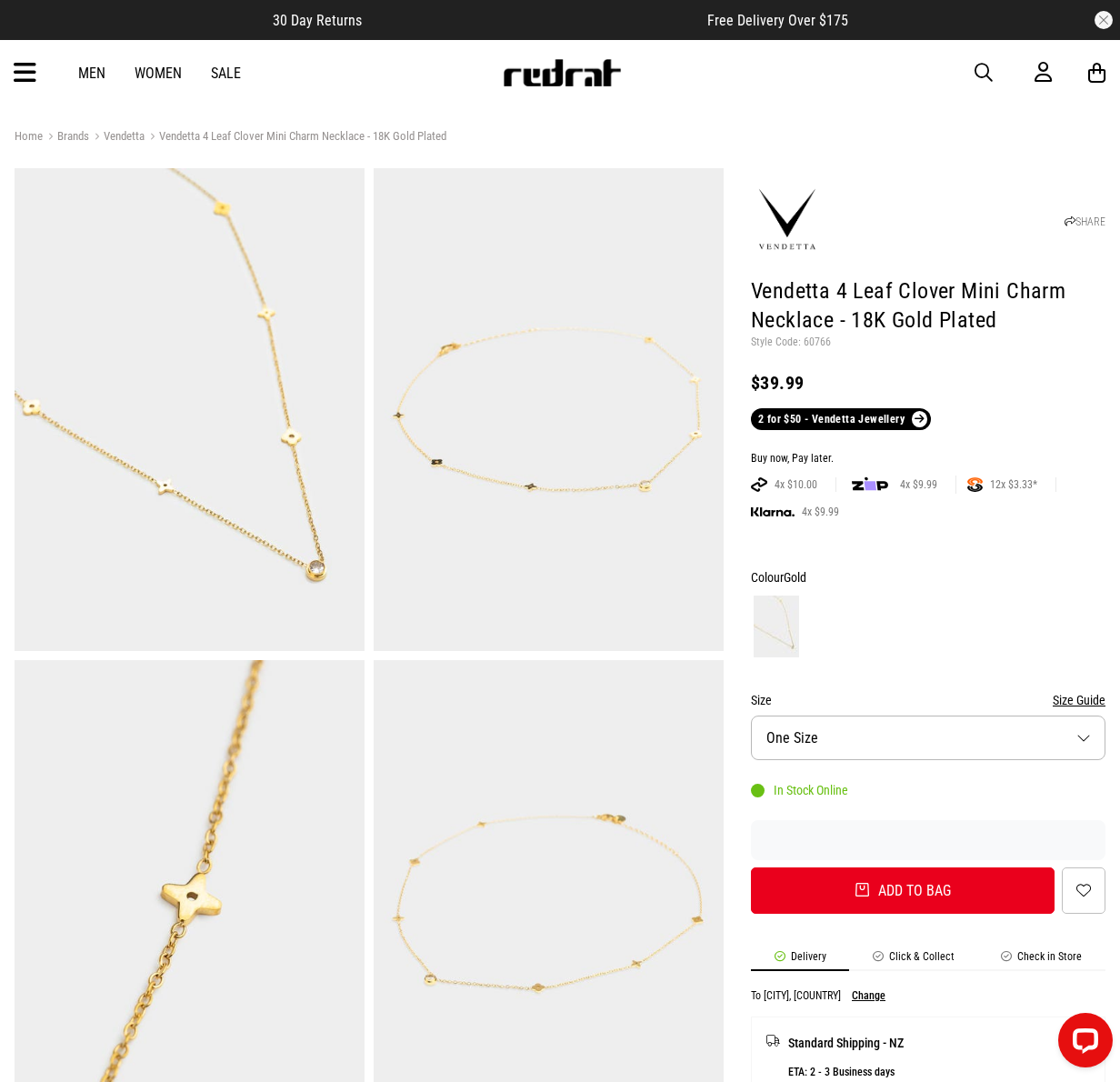 click on "Men   Women   Sale     Sign in     New       Back         Footwear       Back         Mens       Back         Womens       Back         Youth & Kids       Back         Jewellery       Back         Headwear       Back         Accessories       Back         Deals       Back         Sale   UP TO 60% OFF
Shop by Brand
adidas
Converse
New Era
See all brands     Gift Cards   Find a Store   Delivery   Returns & Exchanges   FAQ   Contact Us
Payment Options Only at Red Rat
Let's keep in touch
Back" at bounding box center (560, 73) 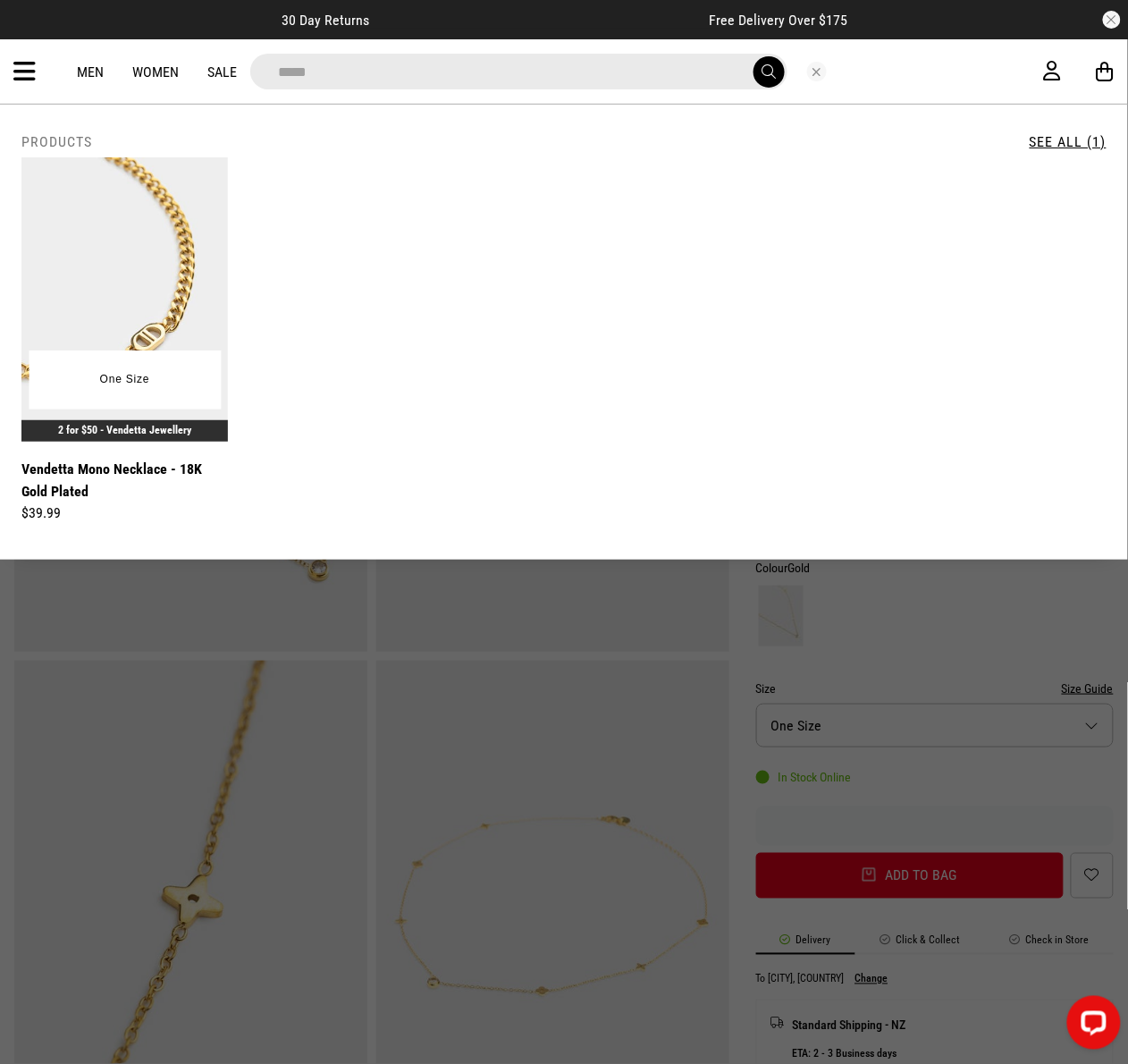 type on "*****" 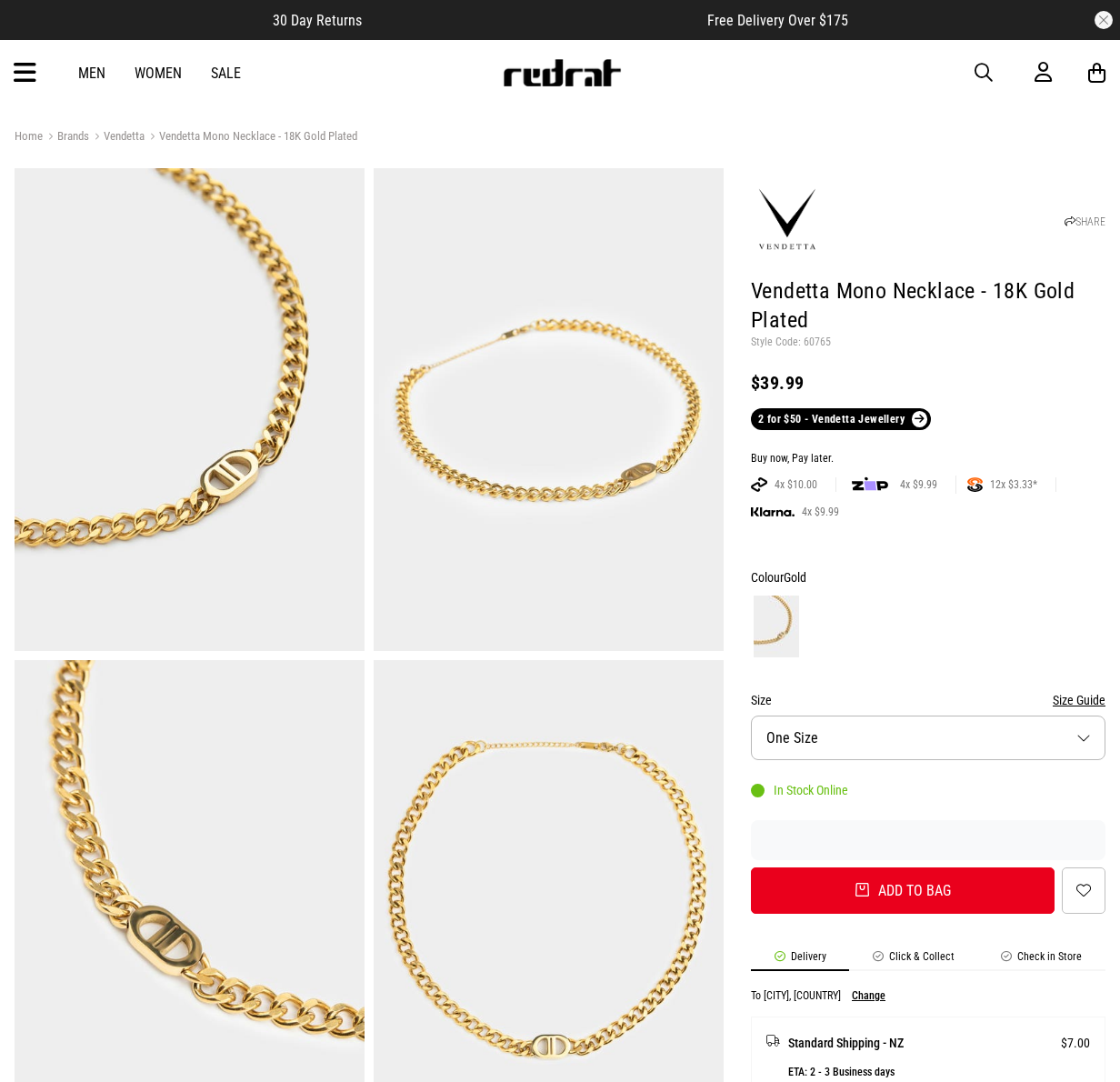 scroll, scrollTop: 0, scrollLeft: 0, axis: both 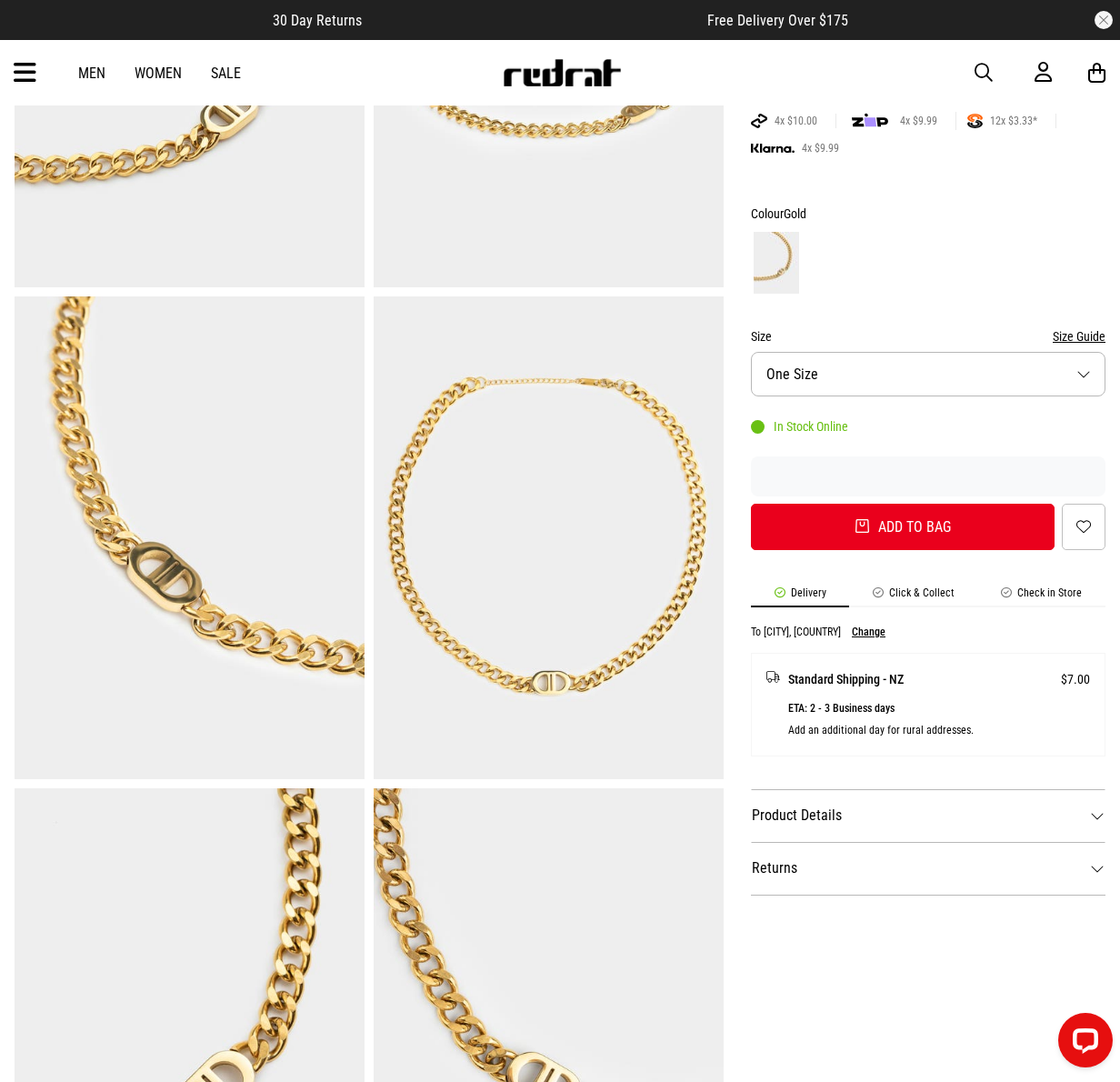 click on "Men   Women   Sale     Sign in     New       Back         Footwear       Back         Mens       Back         Womens       Back         Youth & Kids       Back         Jewellery       Back         Headwear       Back         Accessories       Back         Deals       Back         Sale   UP TO 60% OFF
Shop by Brand
adidas
Converse
New Era
See all brands     Gift Cards   Find a Store   Delivery   Returns & Exchanges   FAQ   Contact Us
Payment Options Only at Red Rat
Let's keep in touch
Back" at bounding box center (560, 73) 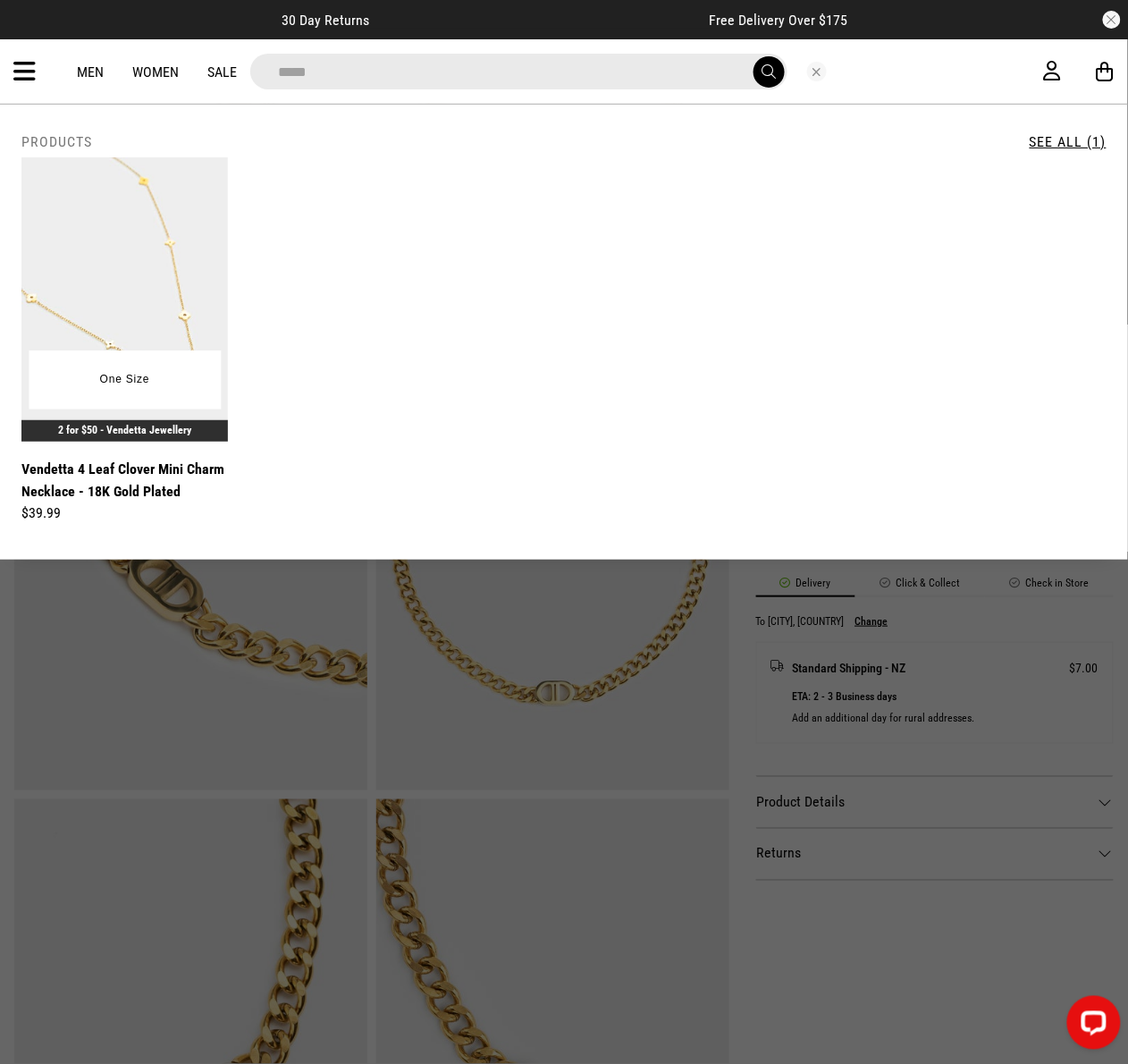 type on "*****" 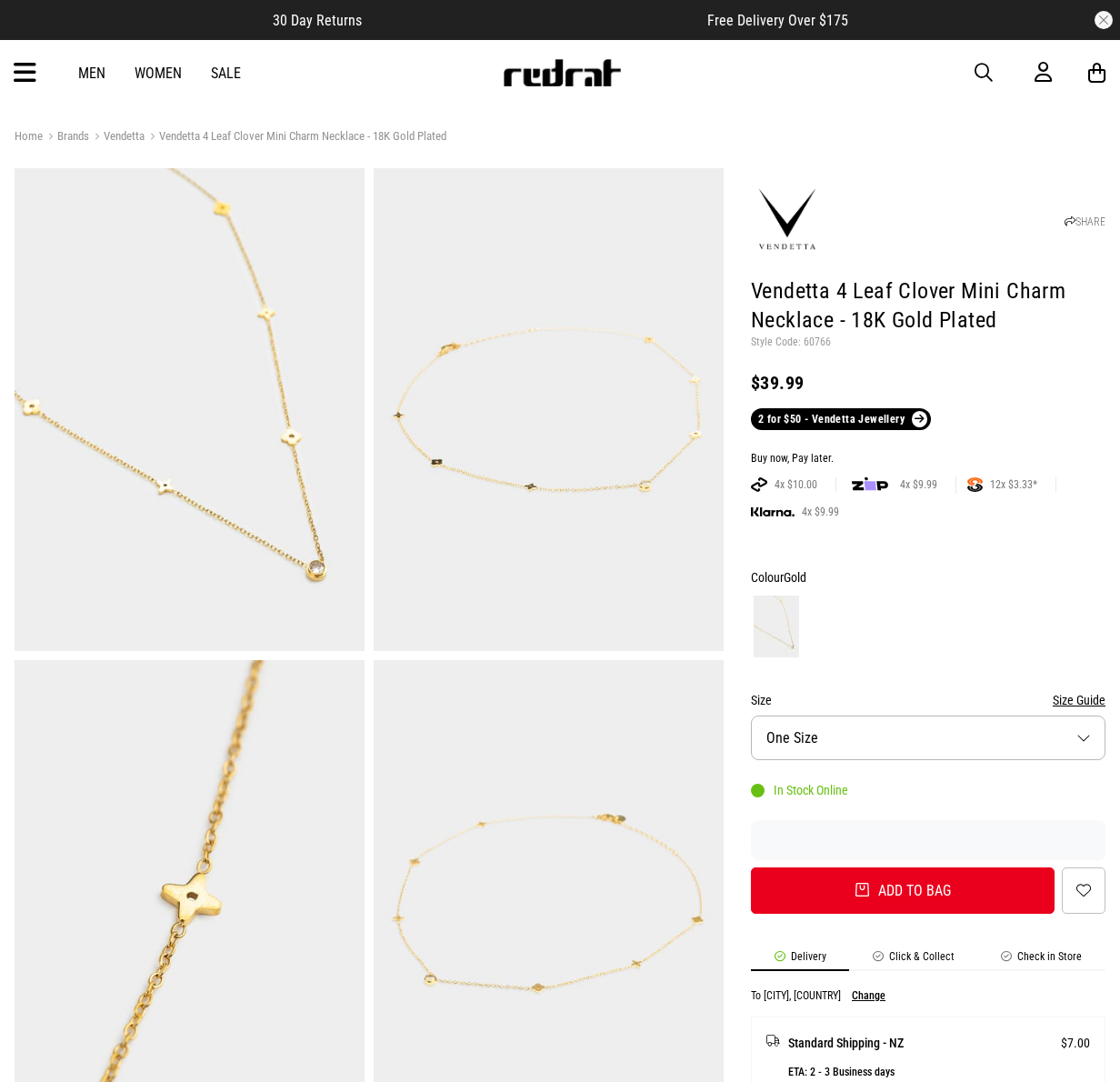 scroll, scrollTop: 0, scrollLeft: 0, axis: both 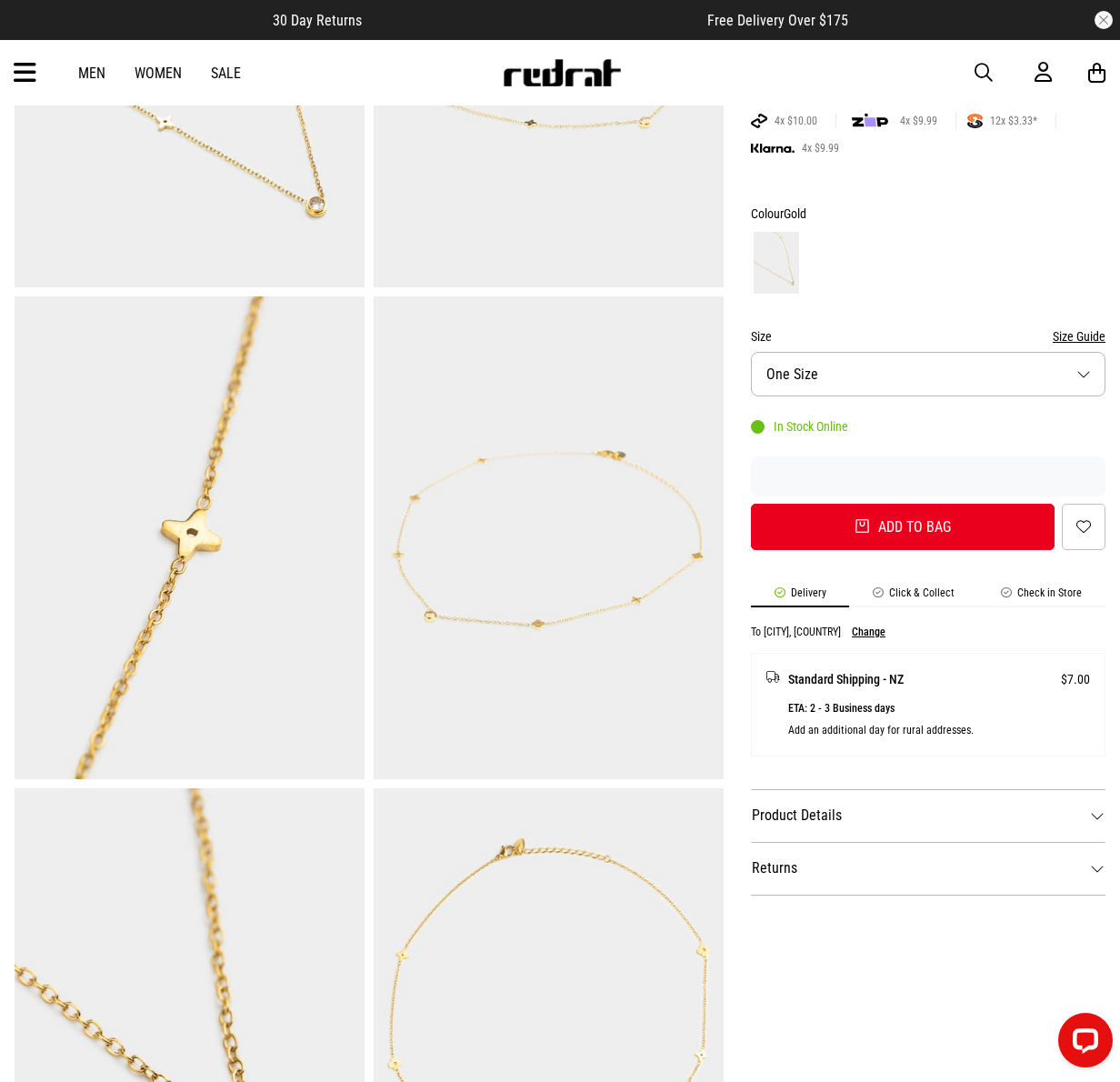 click on "Men   Women   Sale     Sign in     New       Back         Footwear       Back         Mens       Back         Womens       Back         Youth & Kids       Back         Jewellery       Back         Headwear       Back         Accessories       Back         Deals       Back         Sale   UP TO 60% OFF
Shop by Brand
adidas
Converse
New Era
See all brands     Gift Cards   Find a Store   Delivery   Returns & Exchanges   FAQ   Contact Us
Payment Options Only at Red Rat
Let's keep in touch
Back" at bounding box center (560, 73) 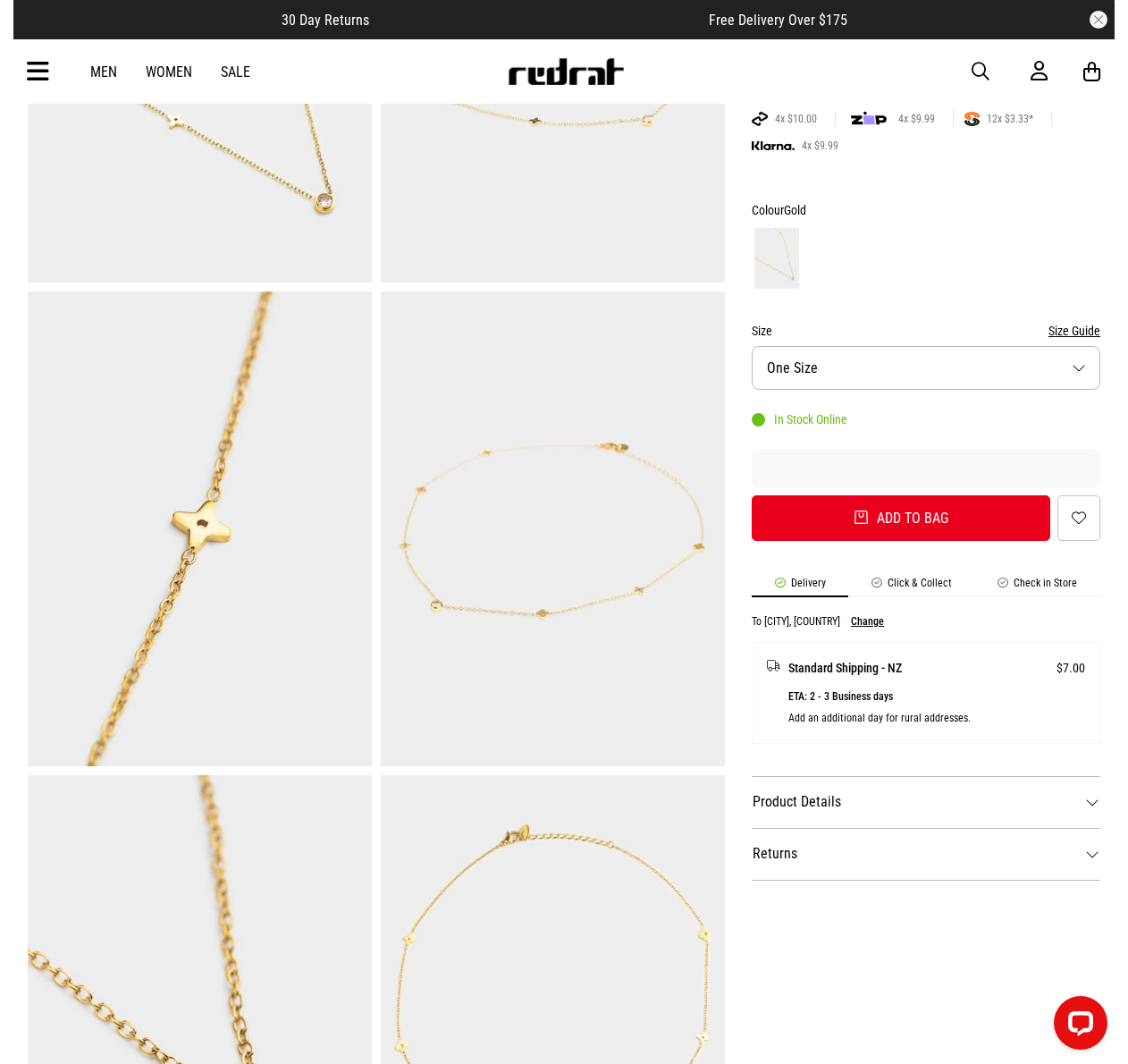 scroll, scrollTop: 0, scrollLeft: 0, axis: both 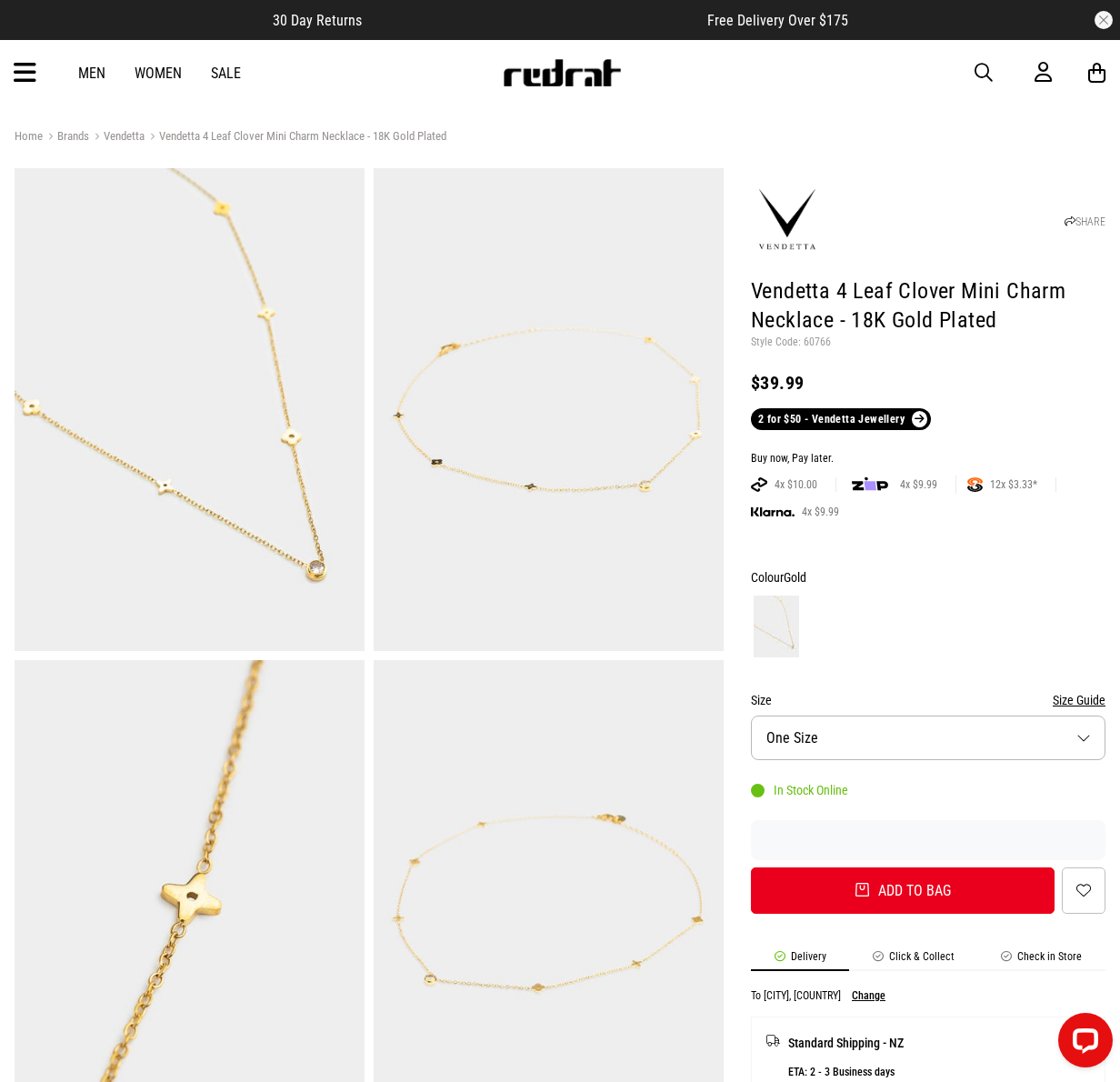 click at bounding box center [984, 73] 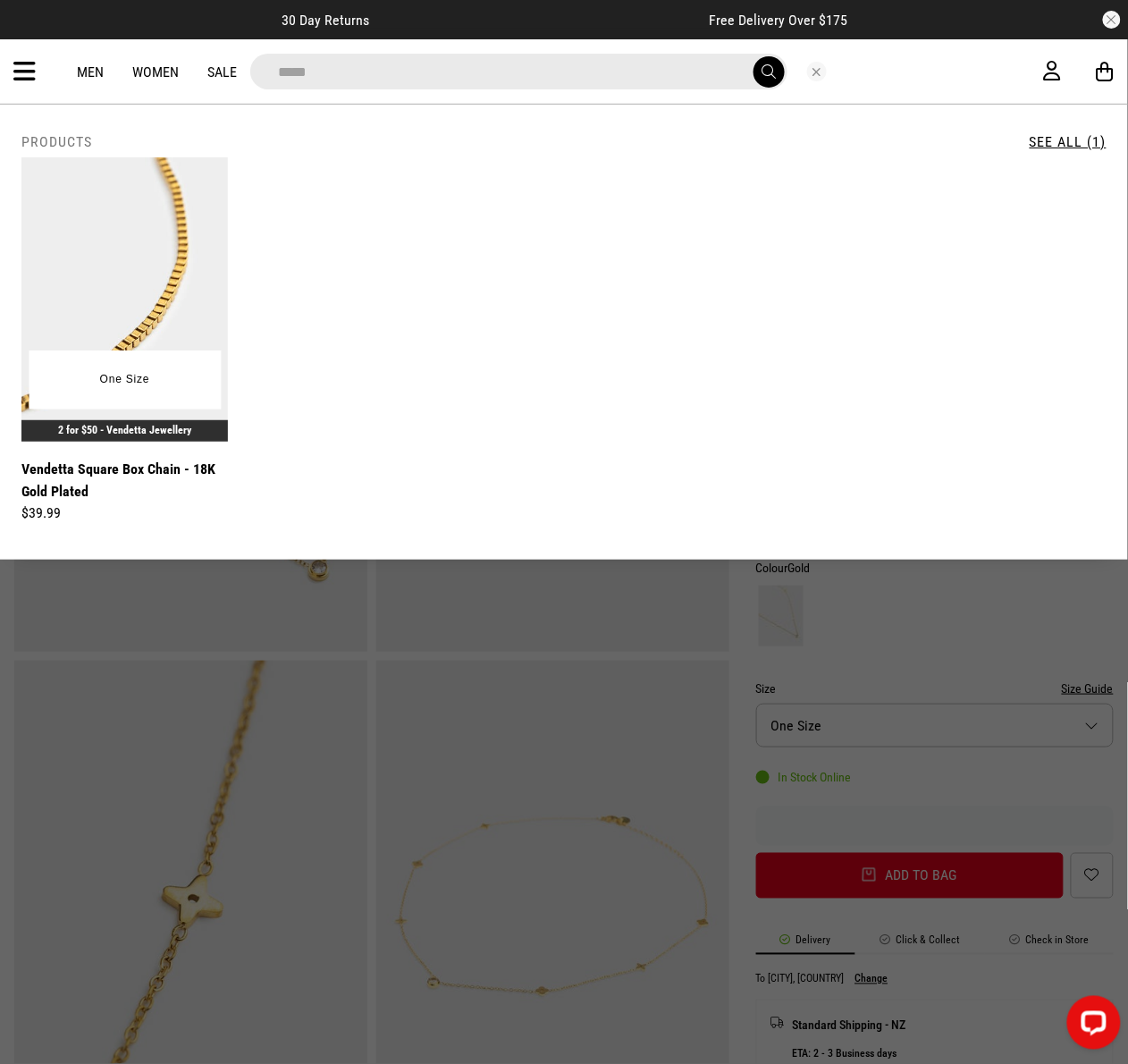 type on "*****" 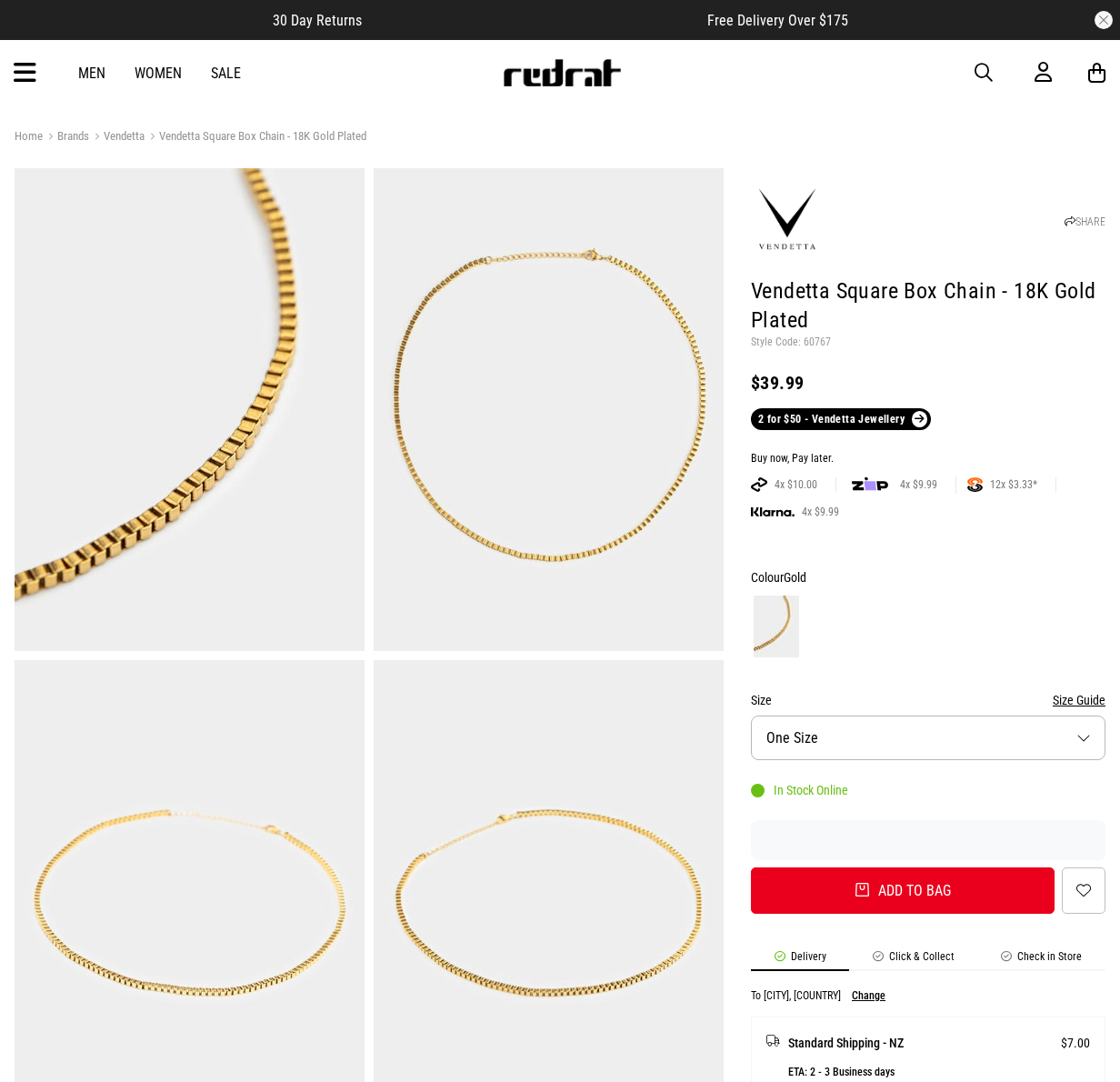 scroll, scrollTop: 0, scrollLeft: 0, axis: both 